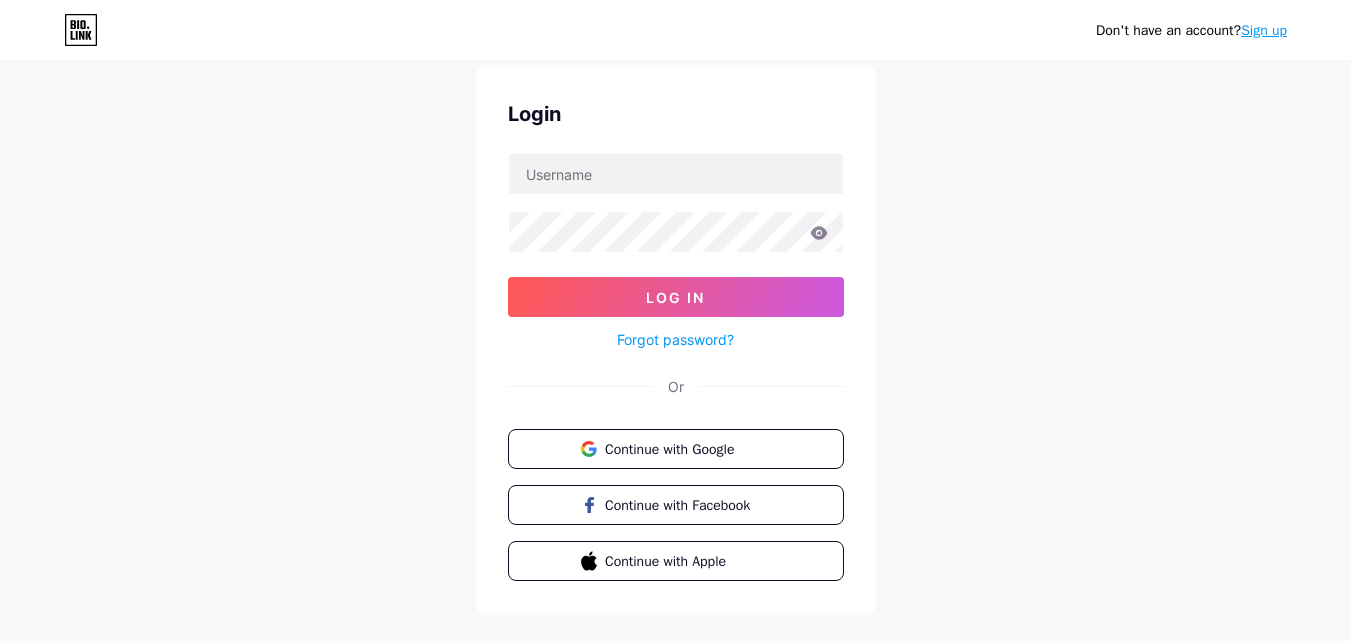 scroll, scrollTop: 0, scrollLeft: 0, axis: both 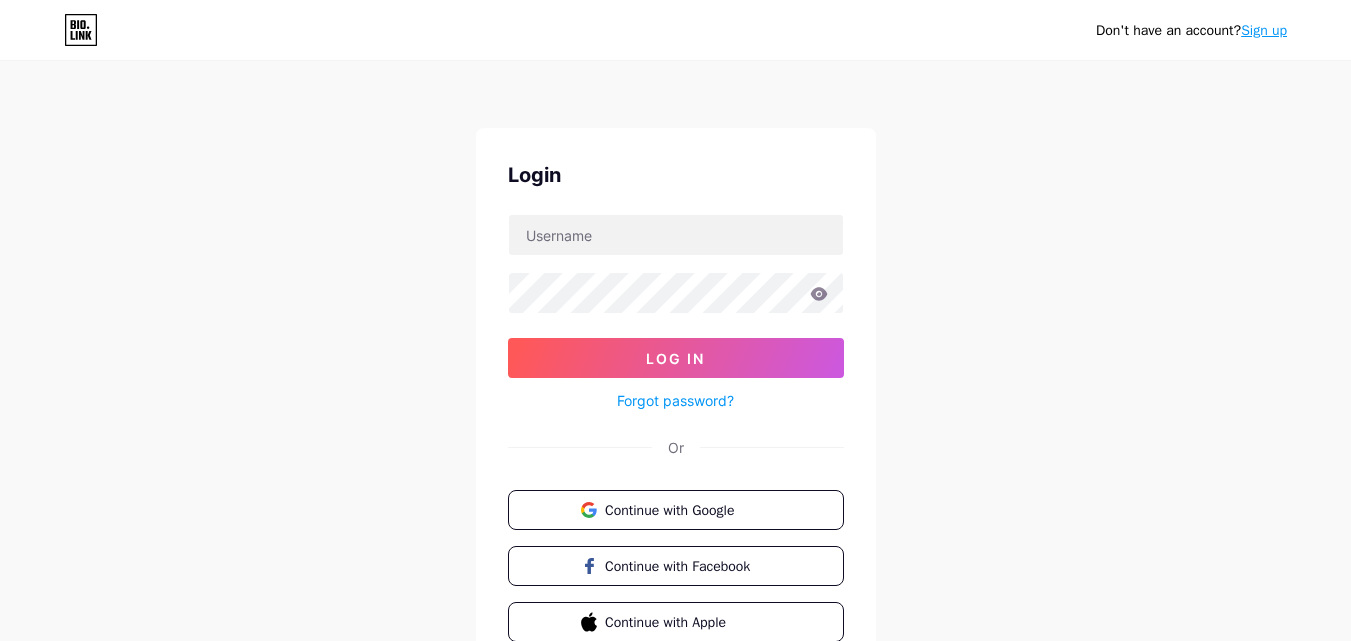 click on "Don't have an account?  Sign up" at bounding box center [1191, 30] 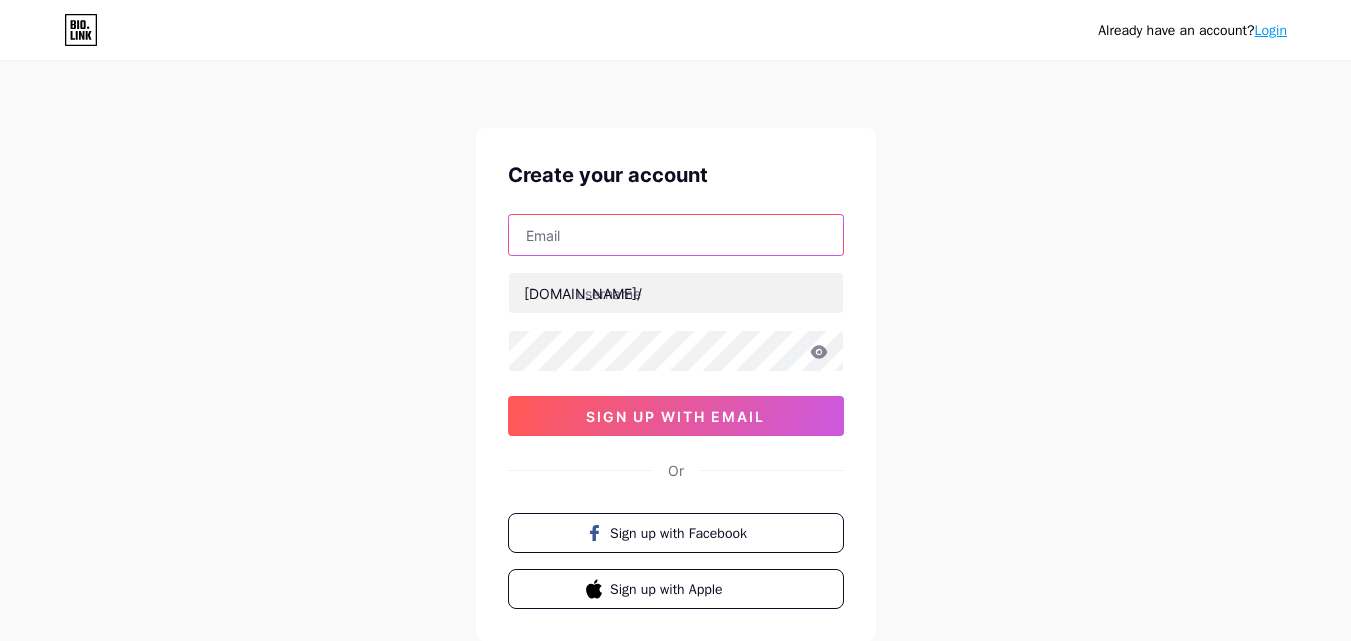 click at bounding box center (676, 235) 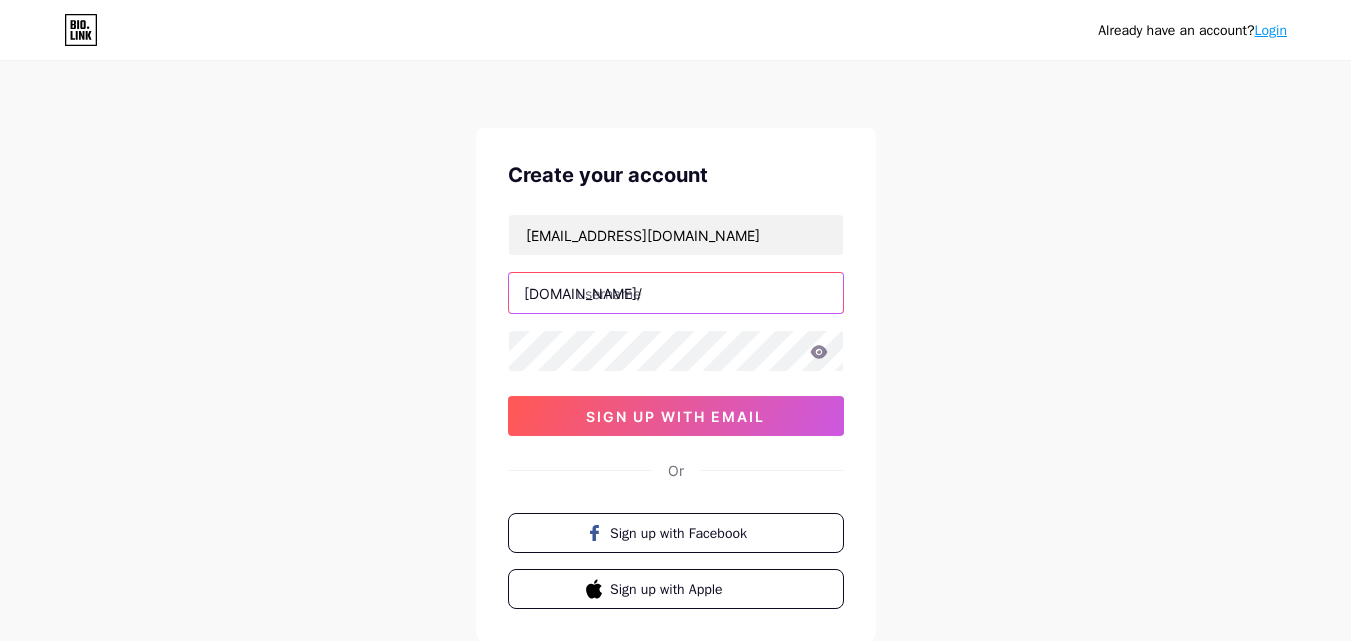 click at bounding box center [676, 293] 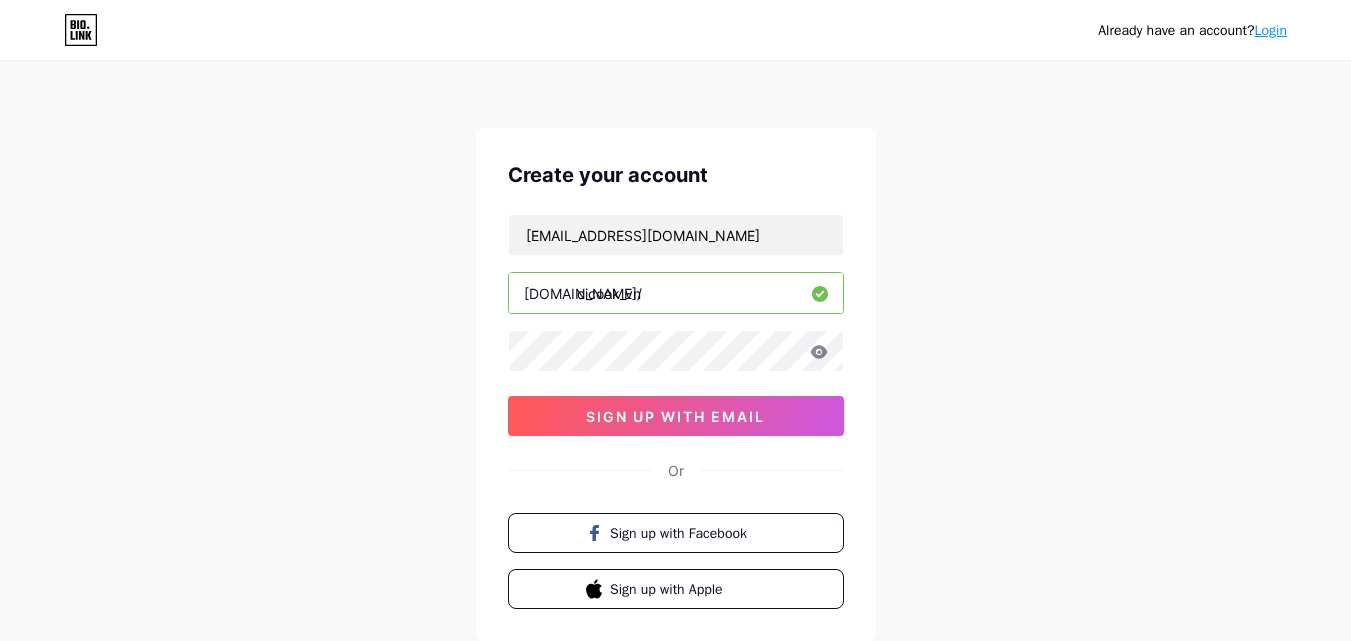 type on "cicook_vn" 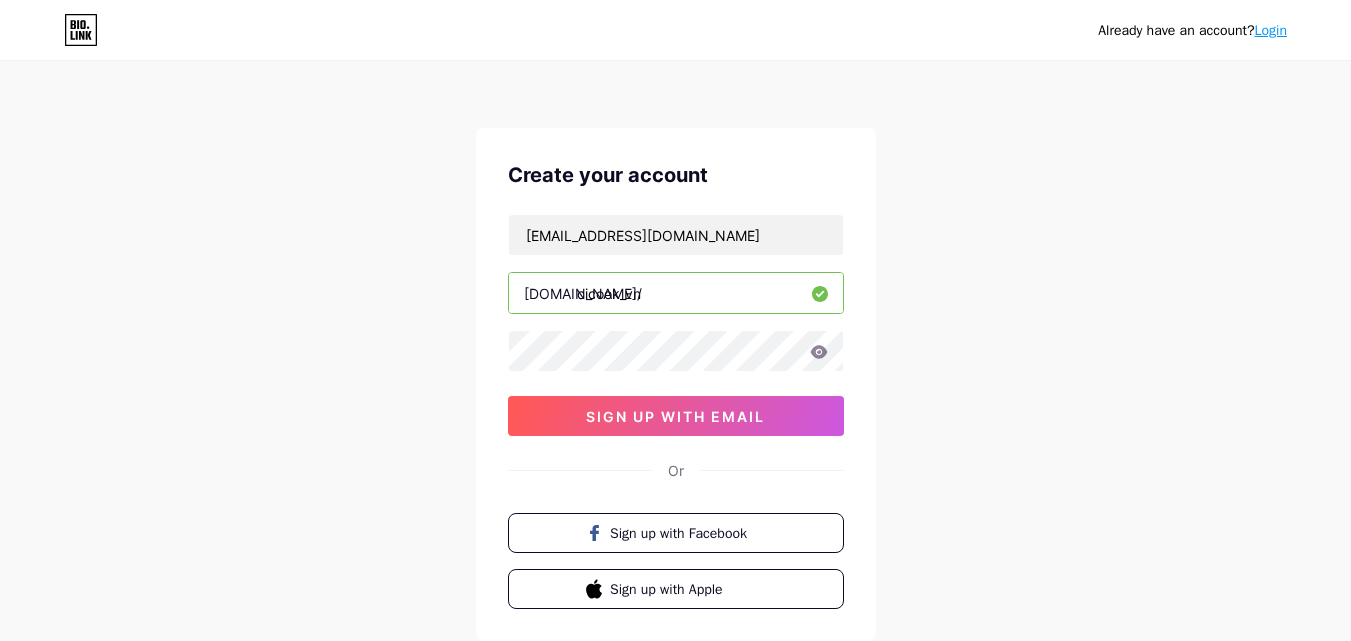 click on "[EMAIL_ADDRESS][DOMAIN_NAME]     [DOMAIN_NAME]/   cicook_vn                 03AFcWeA7HavtFbnPWH3VAyI5hMhb8tje391gc2OJcqMQs-WoExPsLypTDURkwnIPdPutQXsbrR2lmtXW-Z4b-sGor26jyidiqNwqsBOac4qfoMFh81XPBWDgIupoSvzCaxUte4ataMMtDcYnNVZH5g2RxrGi5X44fqTniSS_hw5SvYIYdBAeGAkf6jDiTW4jyDsapD8wI11murMQW60aKacOlA_TPYKCrK30UF083lyq-DtMIWj4UGmMYGmJS9MJN2fwYa_eNC07sIDo-ZmRVP83BcwO-KFIumlPKcWrAsaQQmyY7July2-BICaMkI5M83IgvaUa4ZS2LRh9OsrqESTBW7W26E0sCYBKSrNfO1Xf_IStd7x3CkdapT2v4LPKsBU41zlVVXYg6XV-SQRgbwRnv7NeSVYybe6BiYxvU7coyvYcoO7hP4XYNUsA1yjqlCzgdhpmo-e7x9ZtOgGzCR_JML0j7-Dor1FJcp1b10UwDwEYSXCs0xTfdwixAp7Qghgqi92VvzlnQLu2shqUqGxzeo4bobzpbydGCeATOK8W5BKrDZ4w5poxzlwm7cx31Ic552RZ8VCGOVvAbhn-Bw5qv7LZRCWzmoOsYdnsuF0PfzMnQUFK4mR1SM8V1zux-mLl1G-HYtKKfVrP4IYDweED2GsUQa95X2mgqmjgnumbY-RcN22XmI6jcL1zbBdBMLEJaUC-6b2m7vI-q2f19s2Bribgs1aKEP-GGMsBAnH0tvnPu1ukFNE7oJ4prIcBB8TzHOrfKo8k_eOddBMVH_7IlgGIUNt_fSnobZhjniUB5KiBRVHI40OFeLW7gLuQVCh4V6nJ60HY4Frz6NJYSJOuWquHYUV2eqvYT02AjOcxkhdFui-QXoyTsxD5dmoNzRkJ91tB2Xup0IcKsDDEjk0_HOv_ZrN3cRQ     sign up with email" at bounding box center [676, 325] 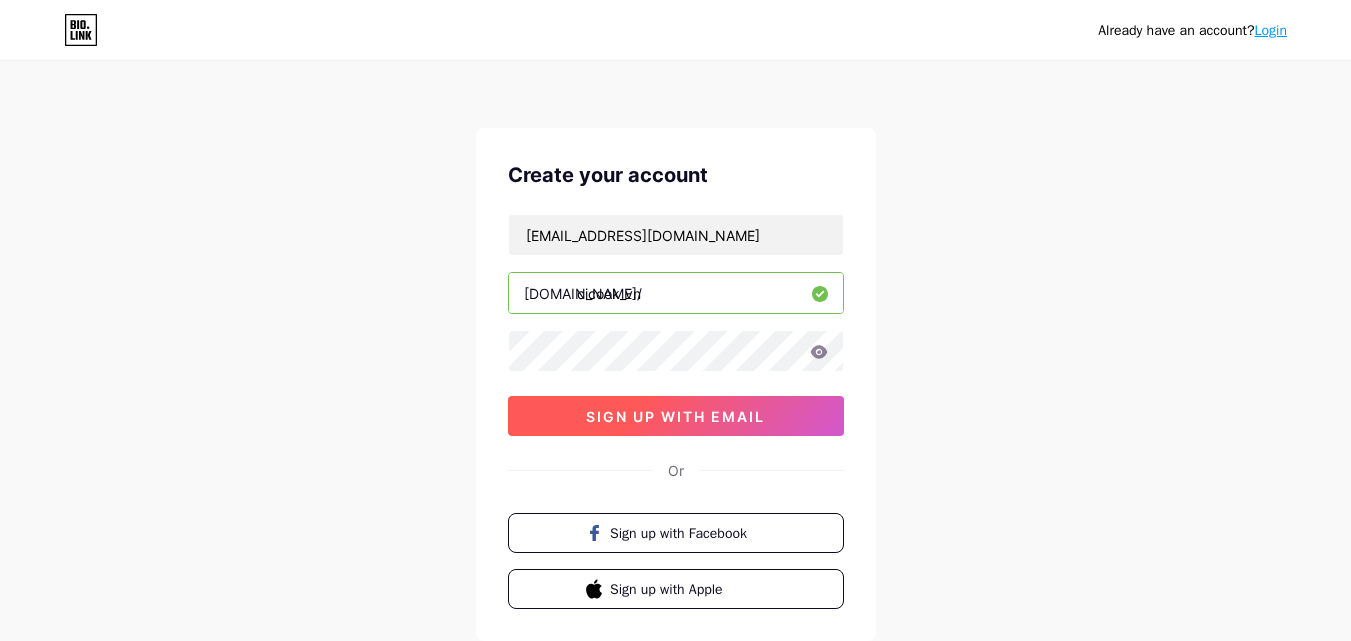 click on "sign up with email" at bounding box center [676, 416] 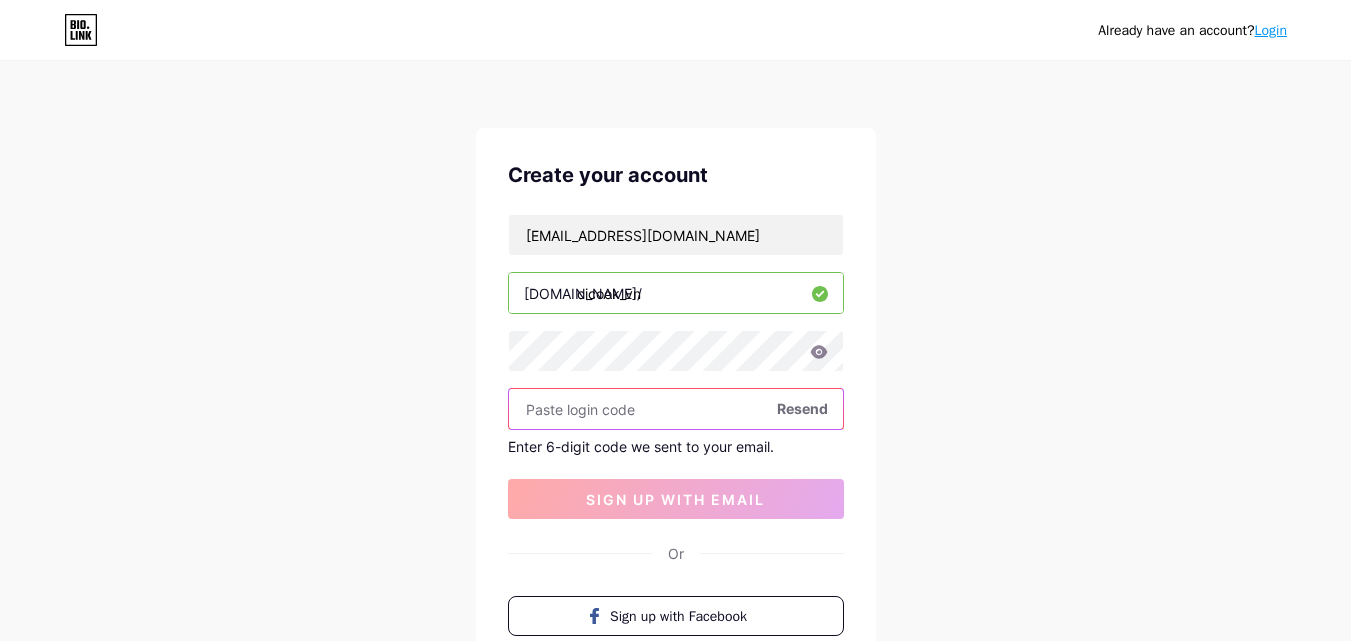 click at bounding box center (676, 409) 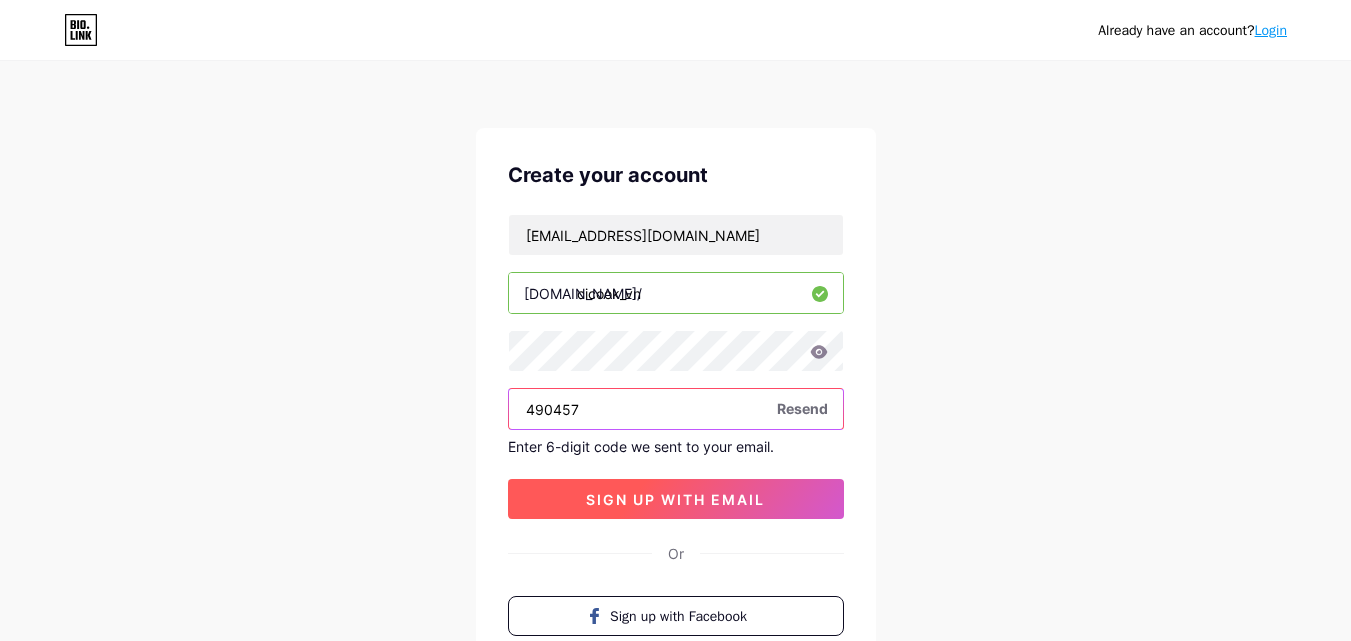 type on "490457" 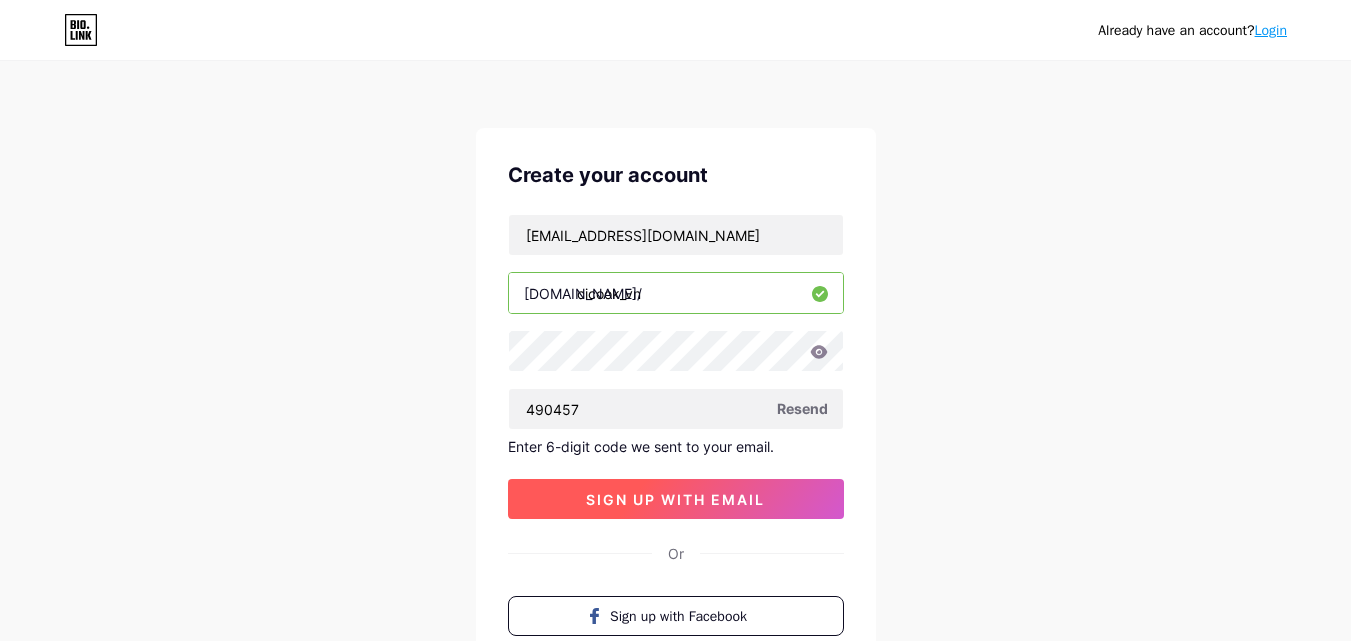 click on "sign up with email" at bounding box center [675, 499] 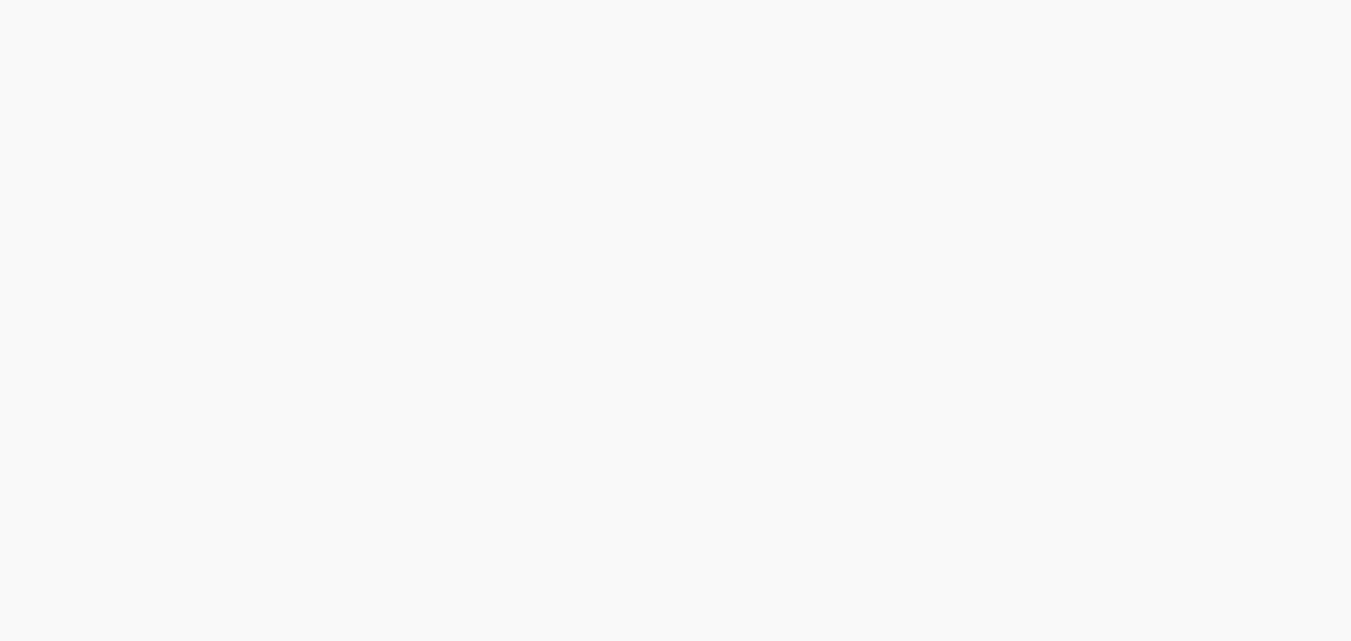 scroll, scrollTop: 0, scrollLeft: 0, axis: both 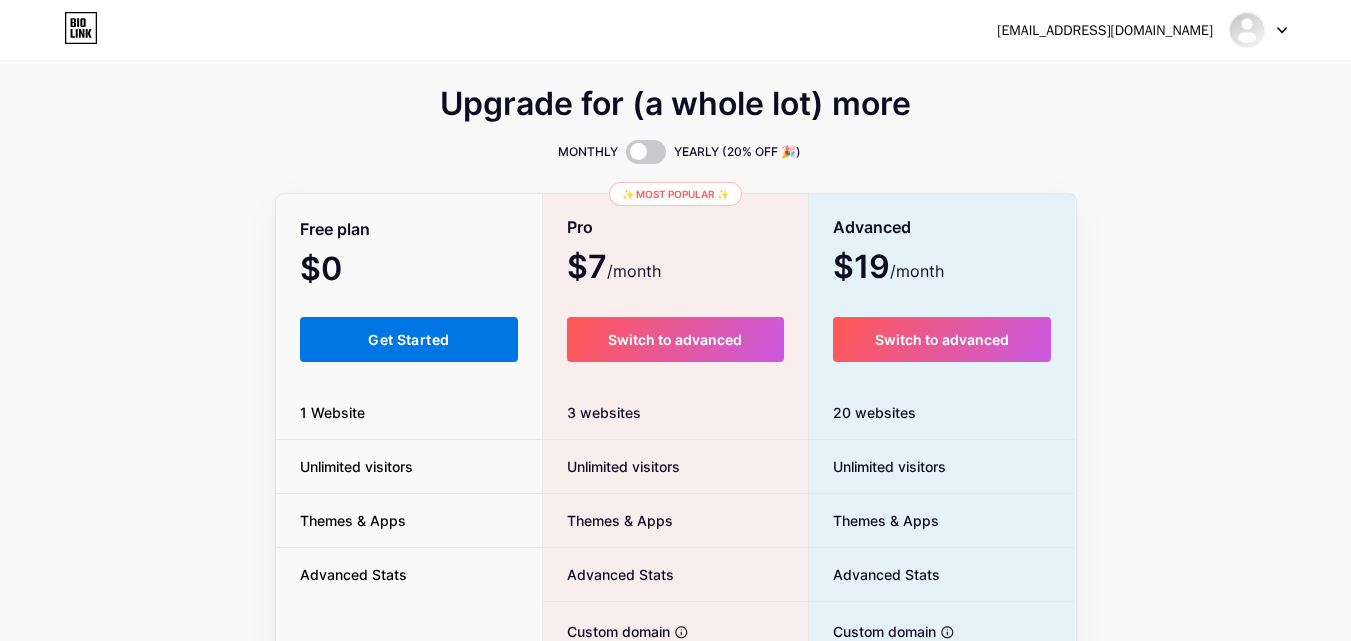 click on "Get Started" at bounding box center (409, 339) 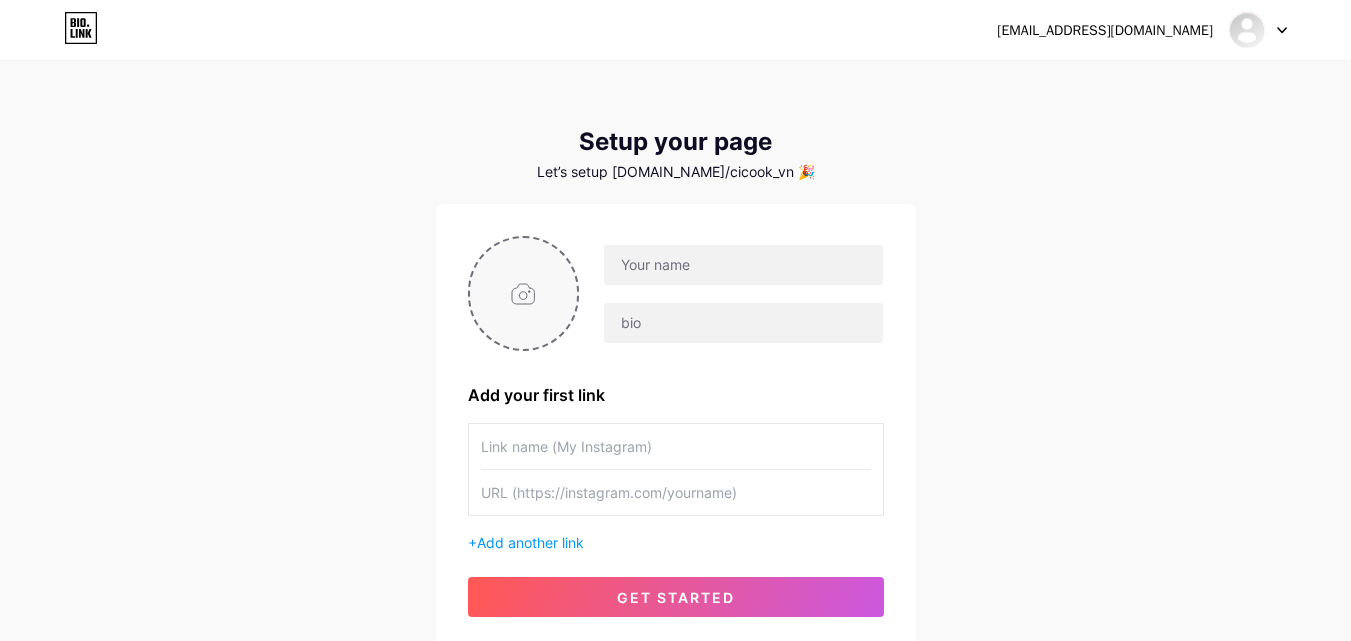 click at bounding box center (524, 293) 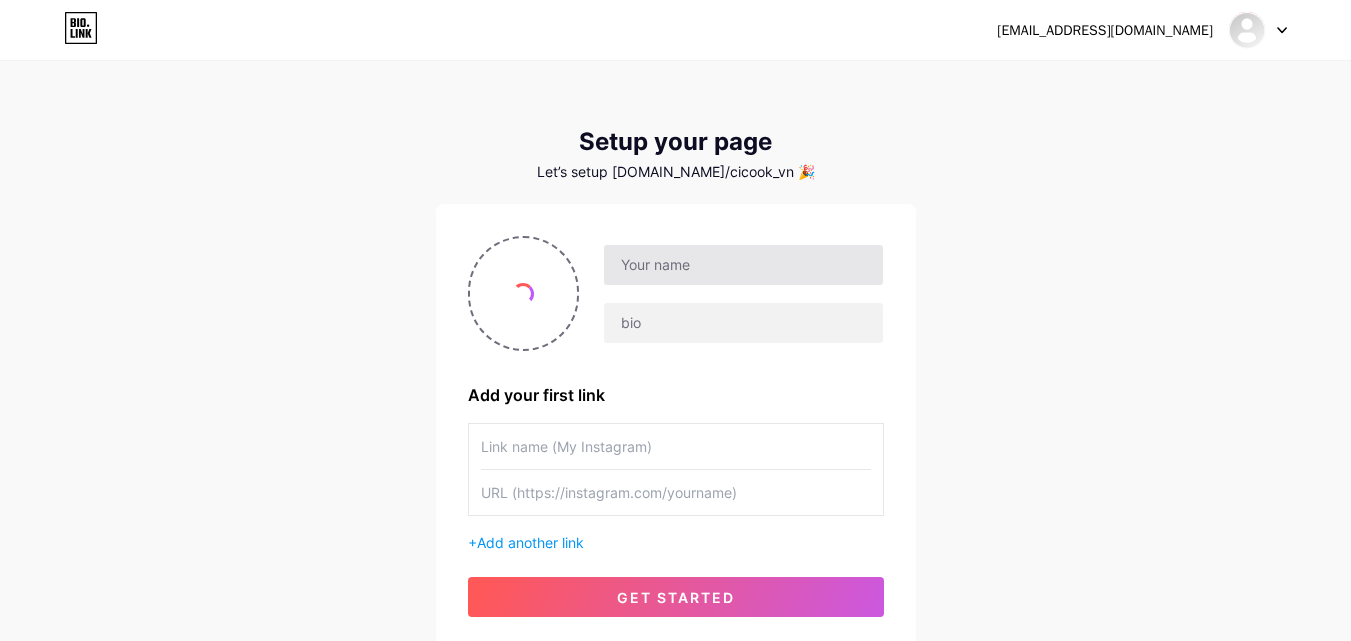 scroll, scrollTop: 100, scrollLeft: 0, axis: vertical 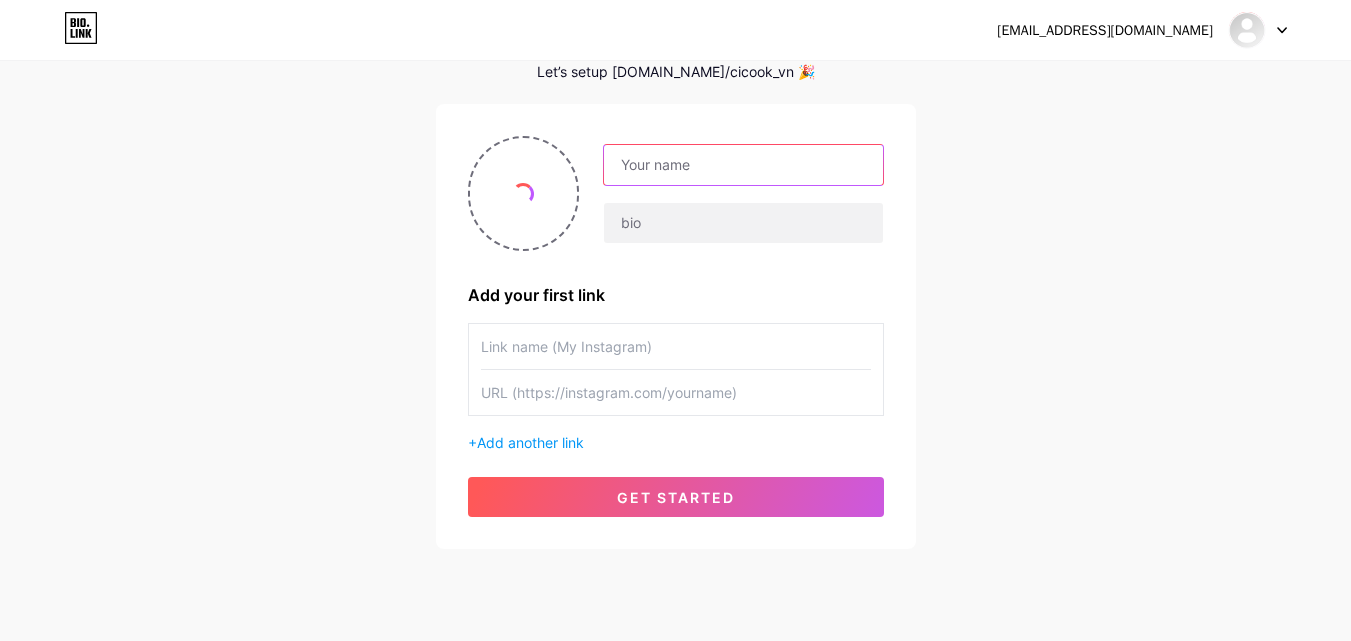 click at bounding box center (743, 165) 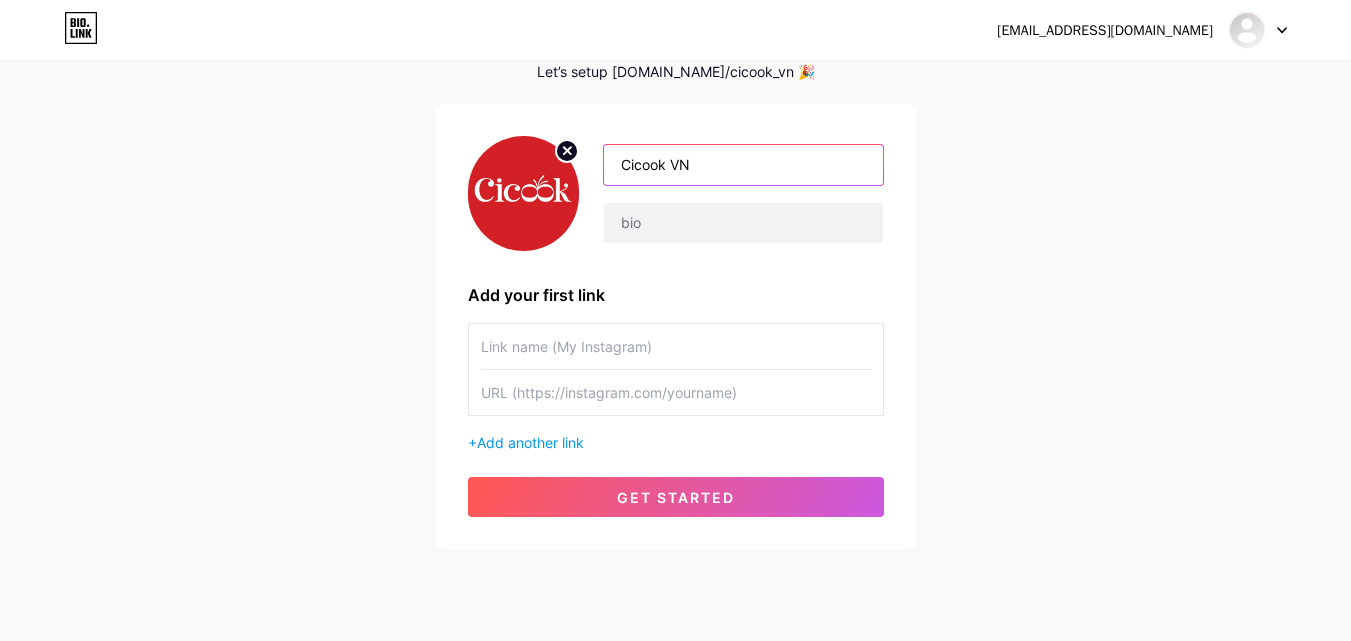 type on "Cicook VN" 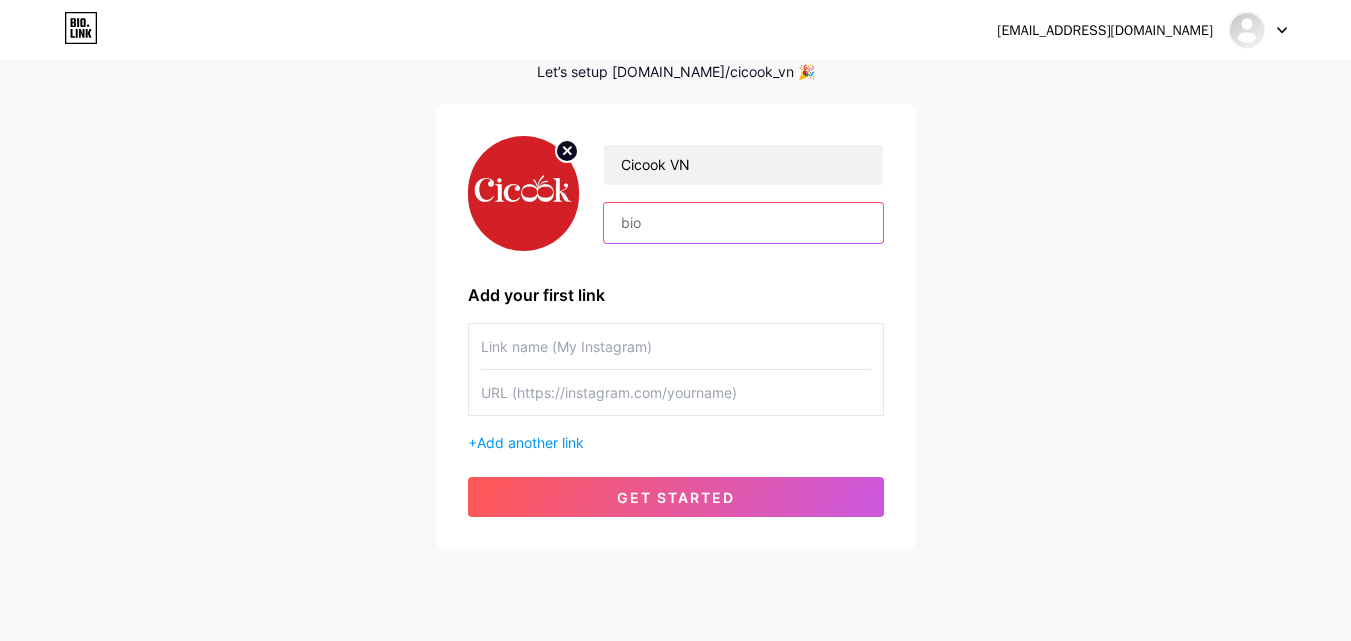 click at bounding box center (743, 223) 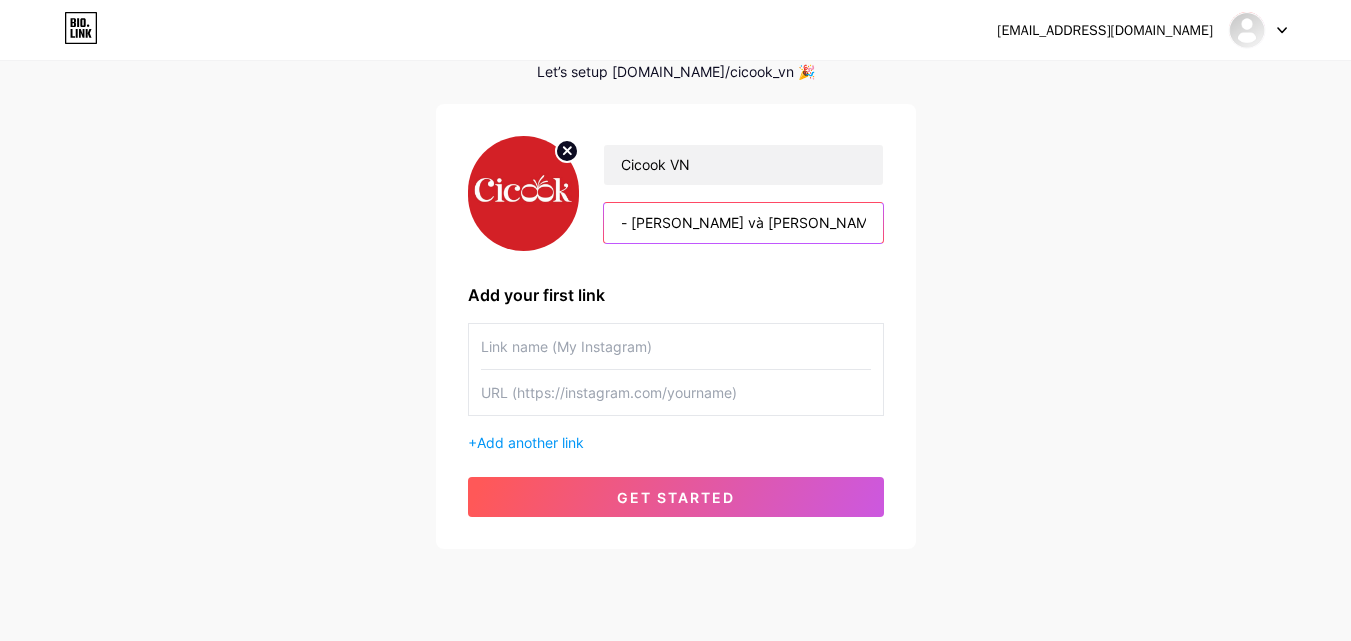 scroll, scrollTop: 0, scrollLeft: 0, axis: both 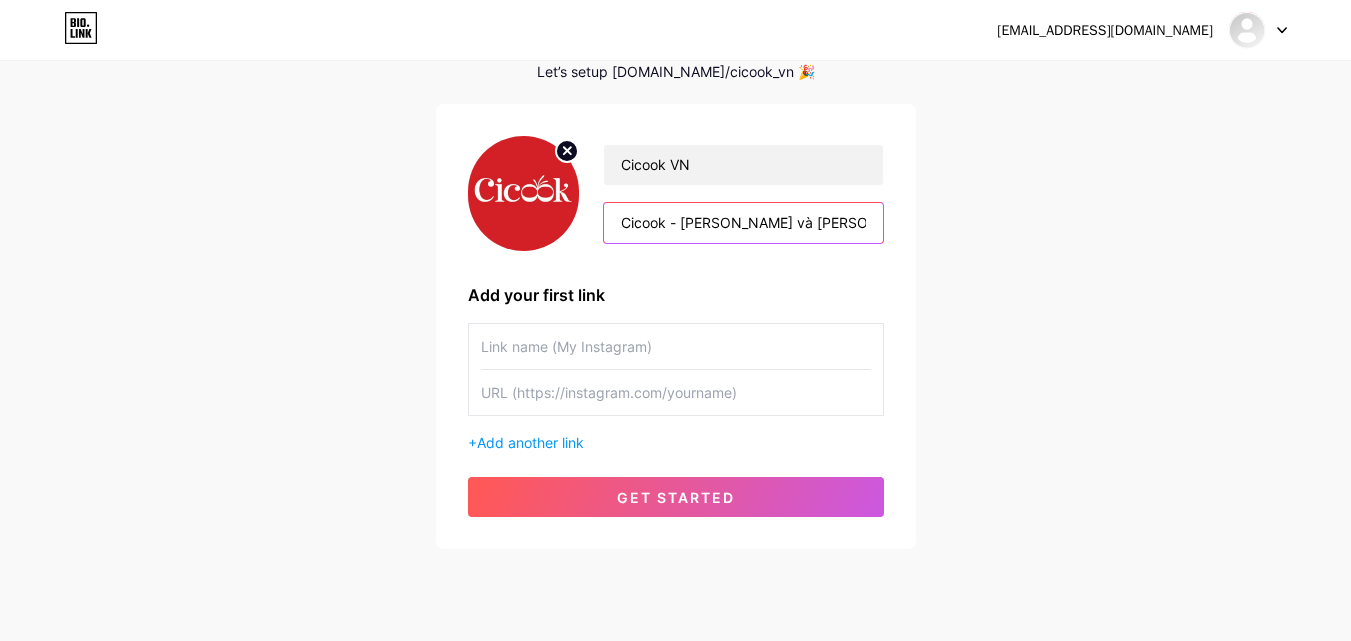 drag, startPoint x: 685, startPoint y: 221, endPoint x: 571, endPoint y: 221, distance: 114 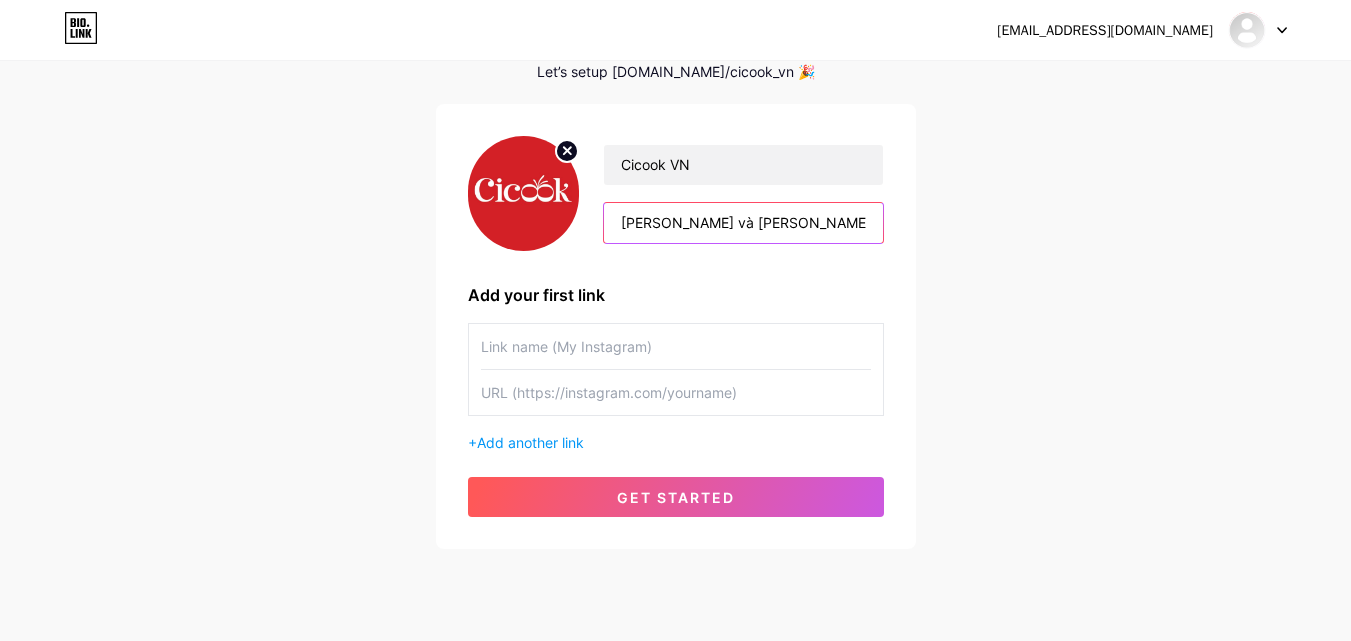 type on "[PERSON_NAME] và [PERSON_NAME] Vị Tươi Hàng Đầu Tại [GEOGRAPHIC_DATA]" 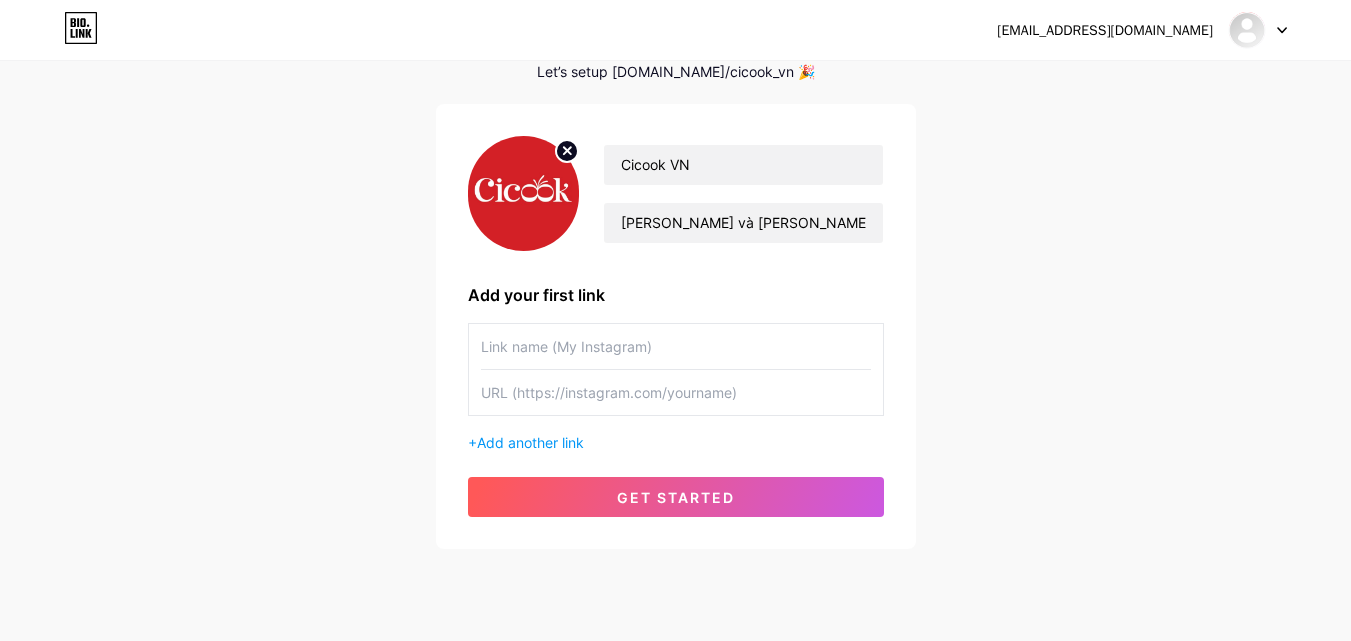 click on "Cicook VN     Công Ty Sản Xuất và [PERSON_NAME] Vị Tươi Hàng Đầu Tại [GEOGRAPHIC_DATA]     Add your first link
+  Add another link     get started" at bounding box center [676, 326] 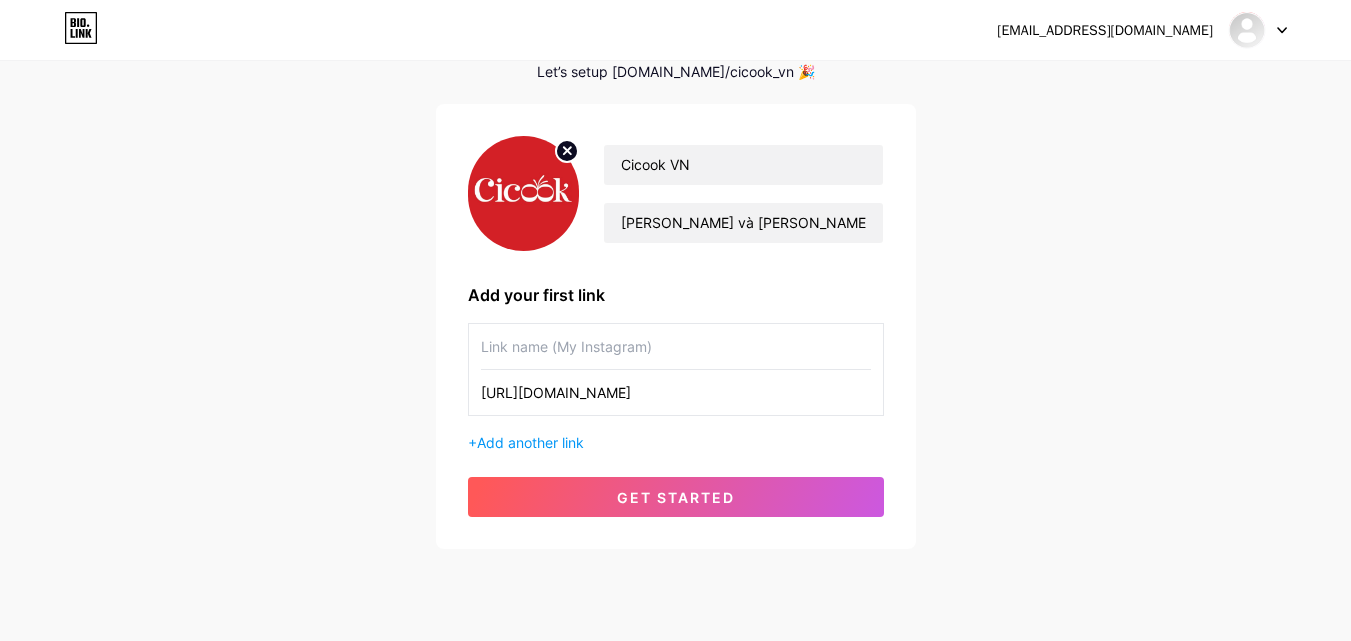 type on "[URL][DOMAIN_NAME]" 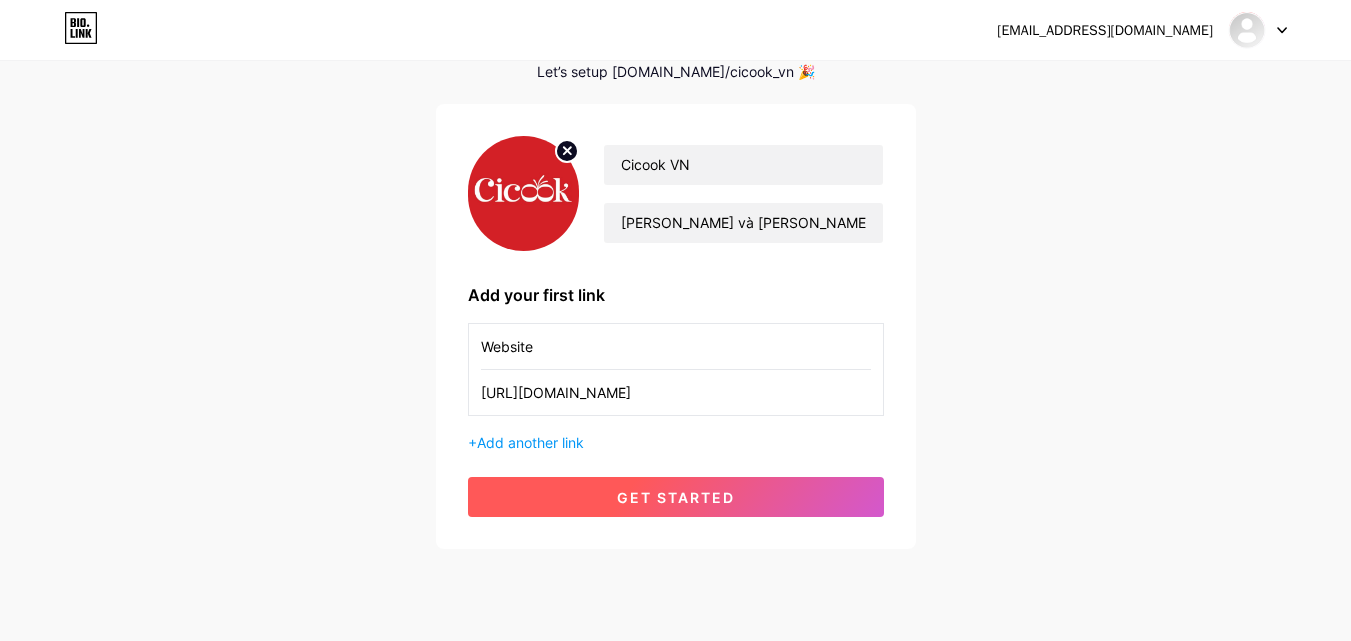 type on "Website" 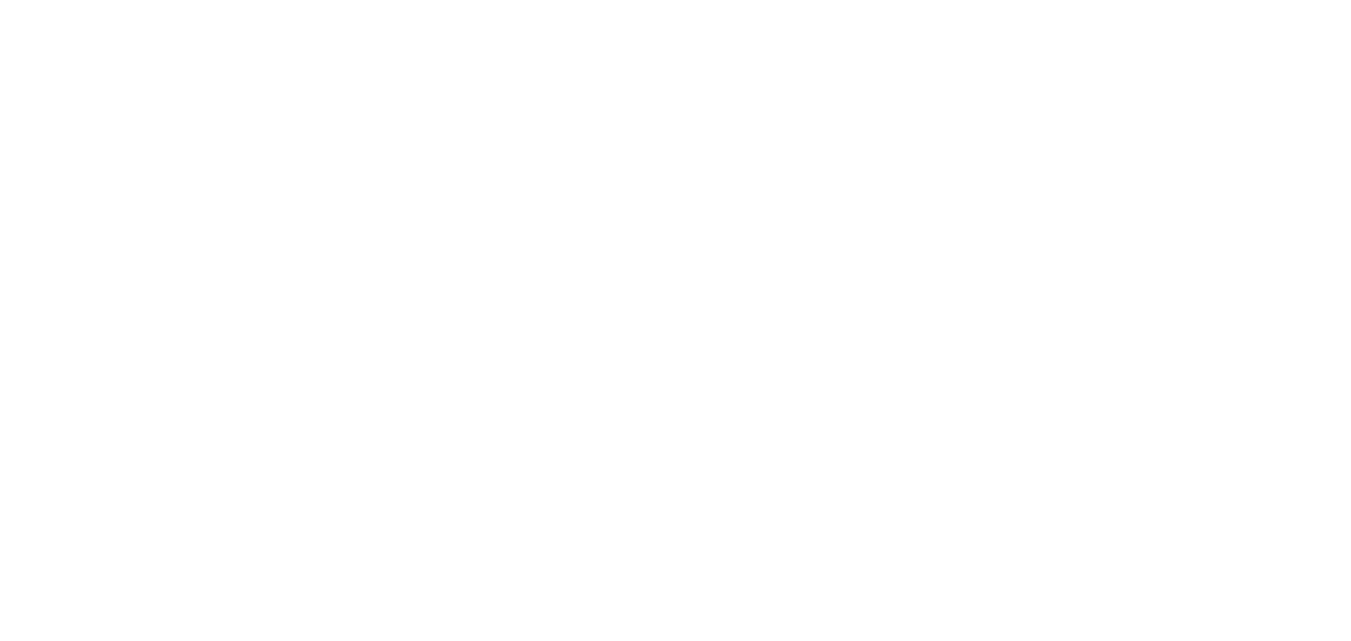 scroll, scrollTop: 0, scrollLeft: 0, axis: both 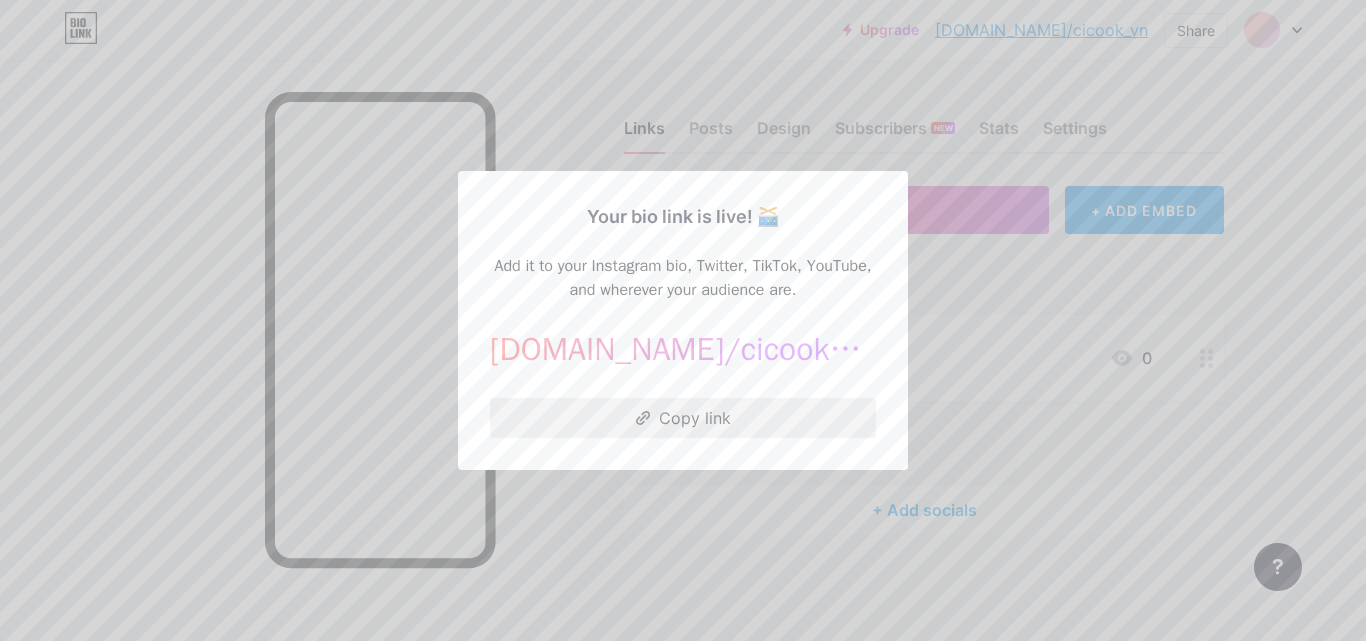 click on "Copy link" at bounding box center (683, 418) 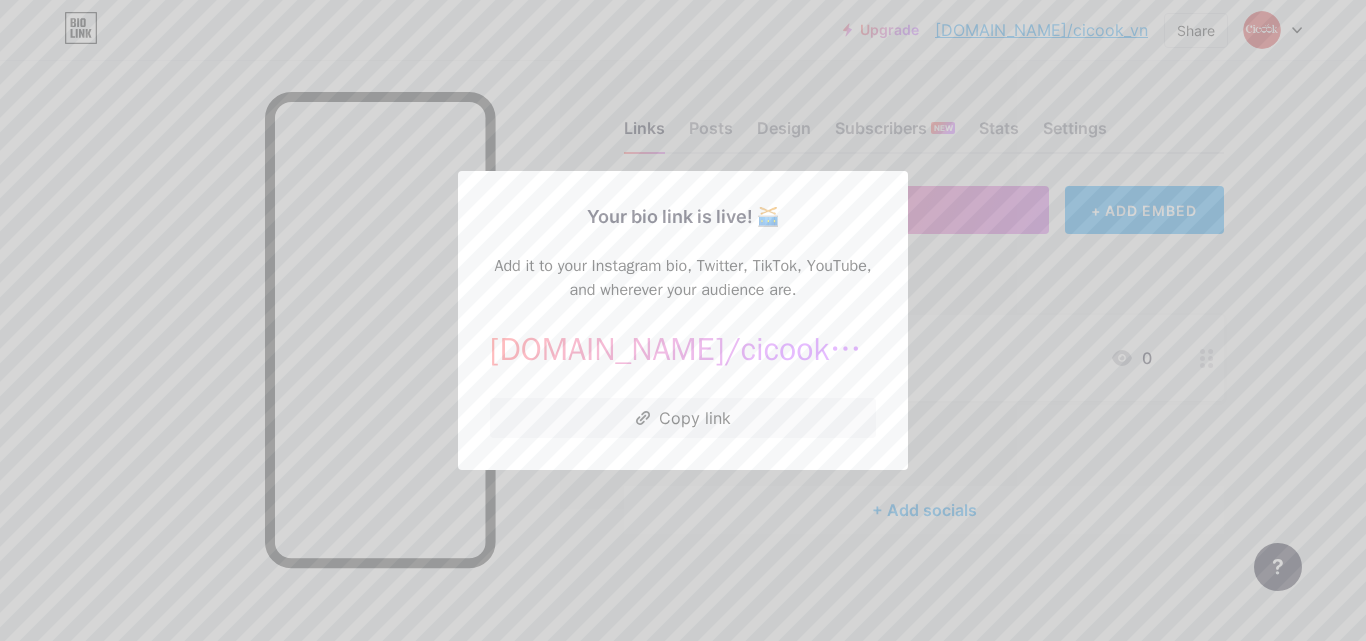 click on "Your bio link is live! 🥁
Add it to your Instagram bio, Twitter, TikTok, YouTube, and wherever your audience are.
[DOMAIN_NAME]/ cicook_vn   [URL][DOMAIN_NAME]      Copy link" at bounding box center (683, 320) 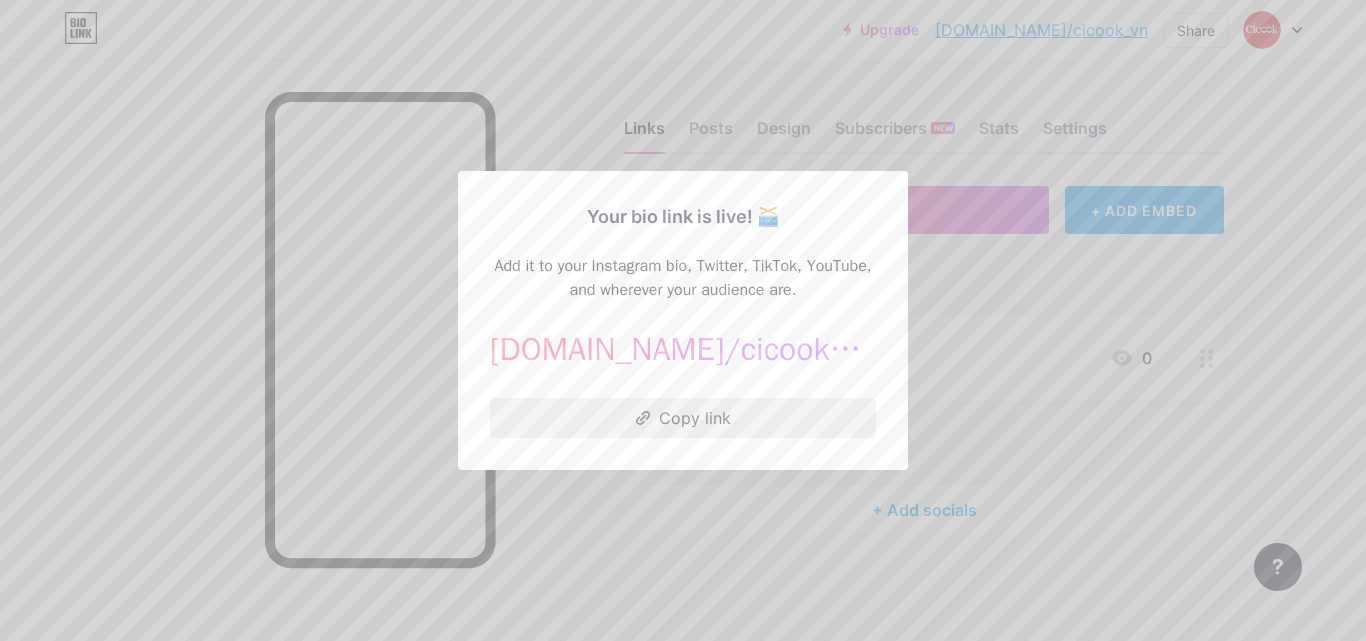 click on "Copy link" at bounding box center [683, 418] 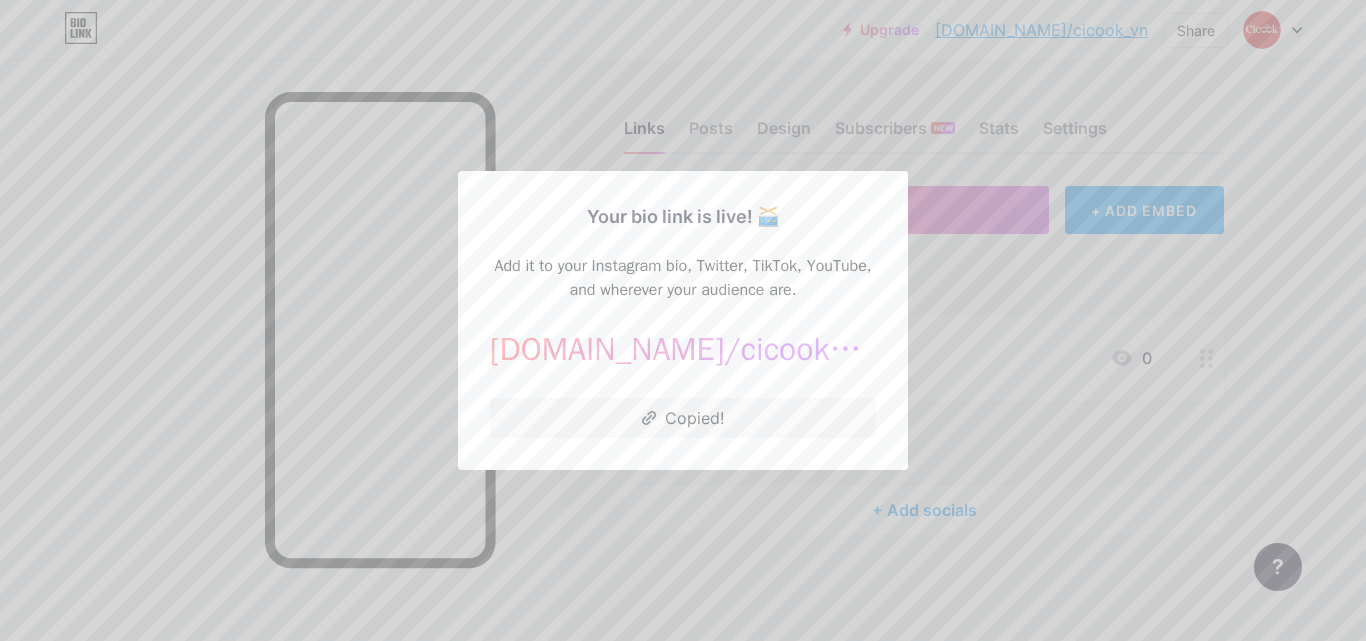 click at bounding box center [683, 320] 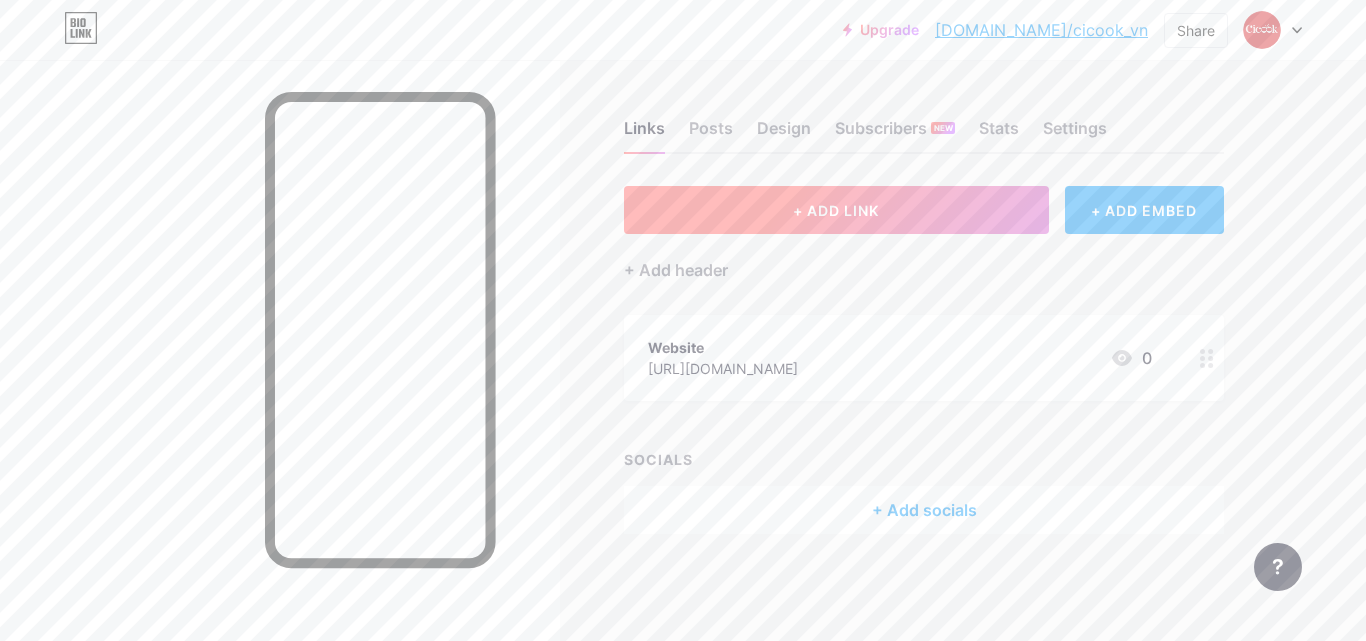 click on "+ ADD LINK" at bounding box center [836, 210] 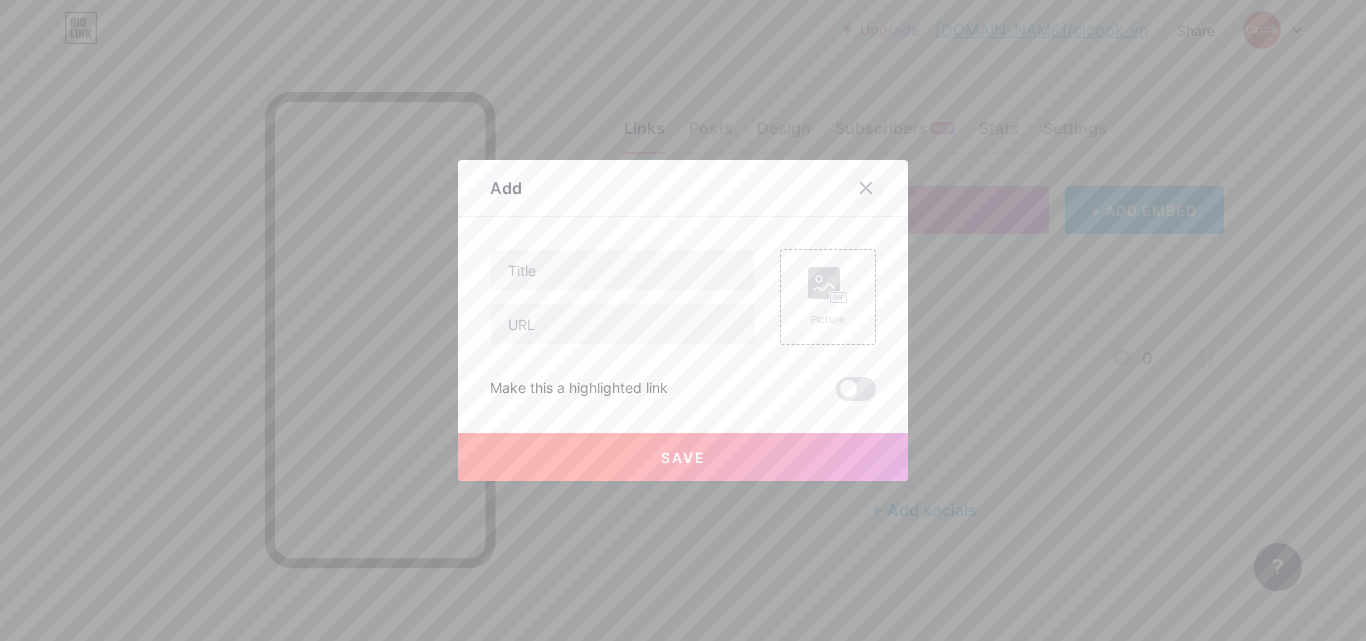 click at bounding box center (866, 188) 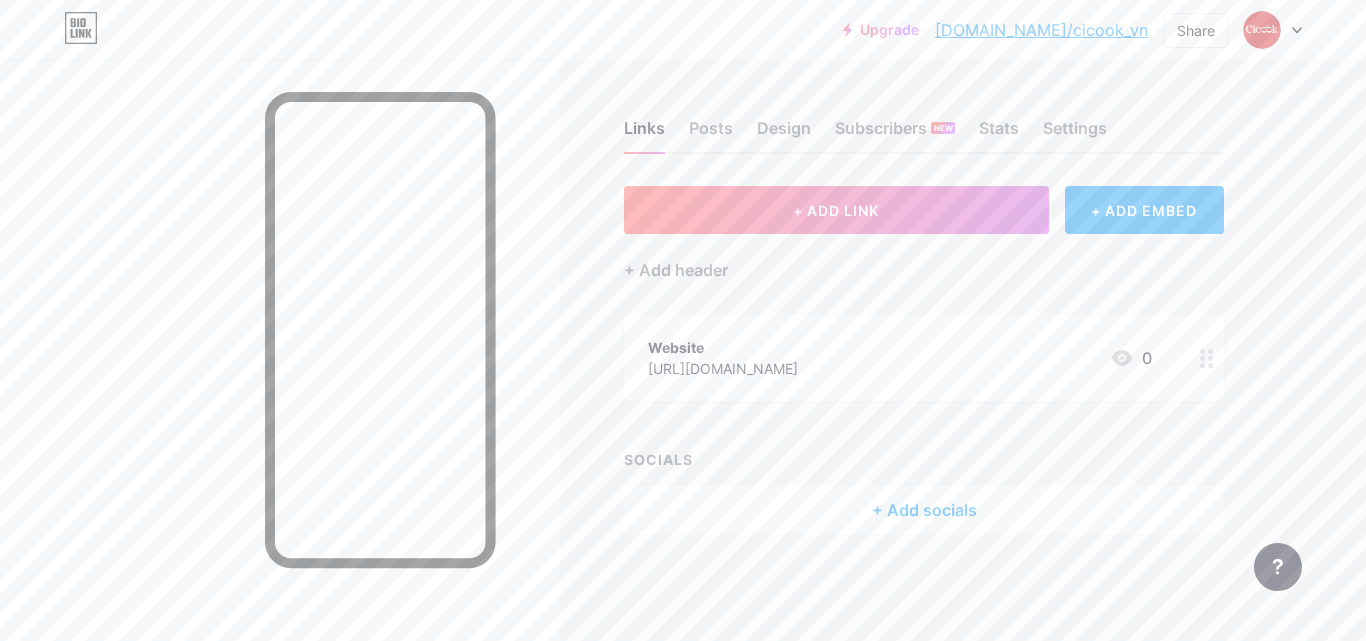 click on "+ Add socials" at bounding box center [924, 510] 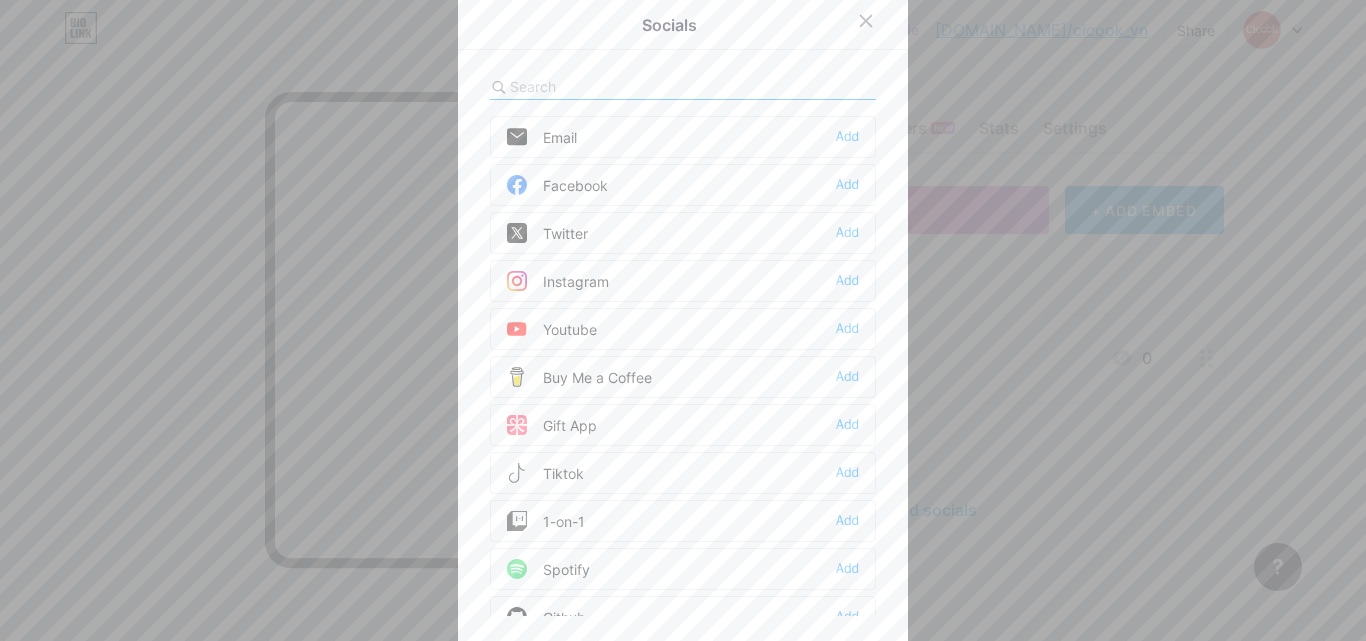 click on "Email" at bounding box center (542, 137) 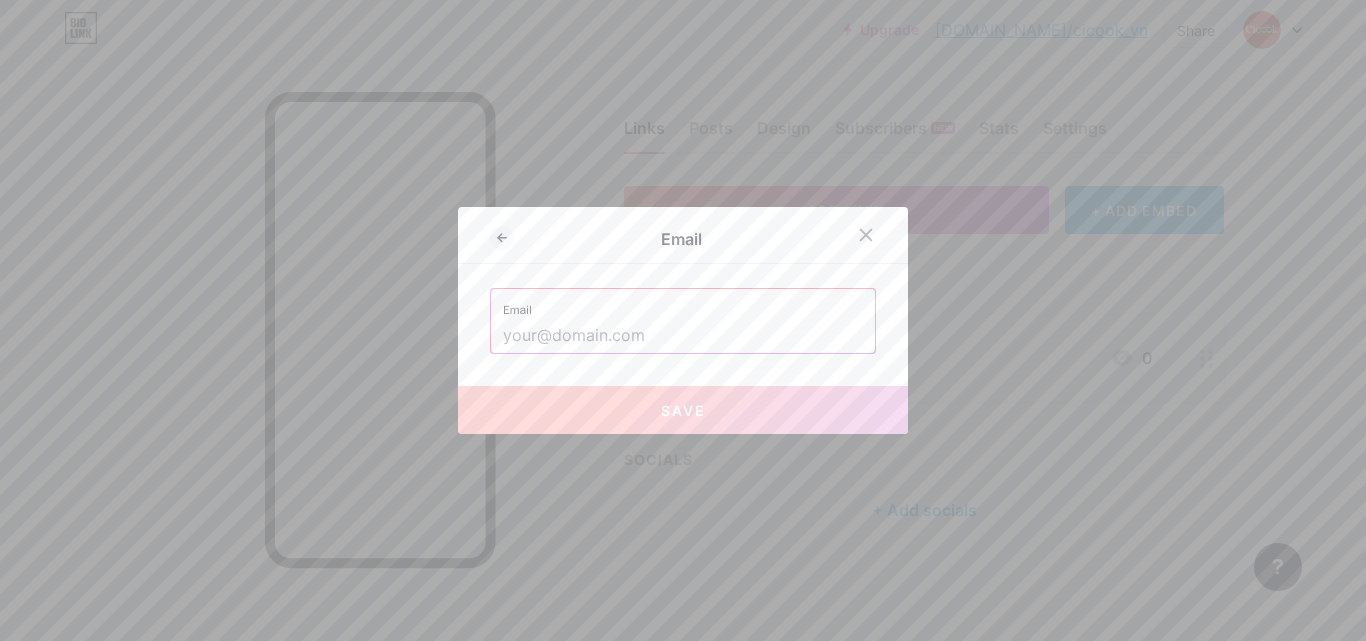 click at bounding box center (683, 336) 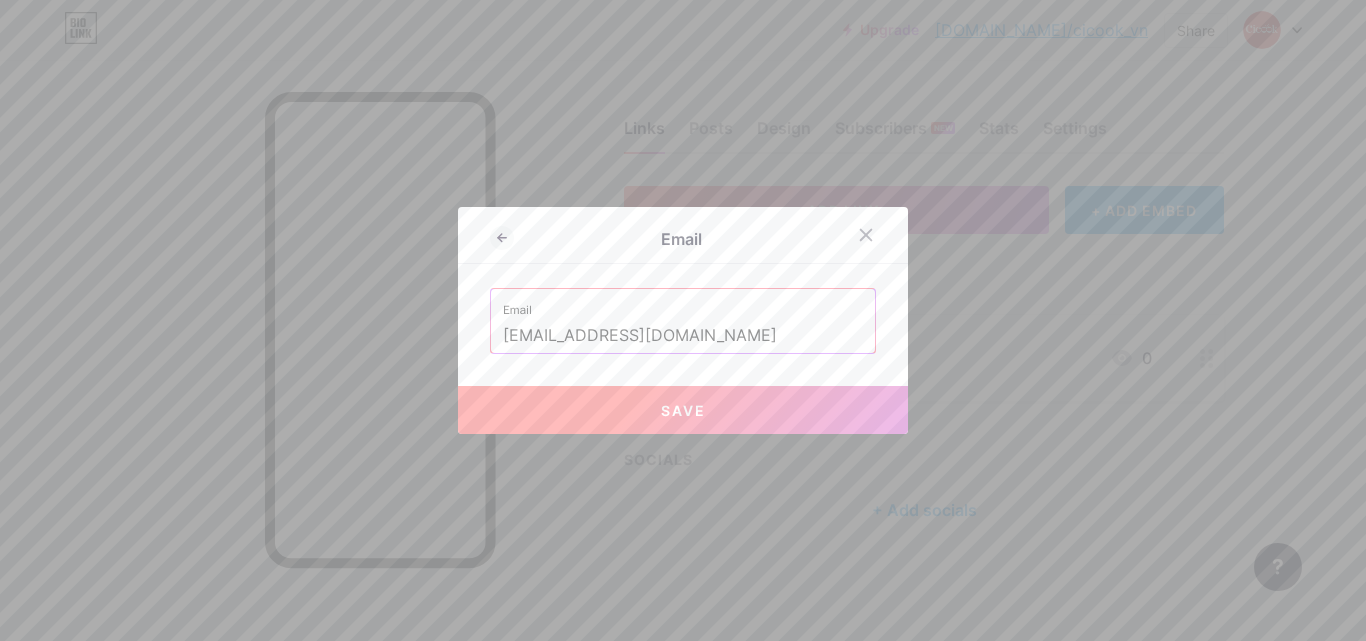 click on "Save" at bounding box center [683, 410] 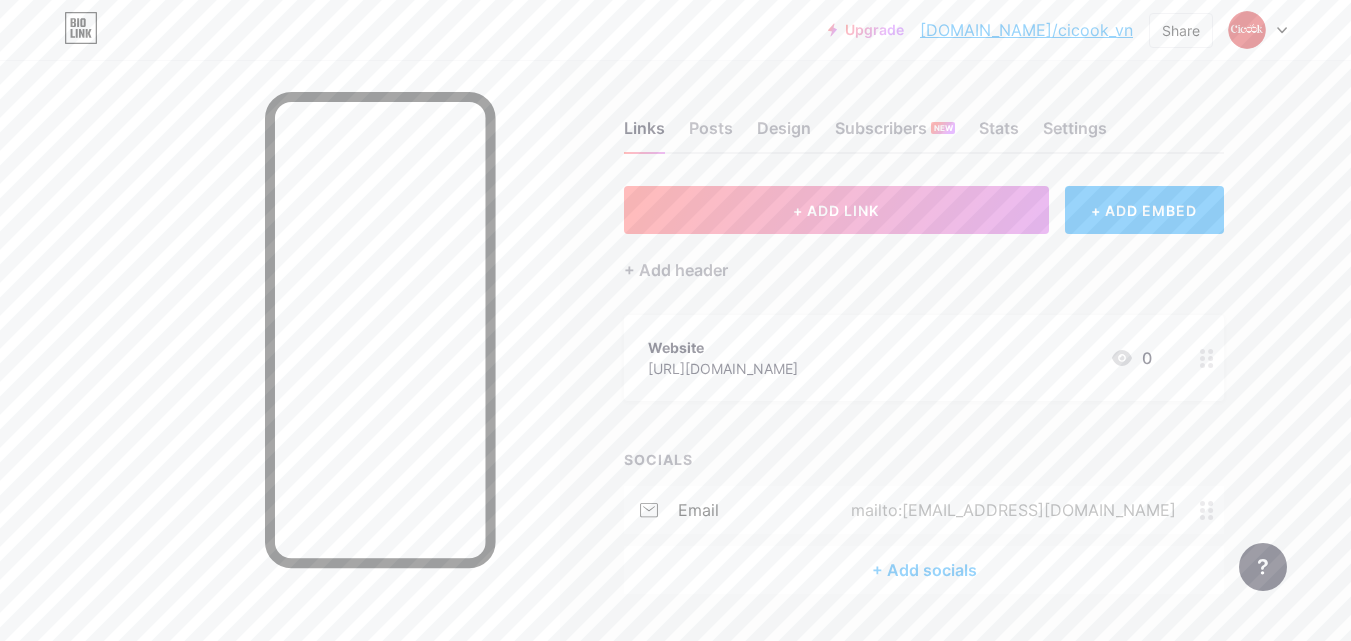click on "+ Add socials" at bounding box center [924, 570] 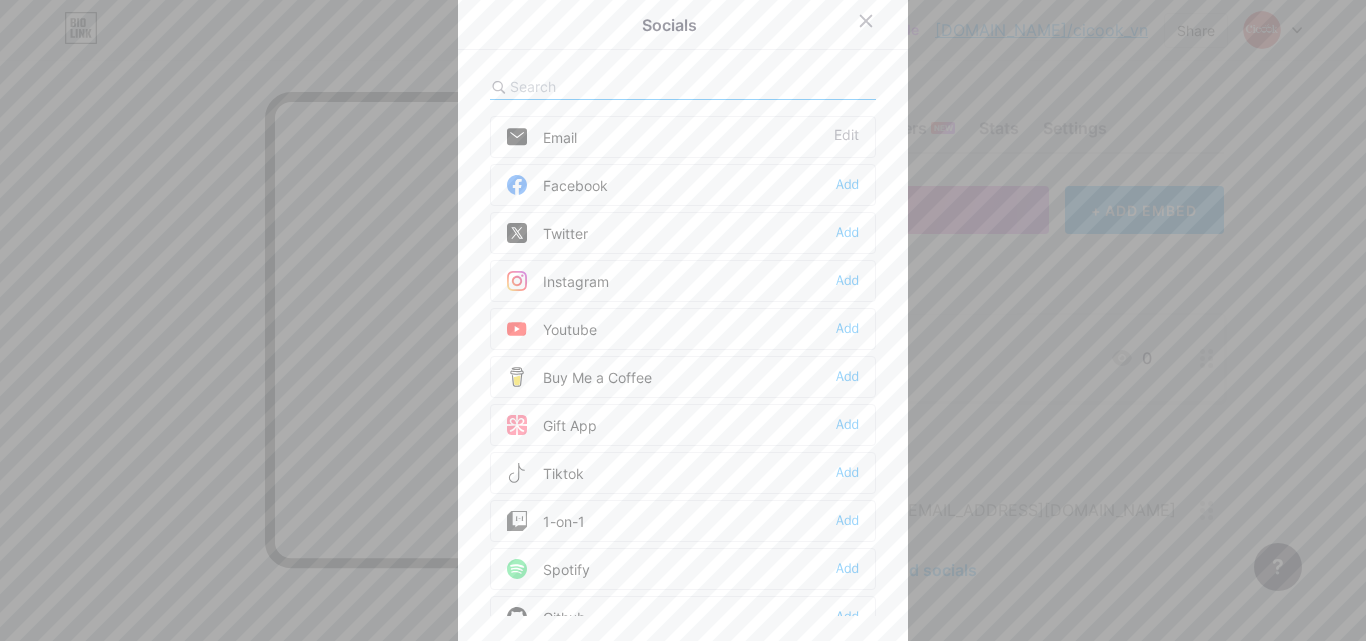 click on "Facebook
Add" at bounding box center [683, 185] 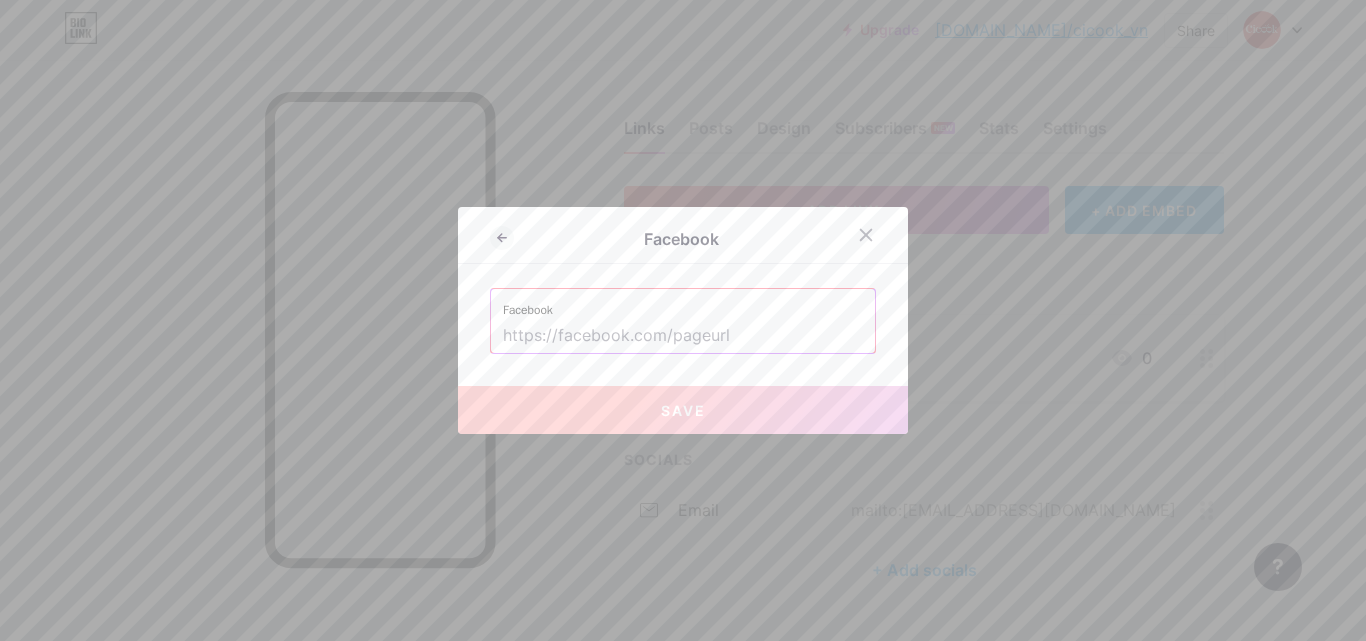 click at bounding box center [683, 336] 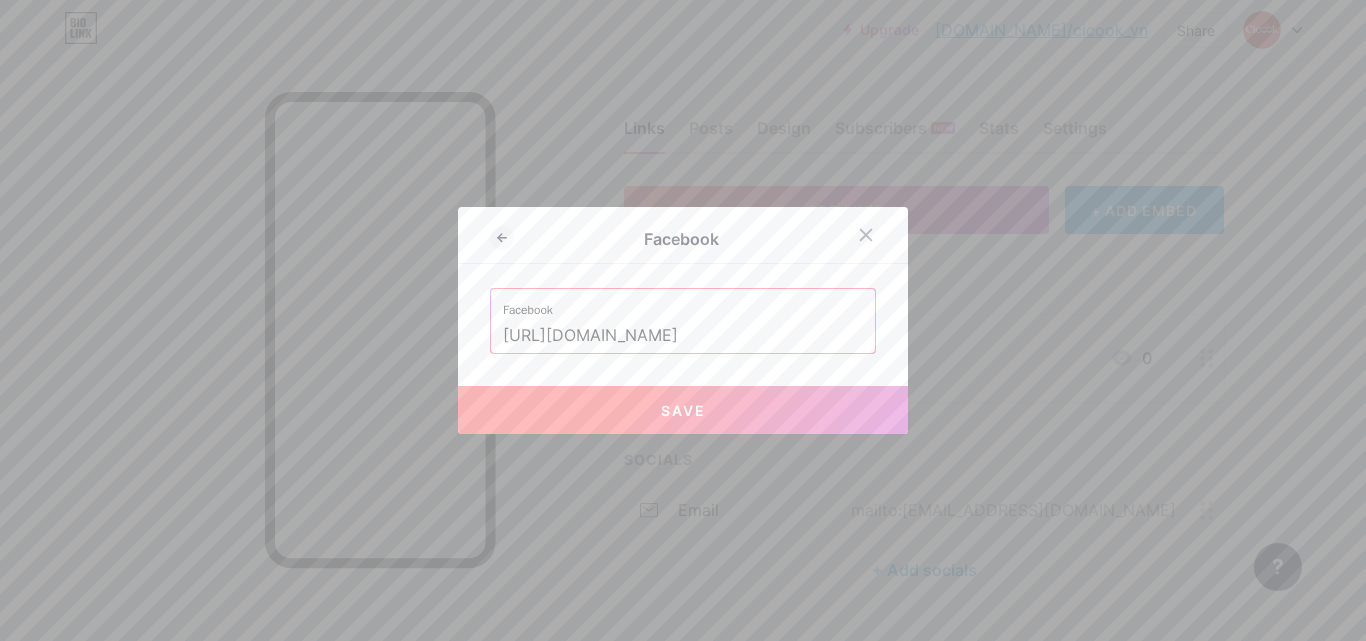 type on "[URL][DOMAIN_NAME]" 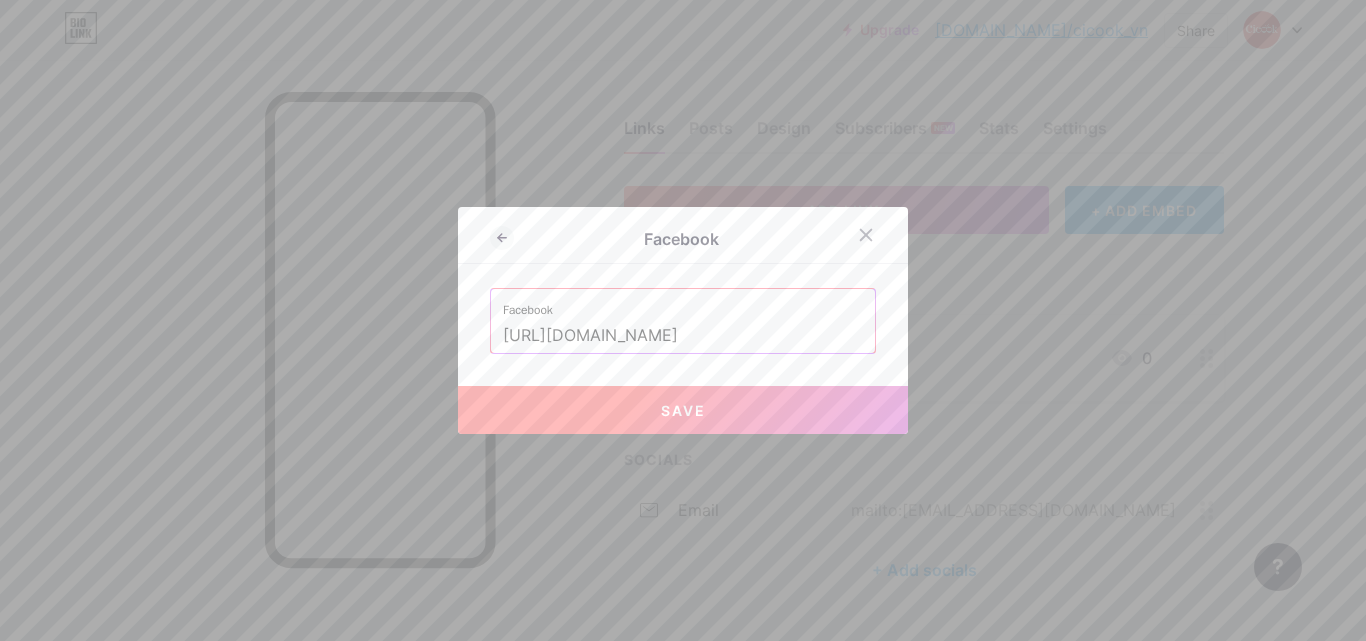 click on "Save" at bounding box center (683, 410) 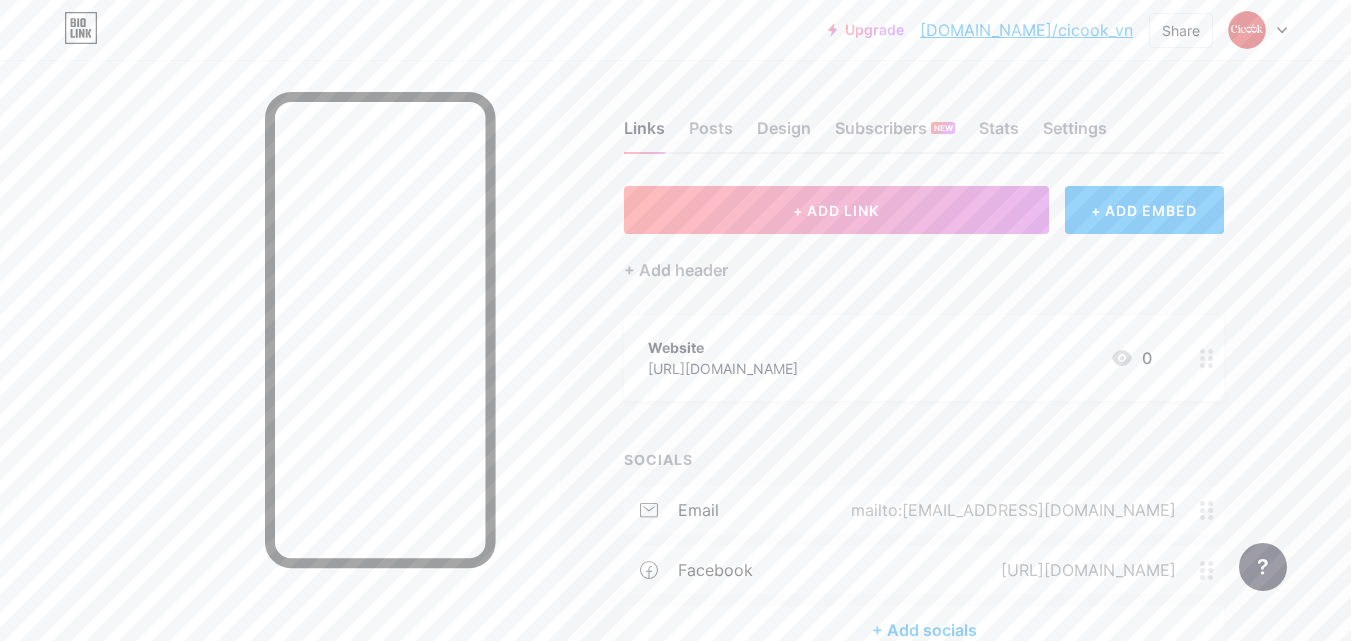 click on "+ Add socials" at bounding box center (924, 630) 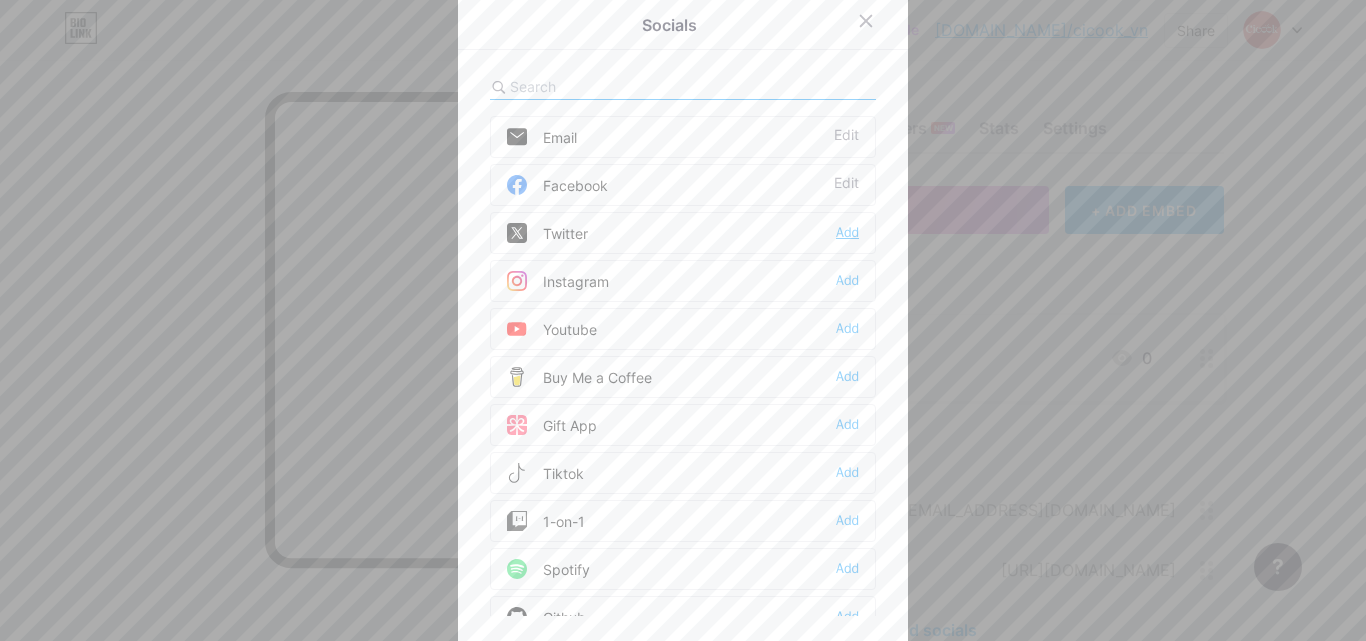 click on "Add" at bounding box center [847, 233] 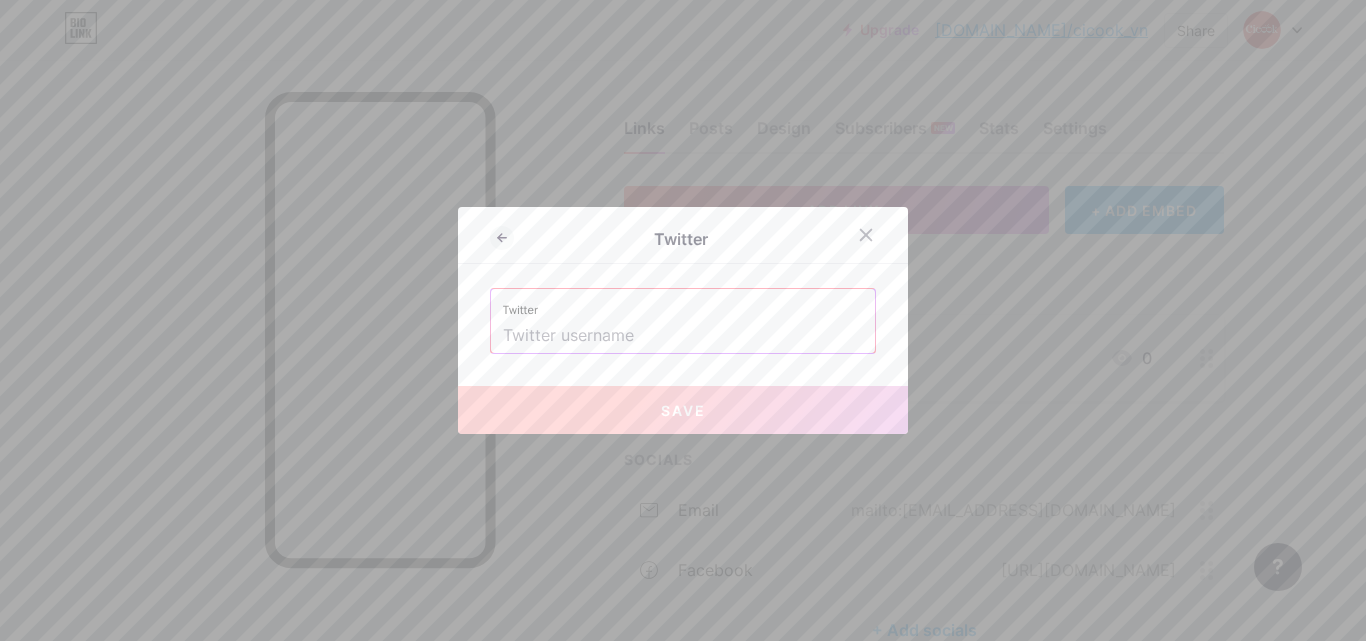 click at bounding box center [683, 336] 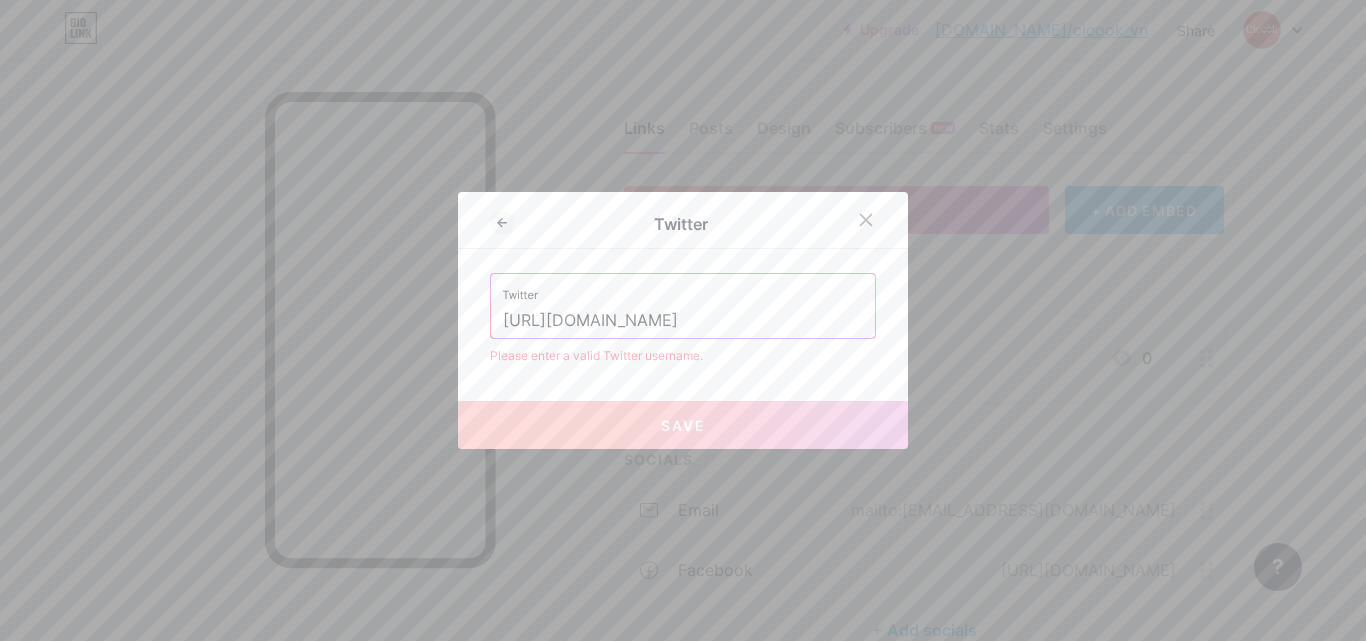 drag, startPoint x: 605, startPoint y: 320, endPoint x: 401, endPoint y: 321, distance: 204.00246 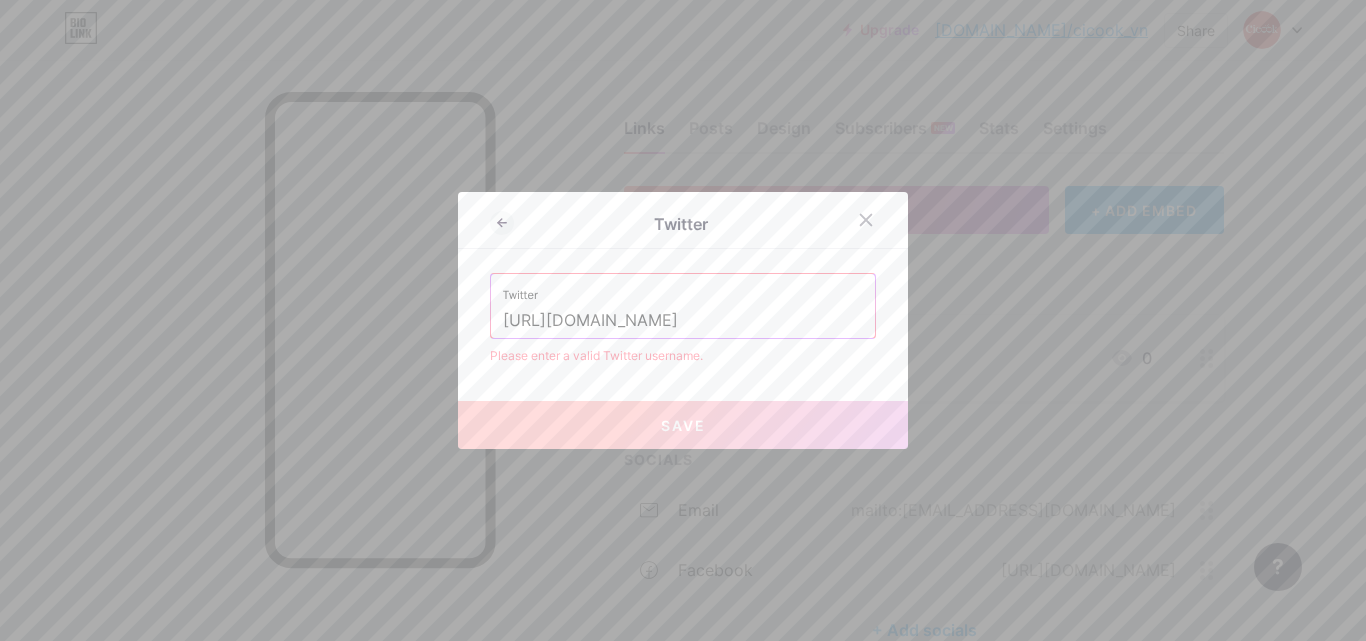 click on "Twitter       Twitter   [URL][DOMAIN_NAME]   Please enter a valid Twitter username.       Save" at bounding box center [683, 320] 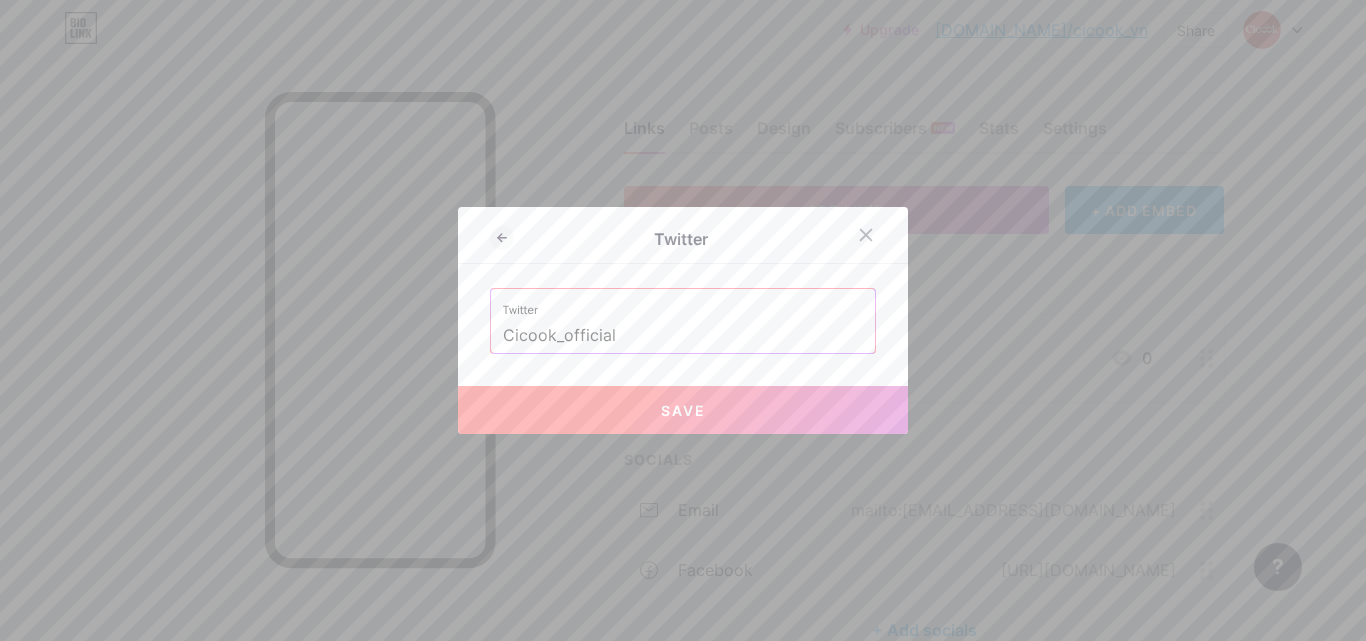 click on "Save" at bounding box center [683, 410] 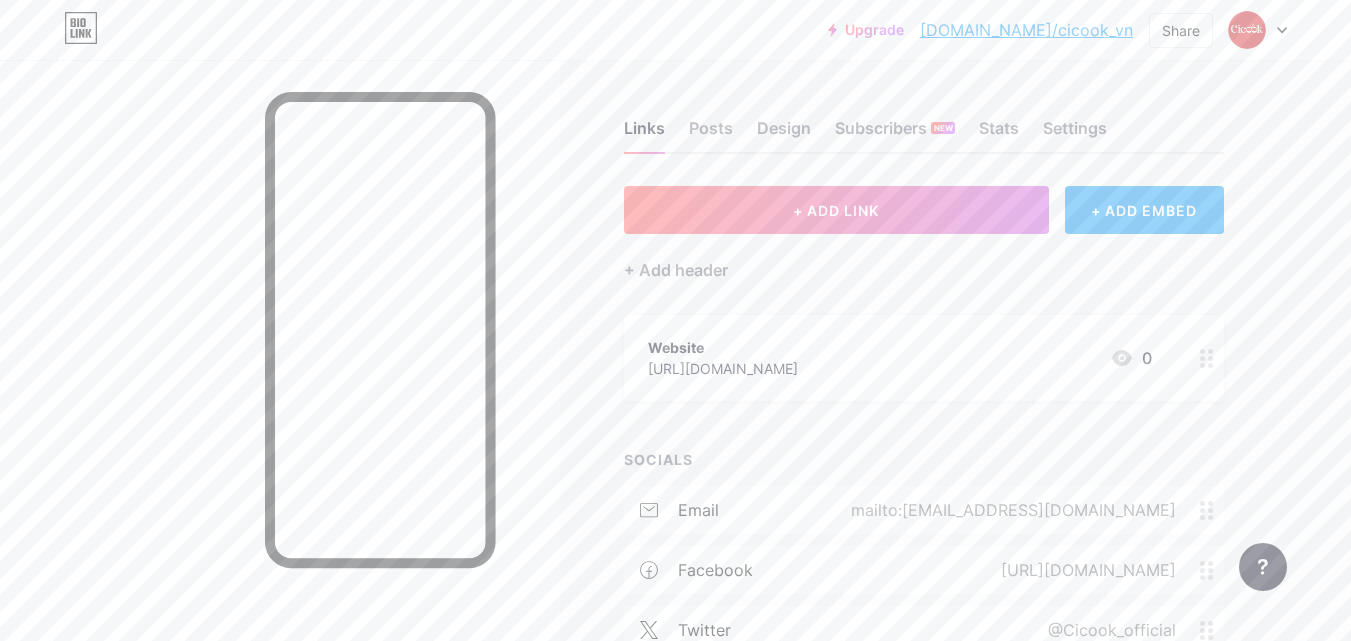 scroll, scrollTop: 172, scrollLeft: 0, axis: vertical 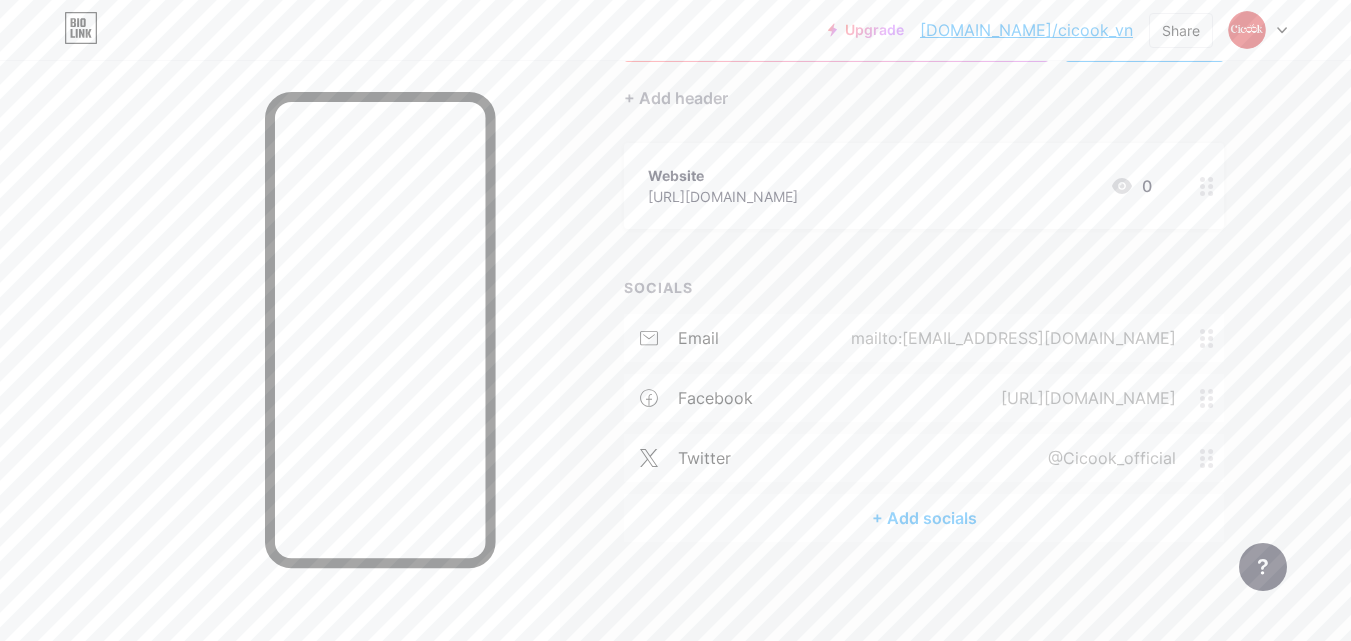 click on "+ Add socials" at bounding box center [924, 518] 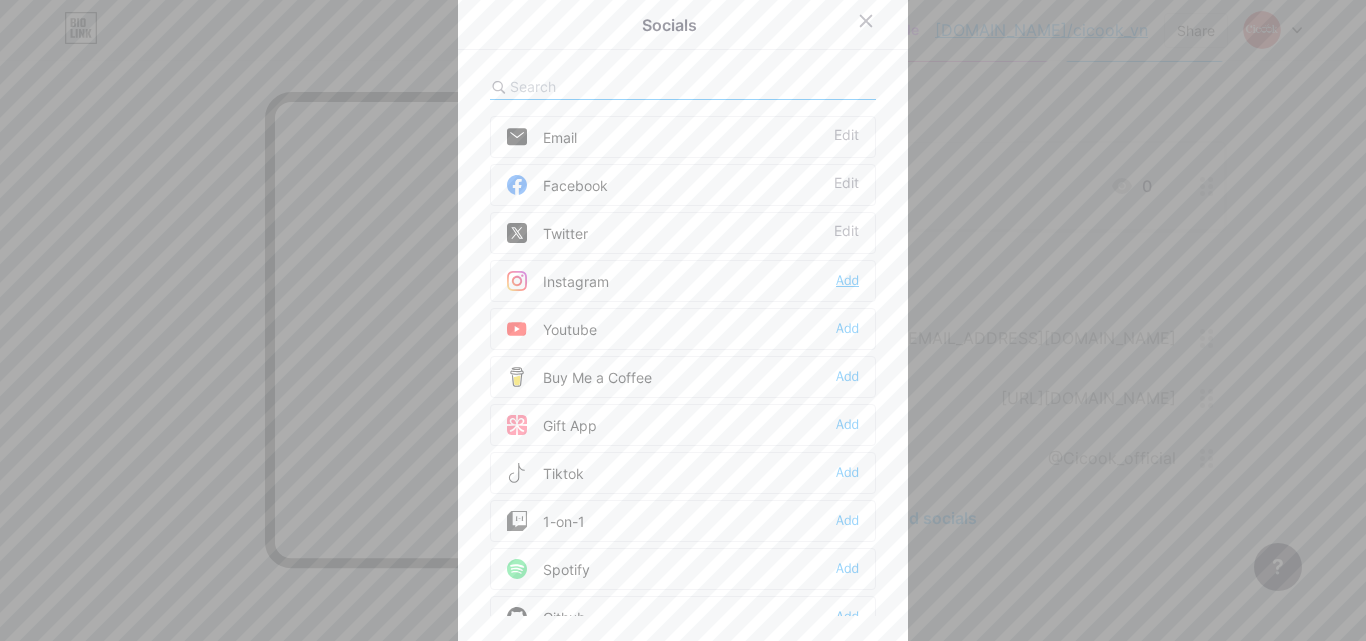 click on "Add" at bounding box center [847, 281] 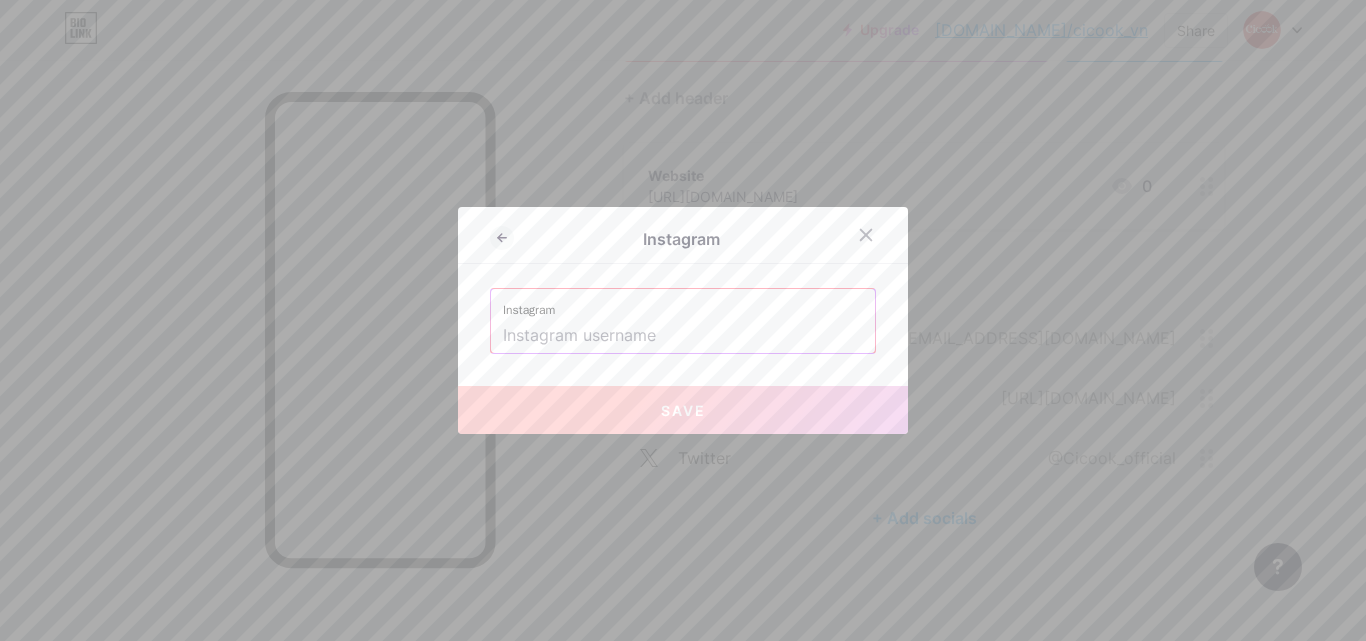 click on "Instagram" at bounding box center [683, 304] 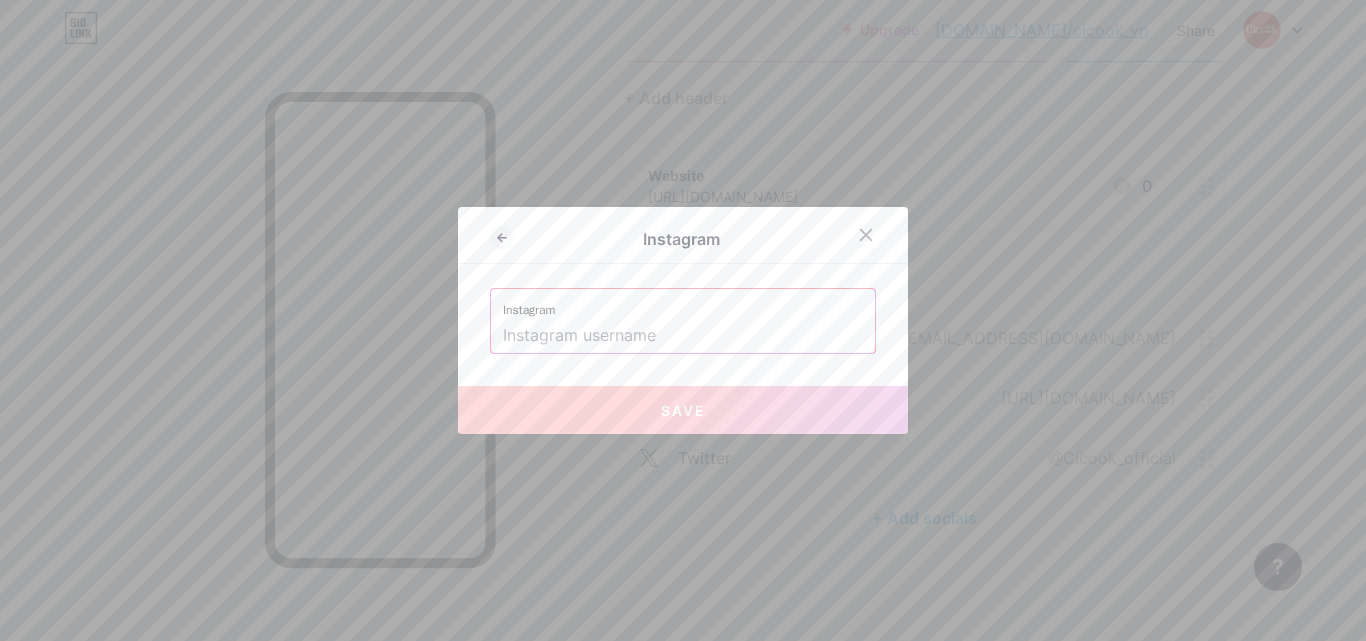 click at bounding box center [683, 336] 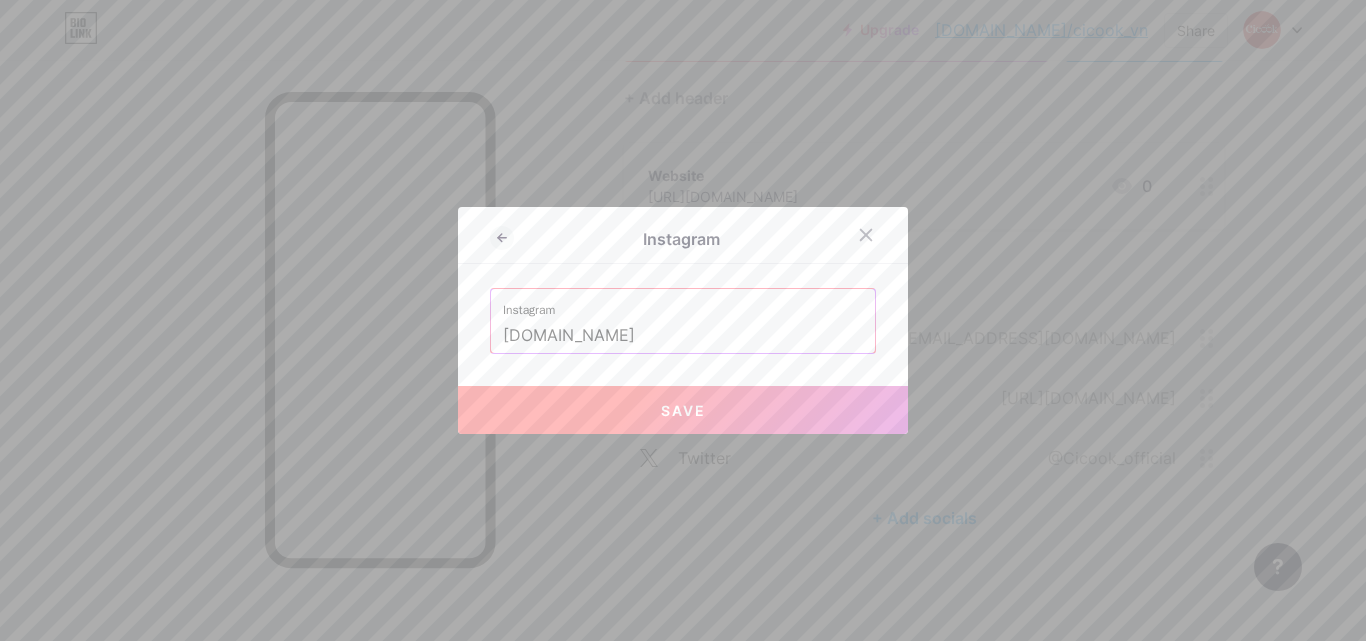 click on "Save" at bounding box center (683, 410) 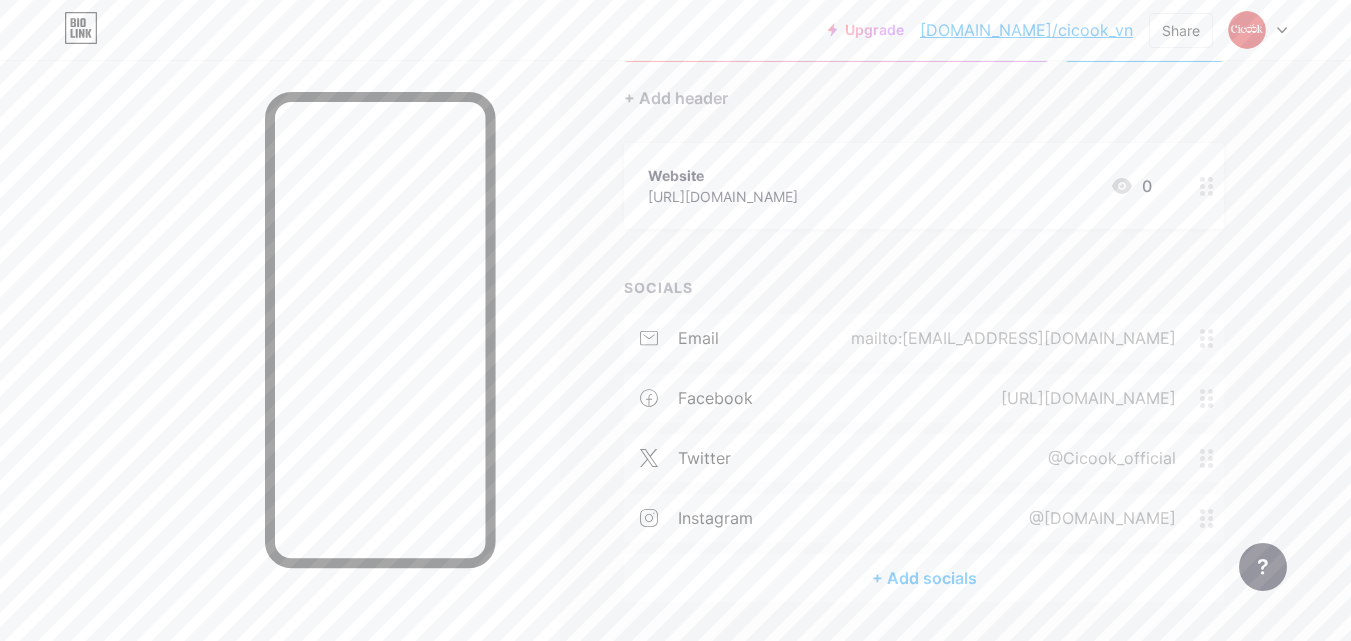 click on "+ Add socials" at bounding box center [924, 578] 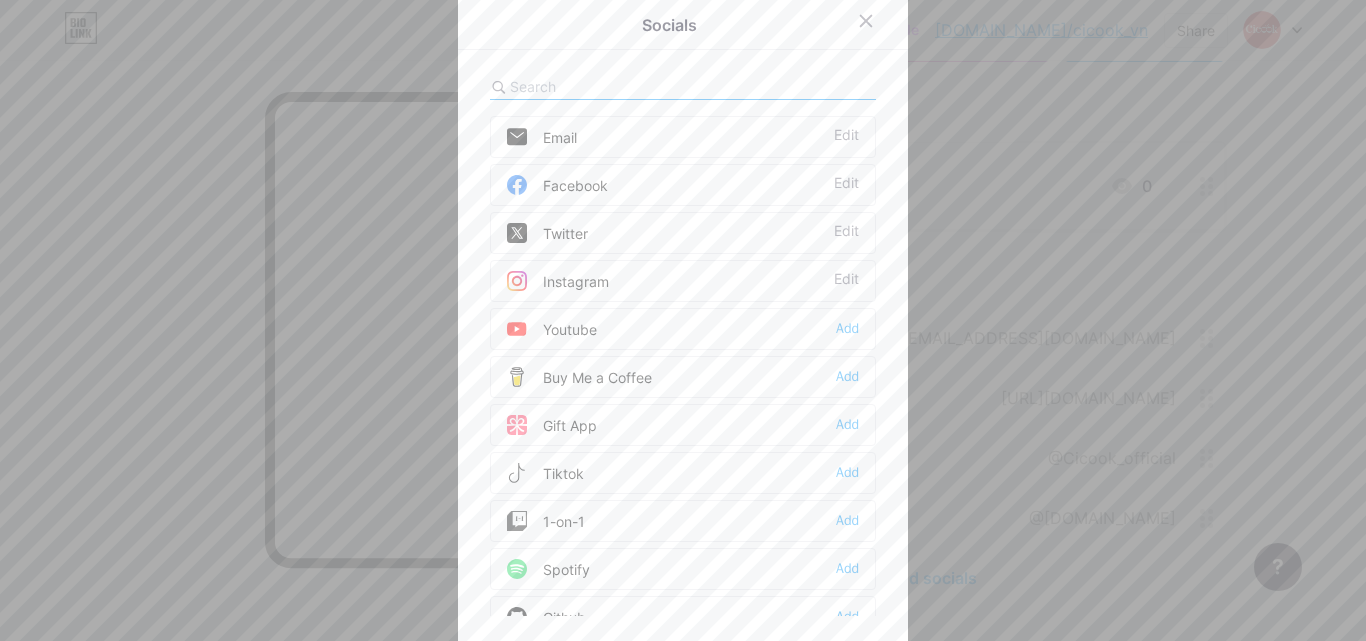 click on "Youtube
Add" at bounding box center [683, 329] 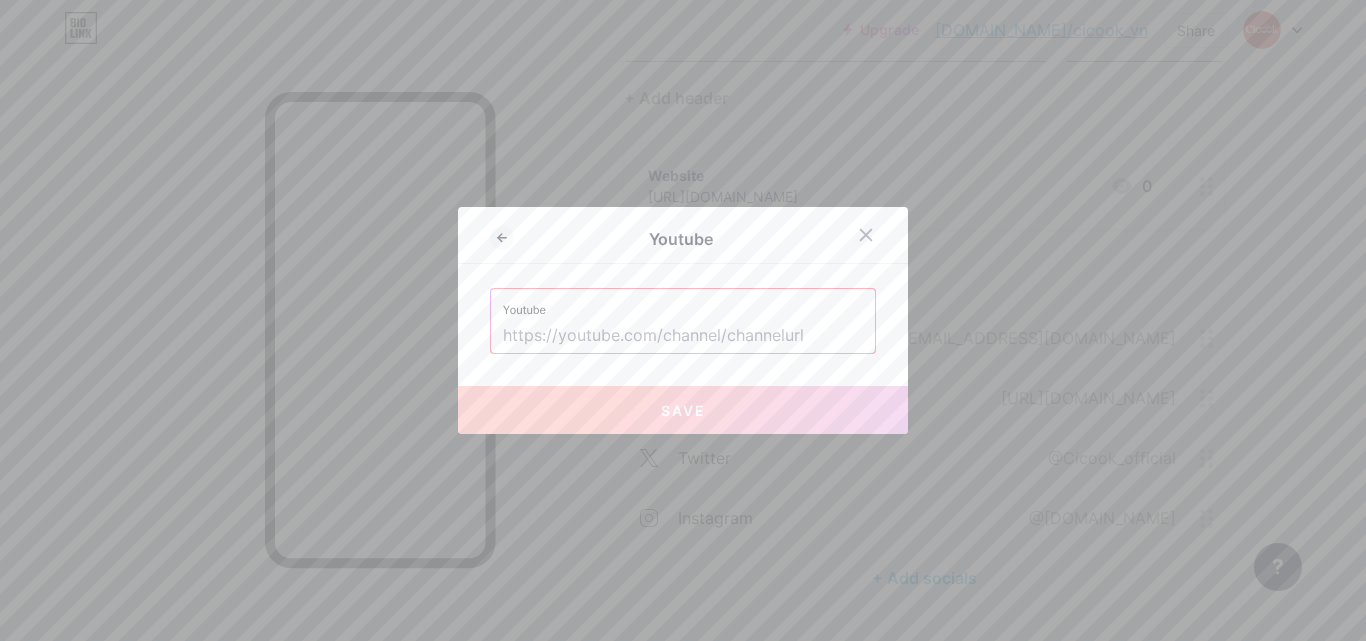 click on "Youtube" at bounding box center [683, 304] 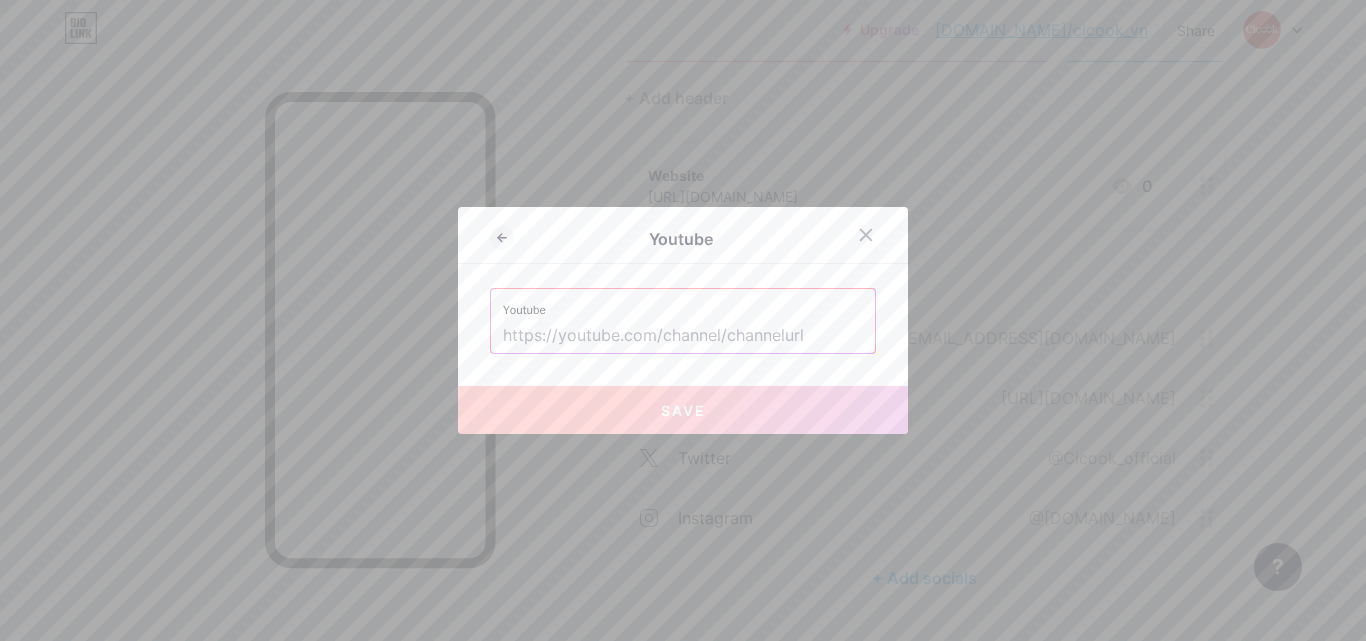 click at bounding box center (683, 336) 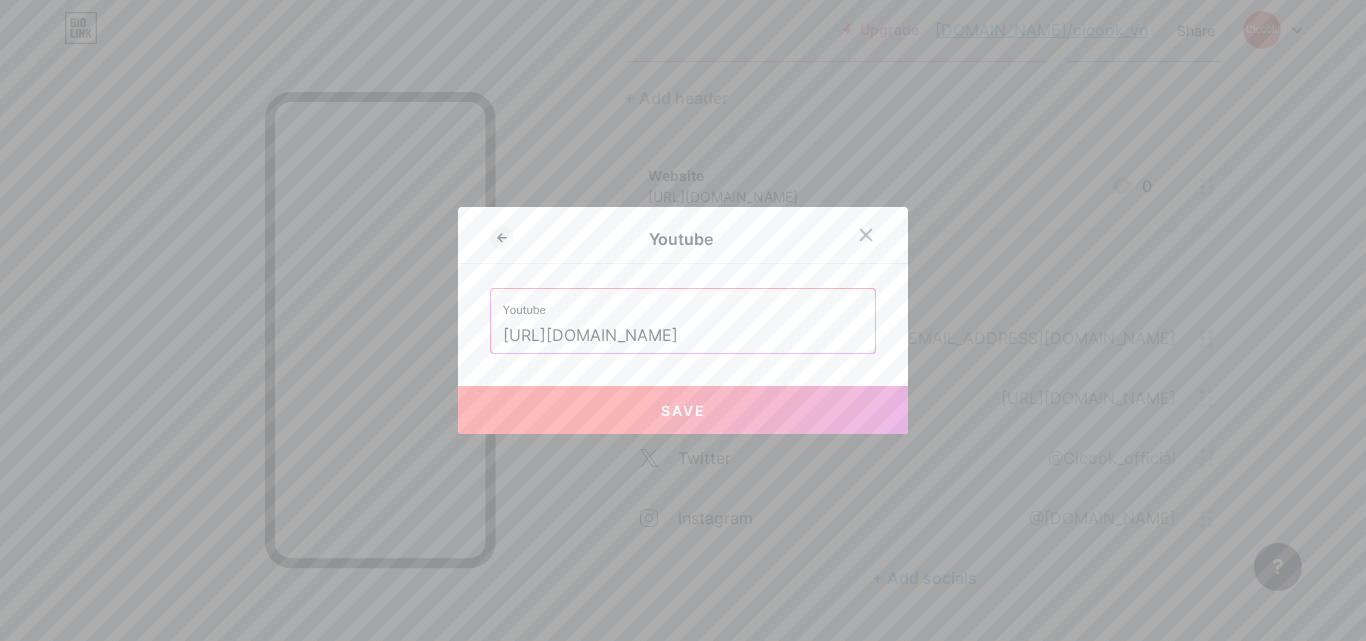 type on "[URL][DOMAIN_NAME]" 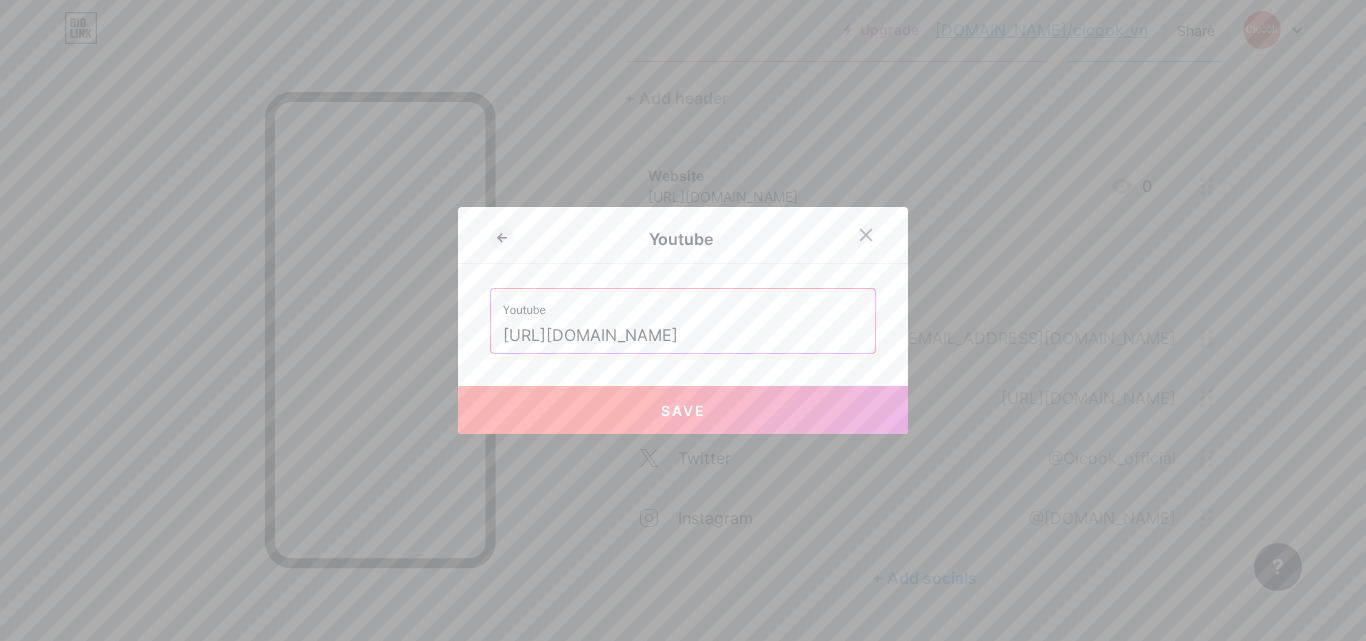 click on "Save" at bounding box center (683, 410) 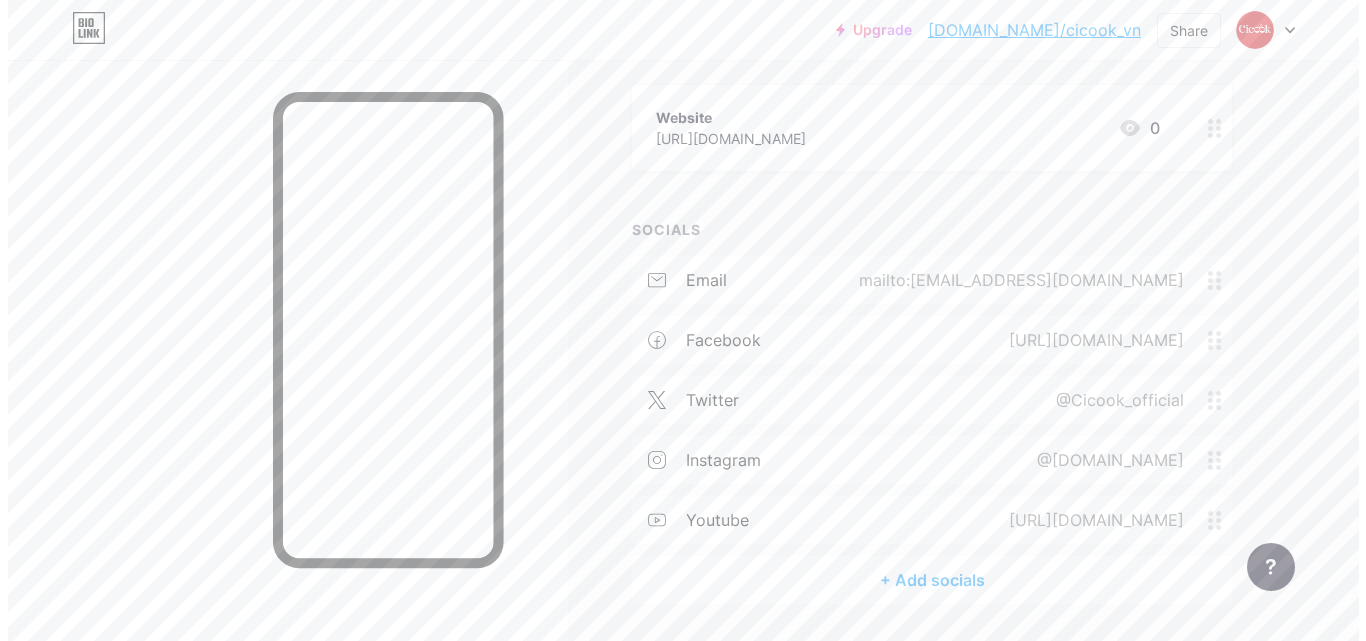 scroll, scrollTop: 292, scrollLeft: 0, axis: vertical 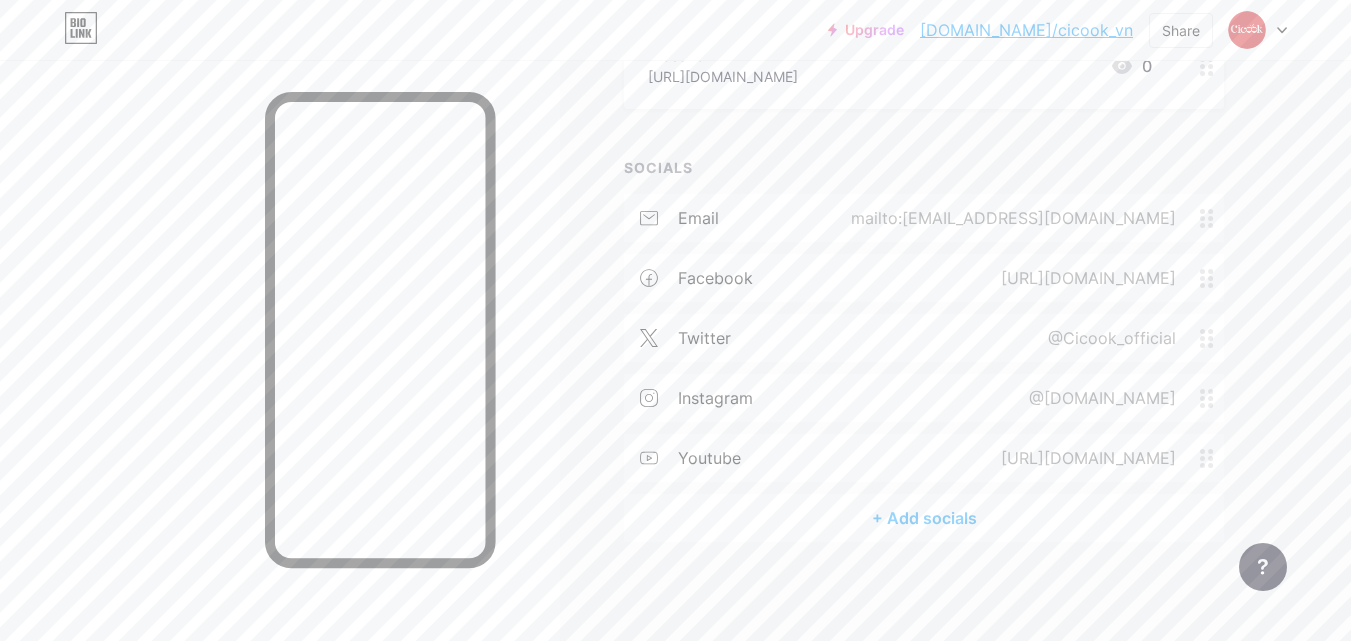 click on "+ Add socials" at bounding box center [924, 518] 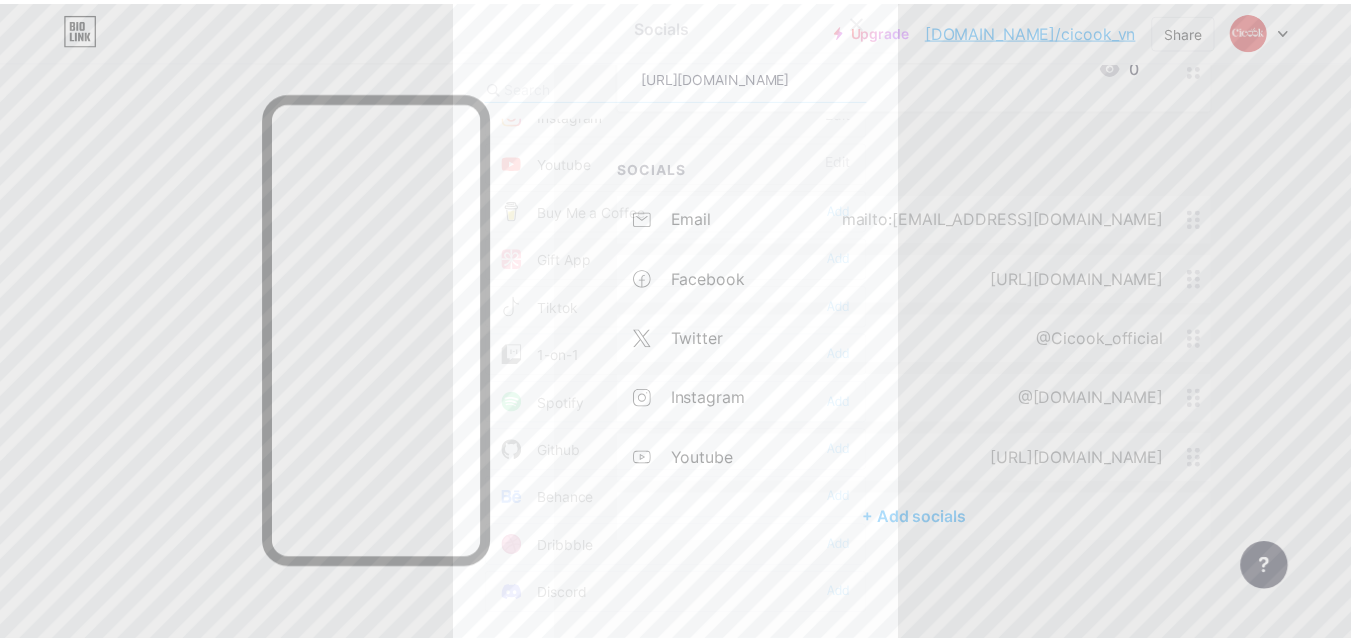 scroll, scrollTop: 200, scrollLeft: 0, axis: vertical 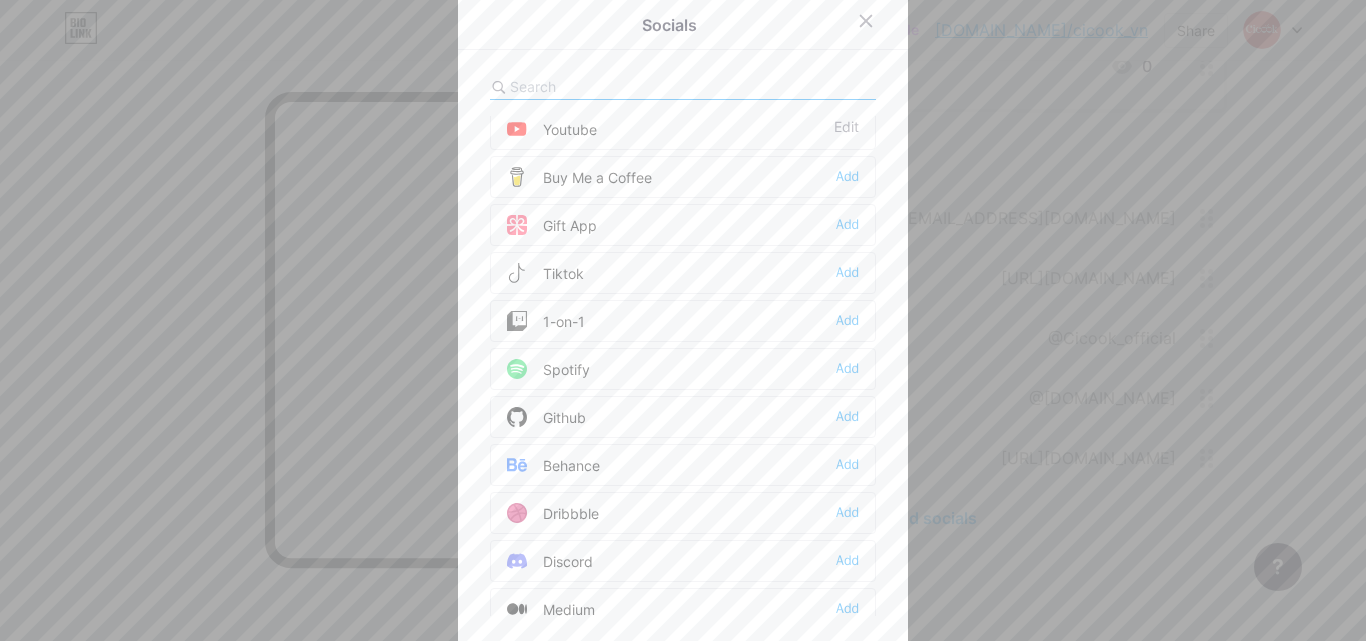 click on "Tiktok
Add" at bounding box center (683, 273) 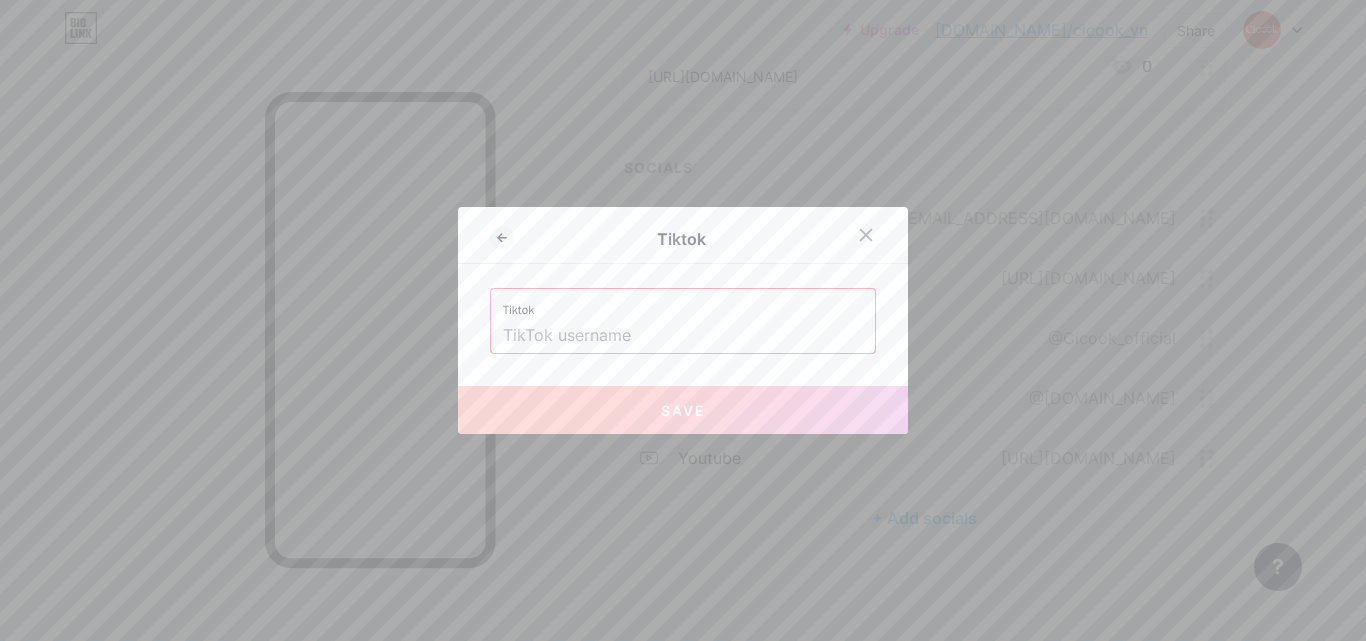 click at bounding box center [683, 336] 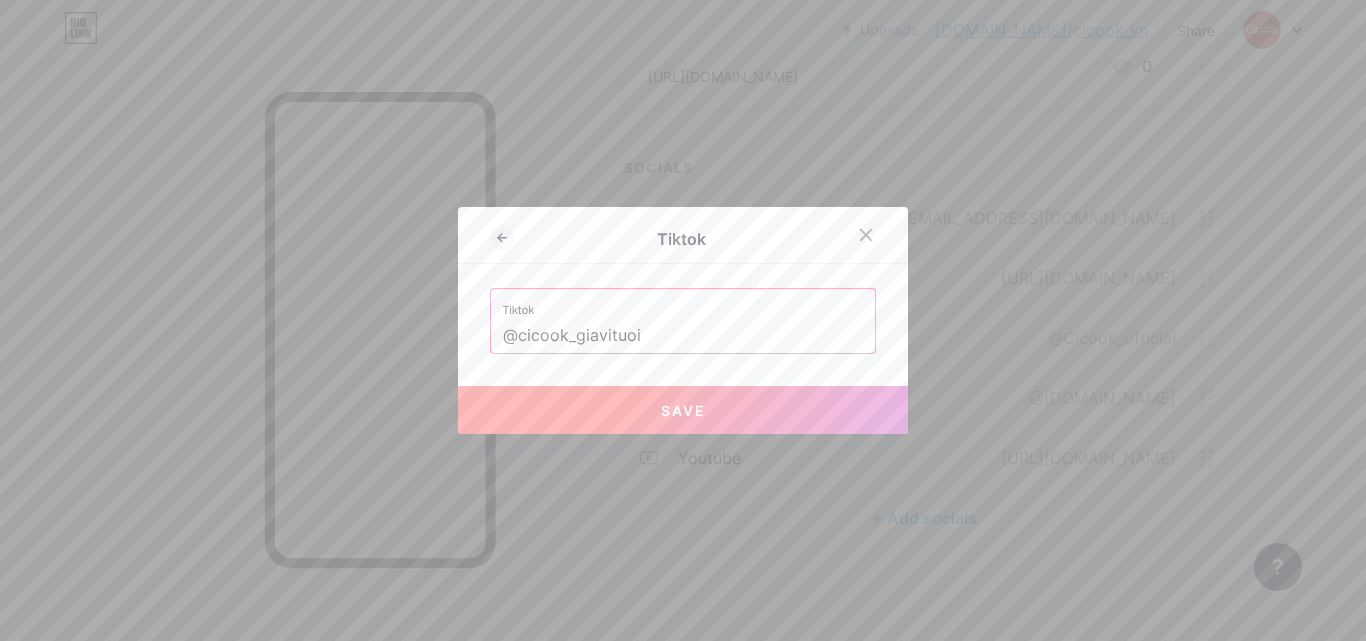 click on "Save" at bounding box center [683, 410] 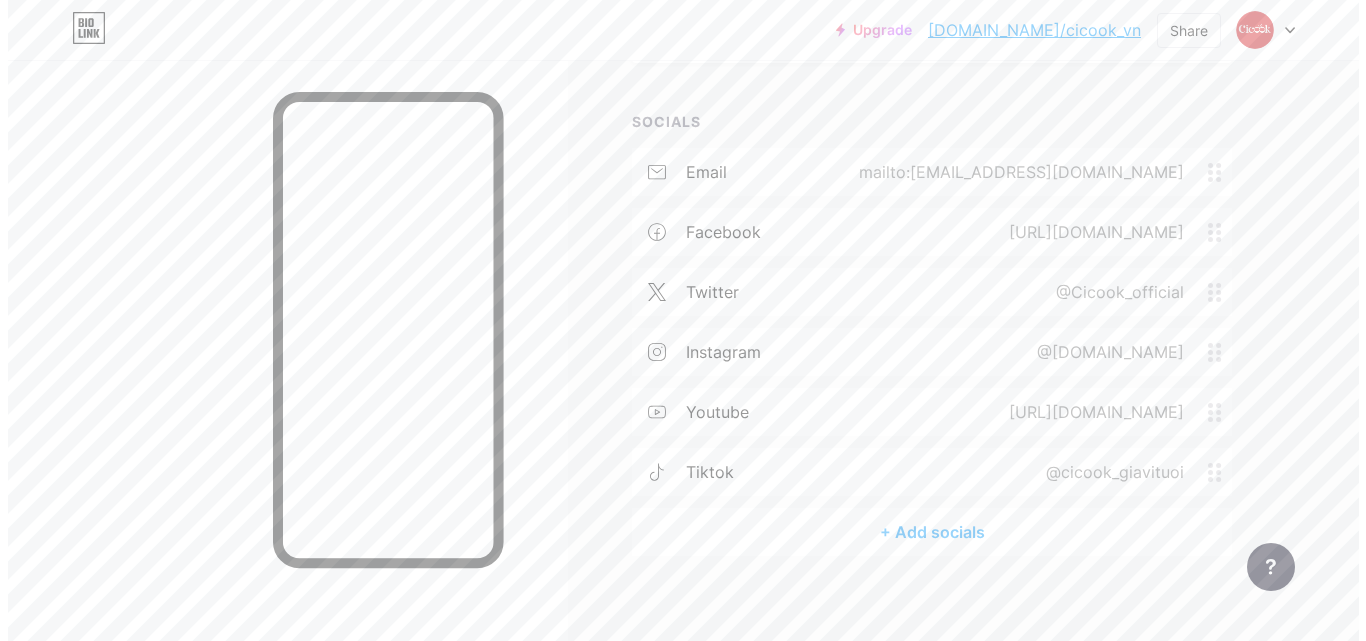 scroll, scrollTop: 352, scrollLeft: 0, axis: vertical 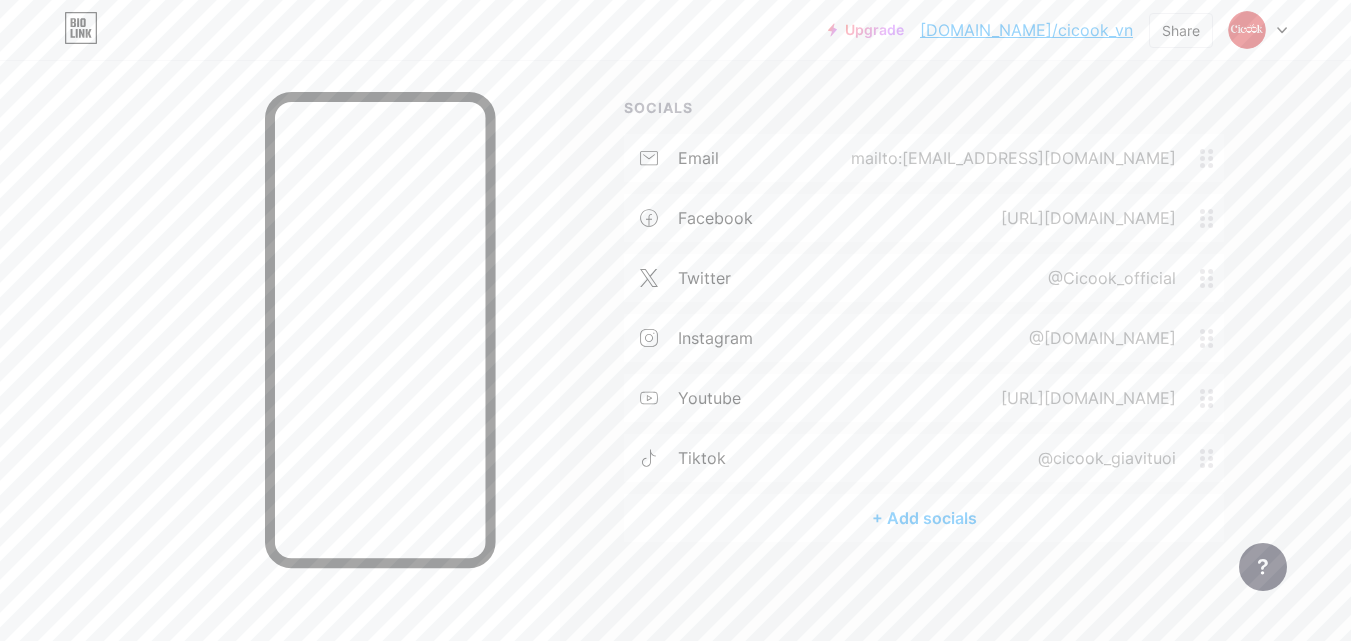 click on "+ Add socials" at bounding box center [924, 518] 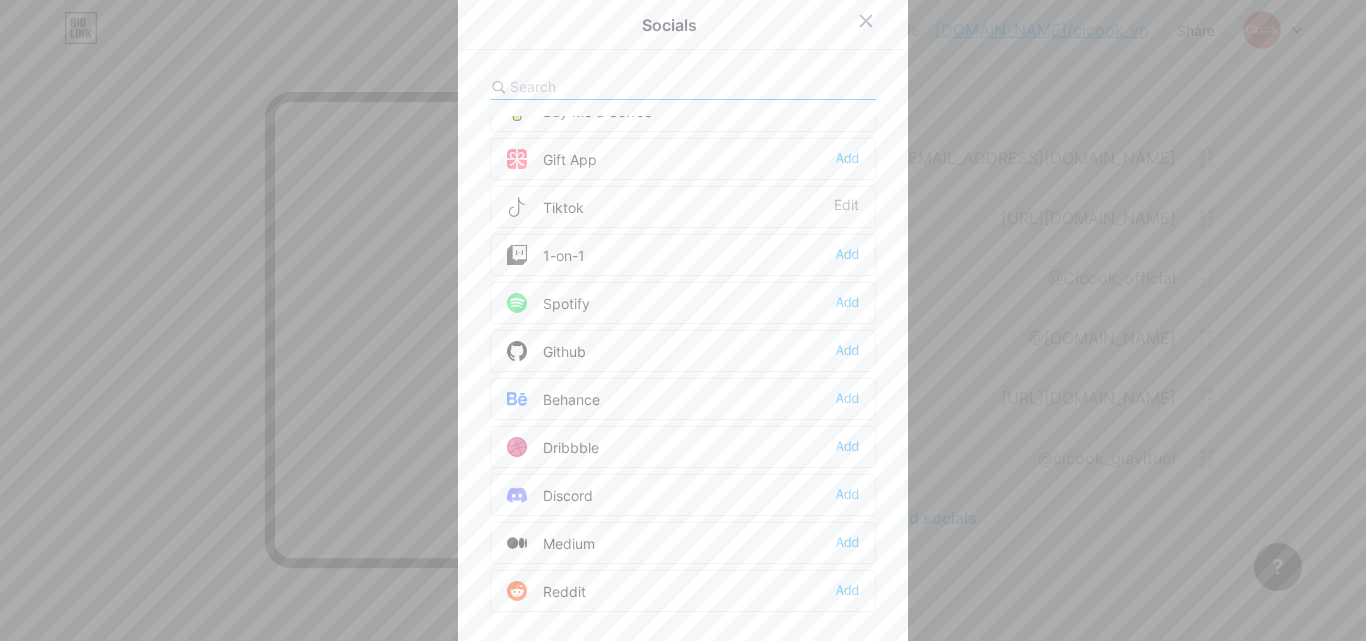 scroll, scrollTop: 300, scrollLeft: 0, axis: vertical 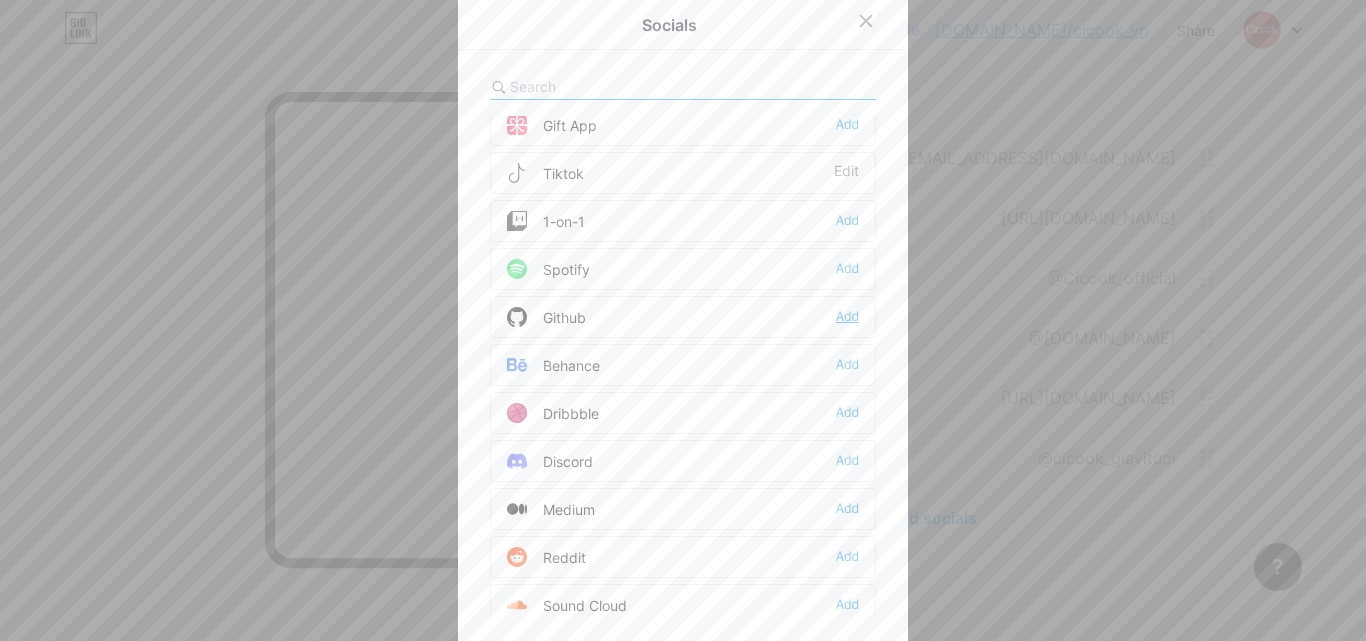 click on "Add" at bounding box center (847, 317) 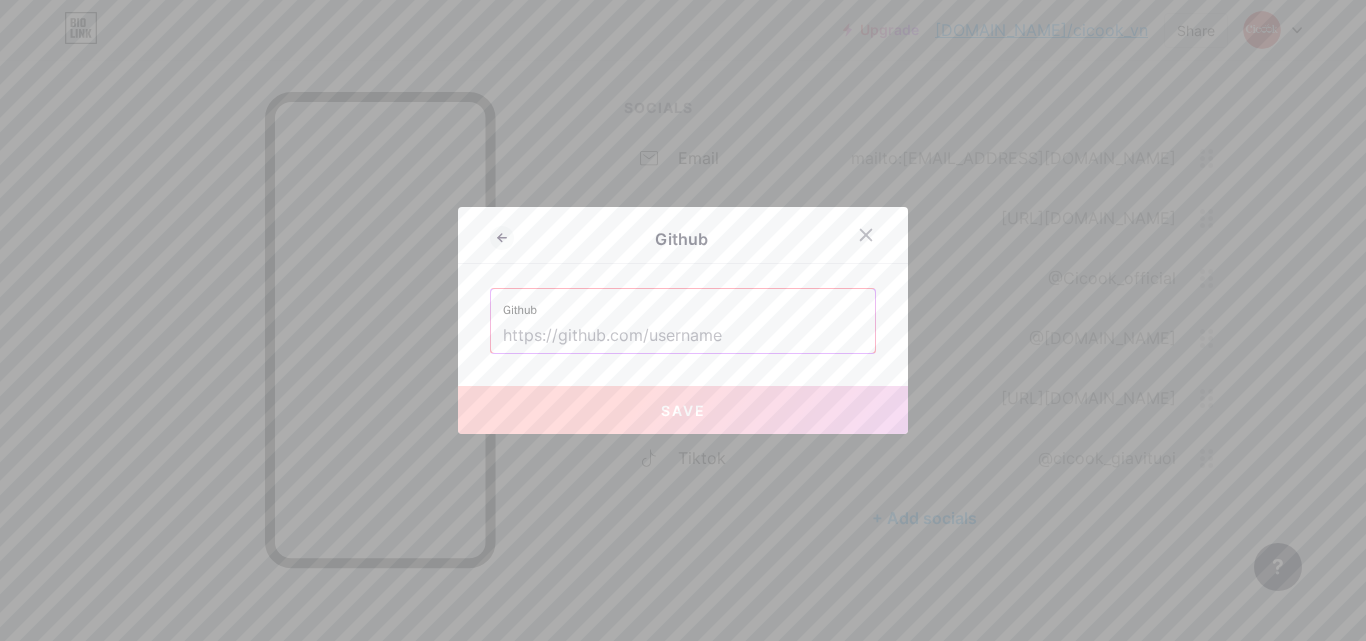 click at bounding box center (683, 336) 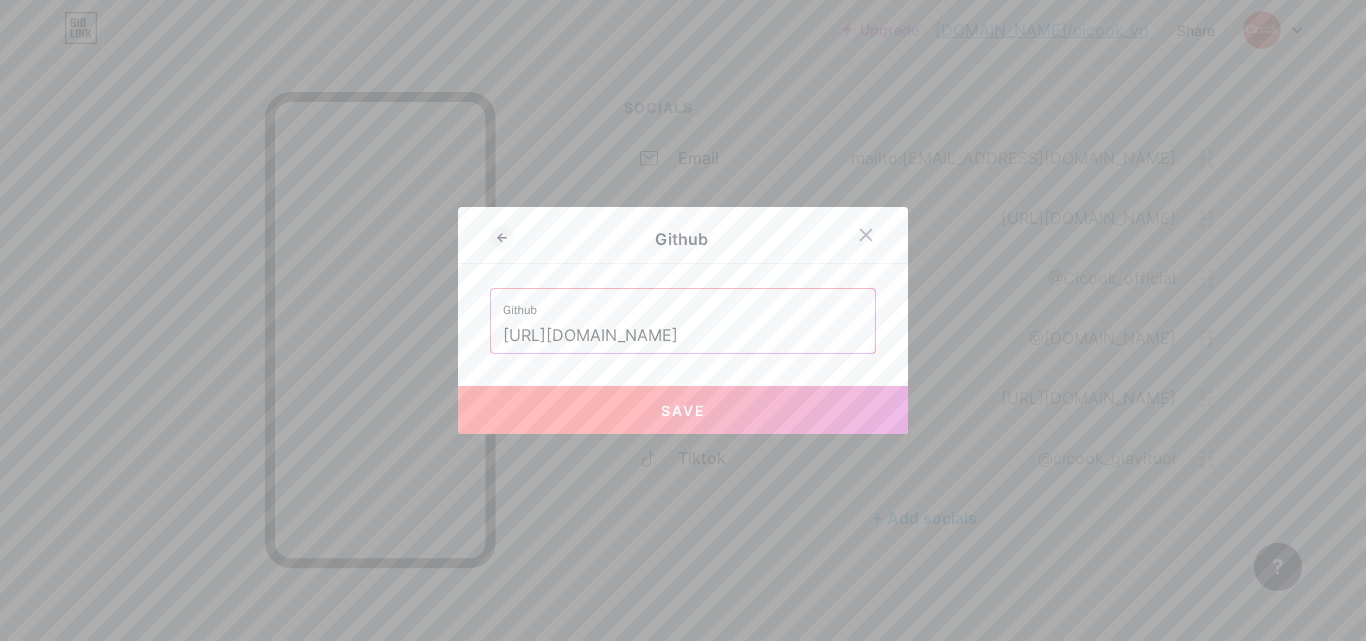 type on "[URL][DOMAIN_NAME]" 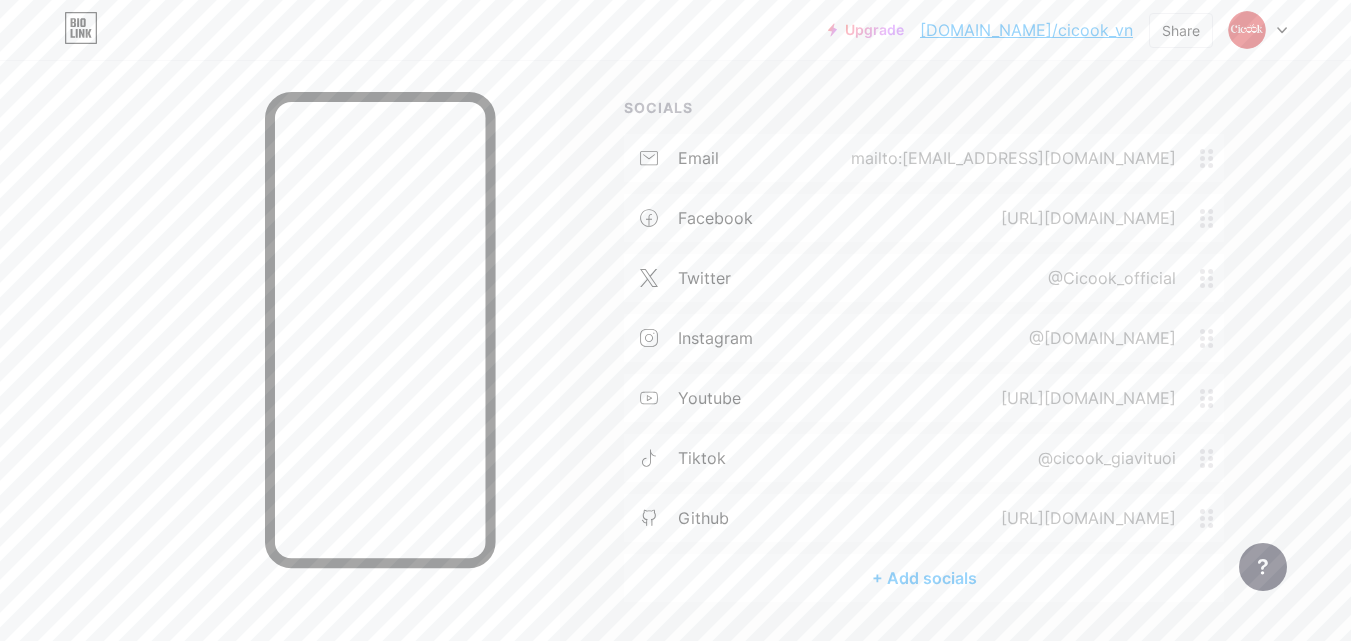 click on "+ Add socials" at bounding box center [924, 578] 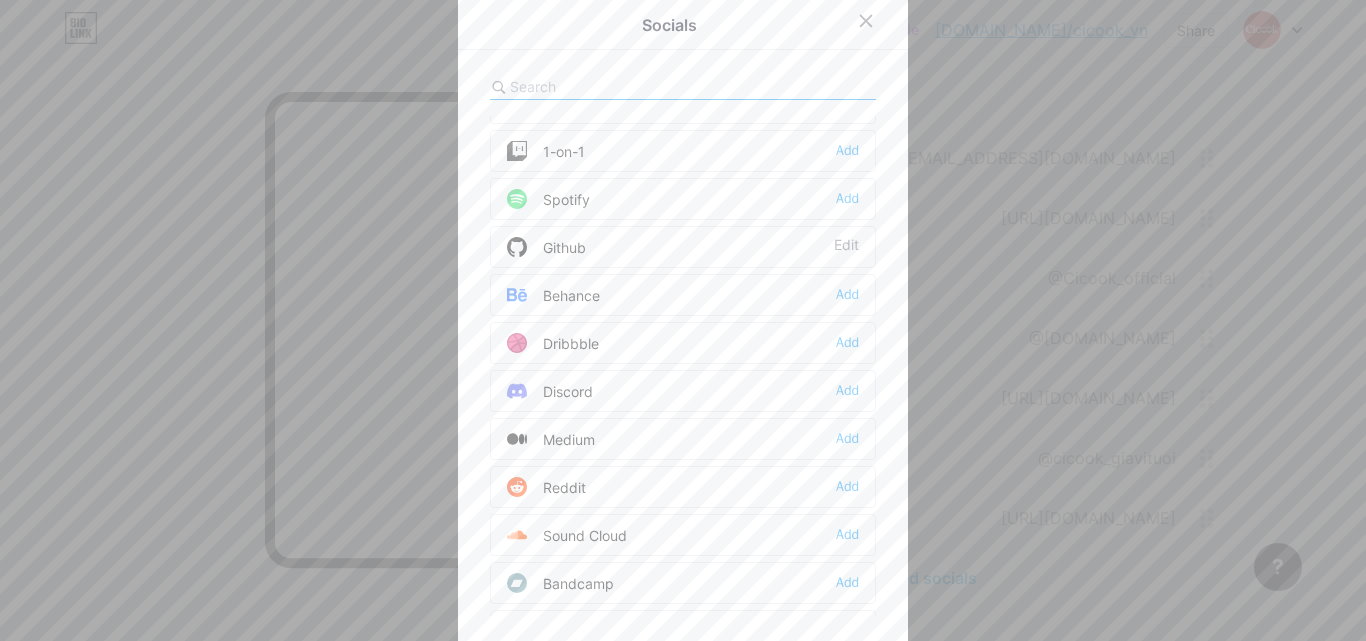 scroll, scrollTop: 400, scrollLeft: 0, axis: vertical 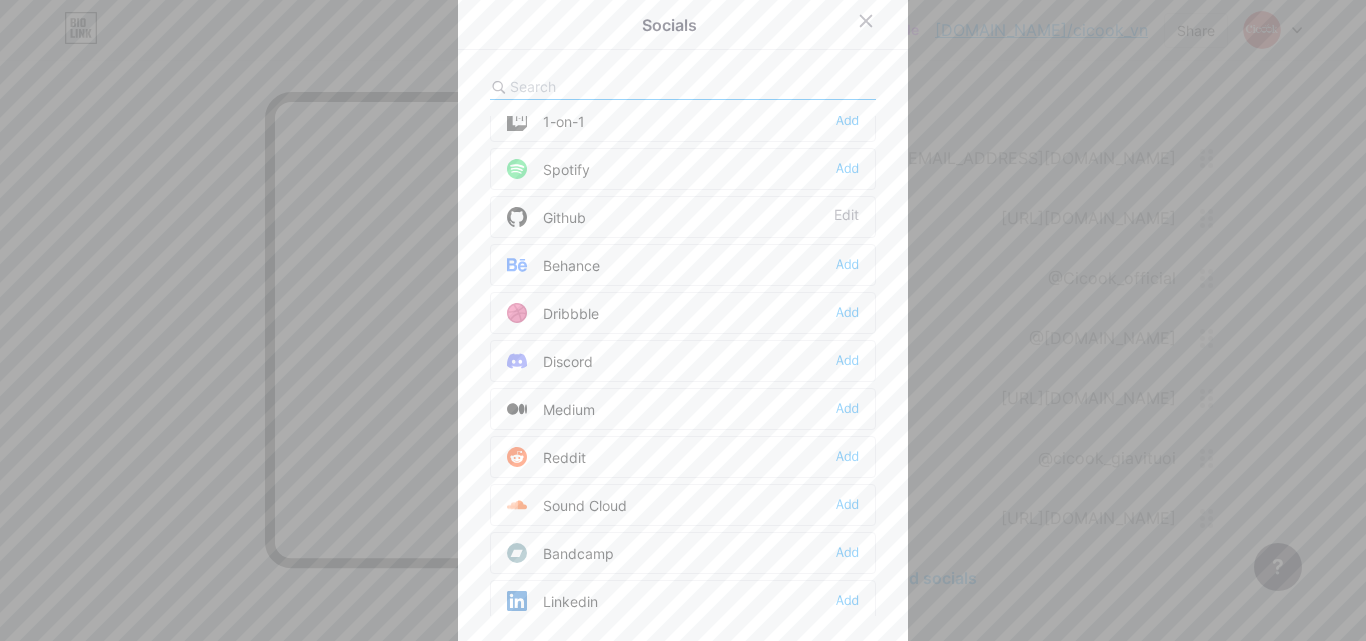 click on "Behance
Add" at bounding box center (683, 265) 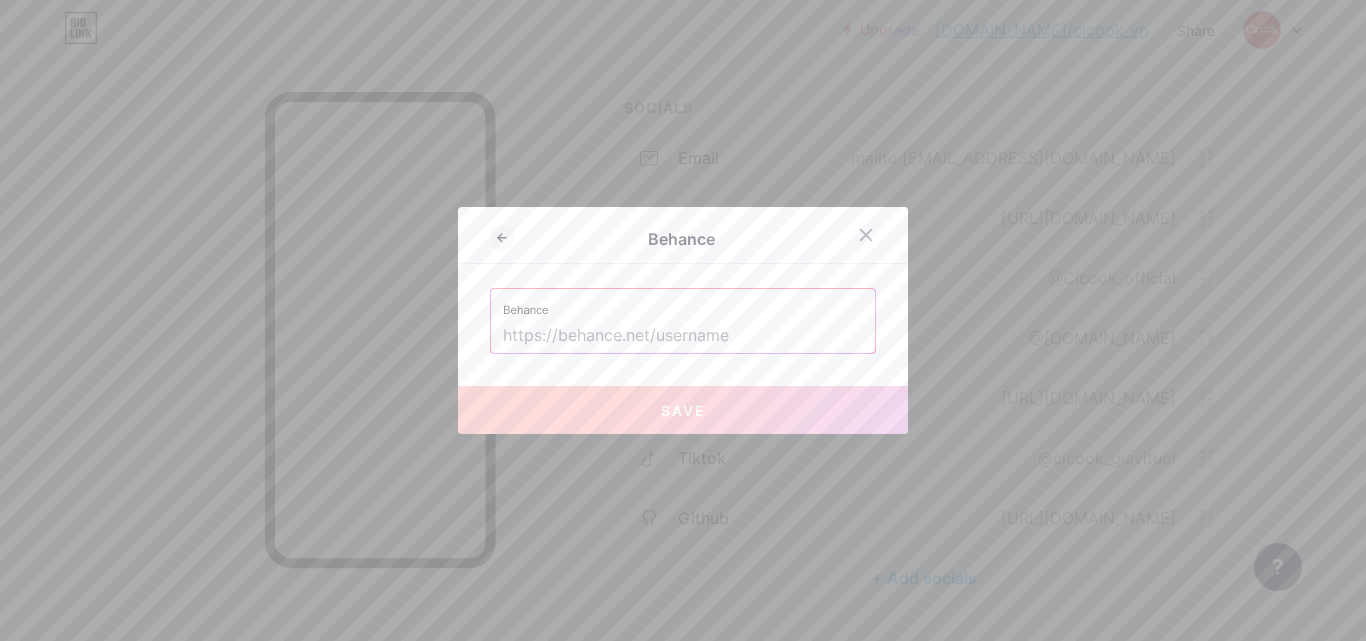 click at bounding box center [683, 336] 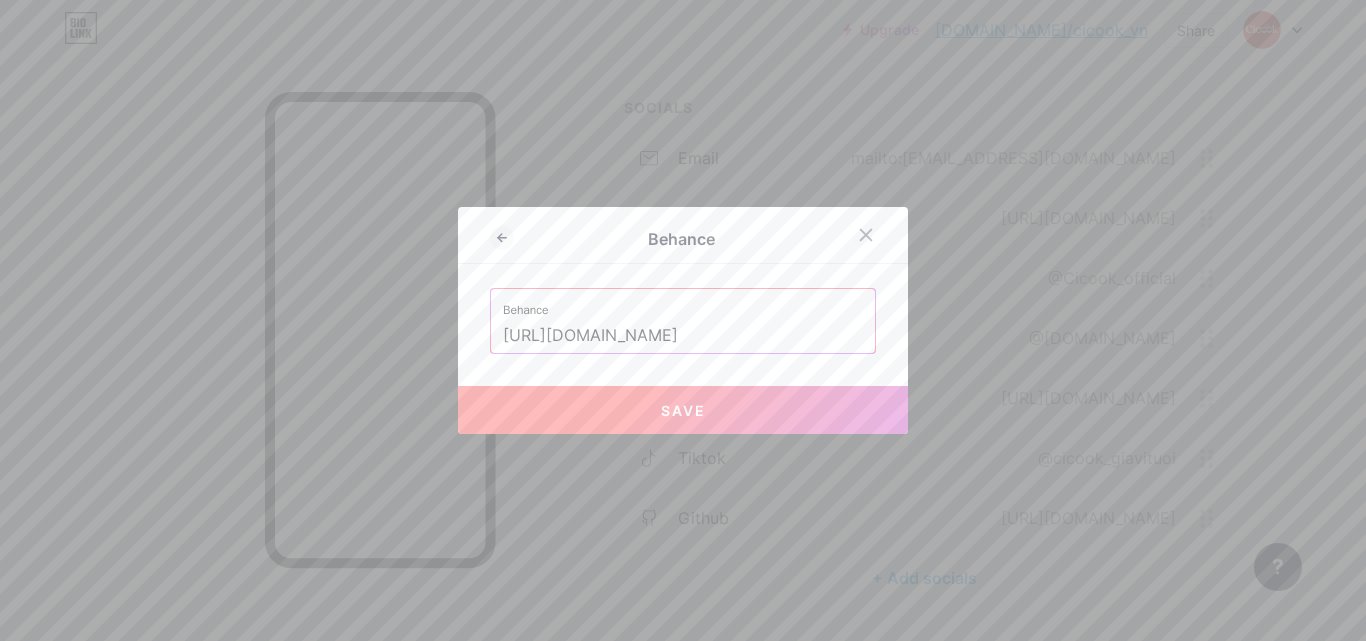 type on "[URL][DOMAIN_NAME]" 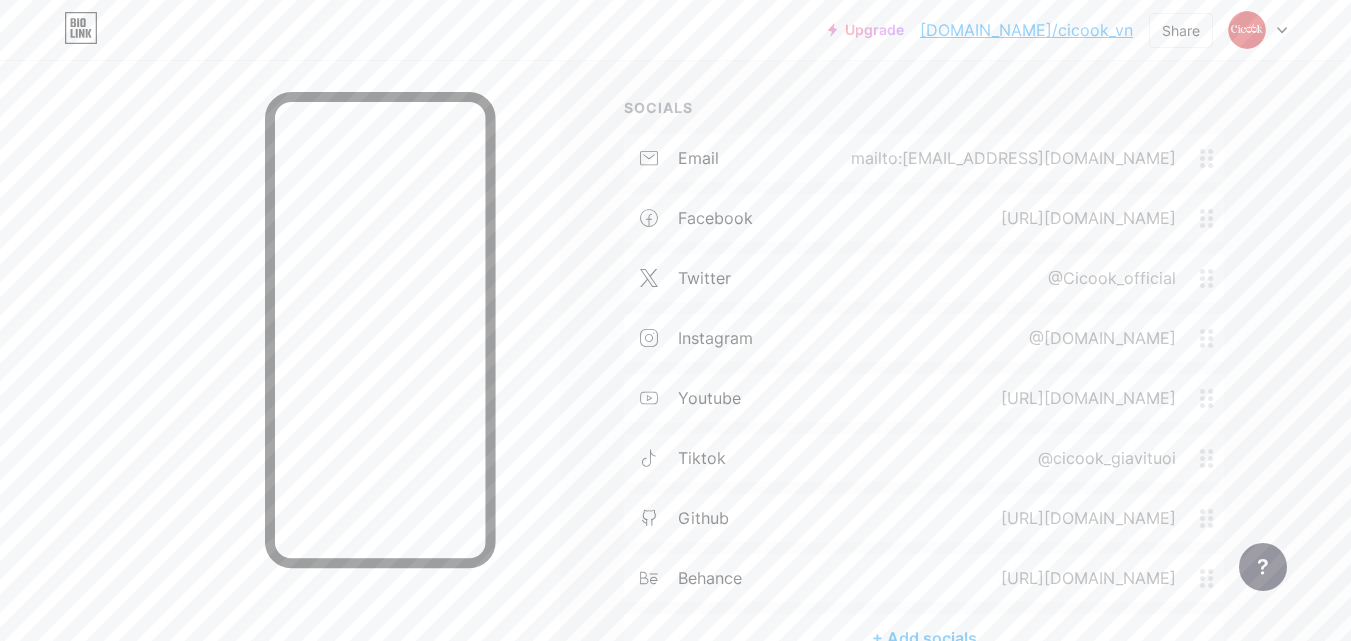 click on "+ Add socials" at bounding box center [924, 638] 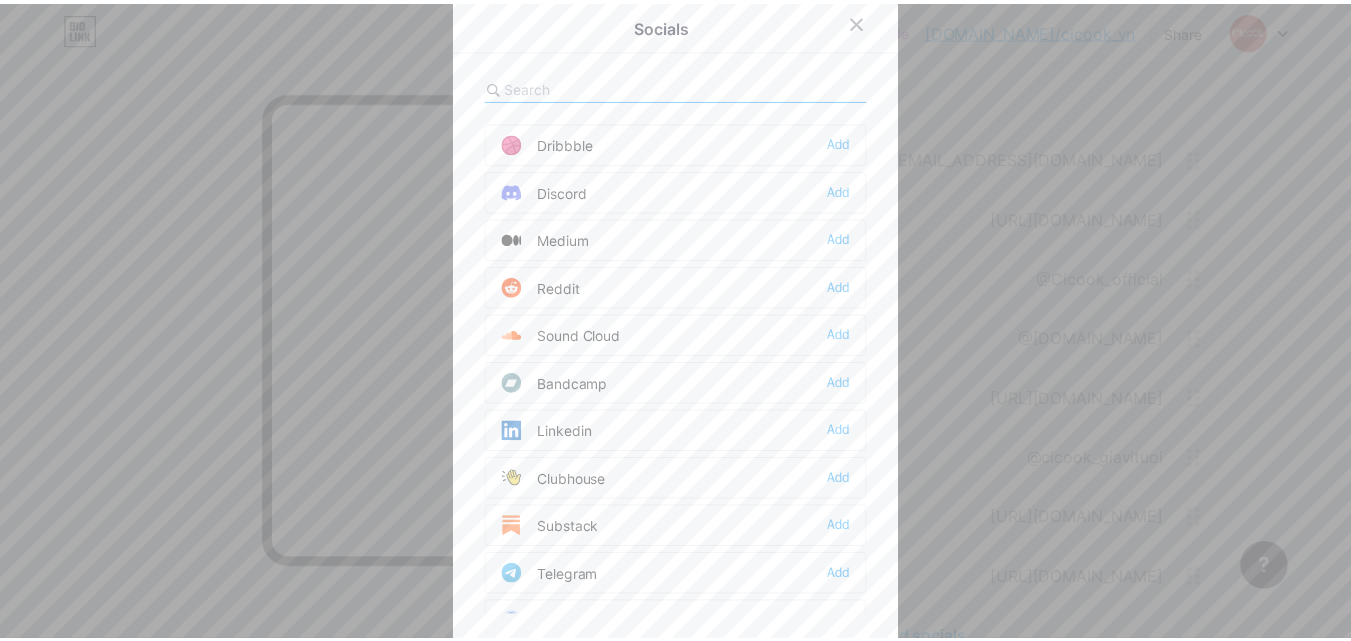 scroll, scrollTop: 600, scrollLeft: 0, axis: vertical 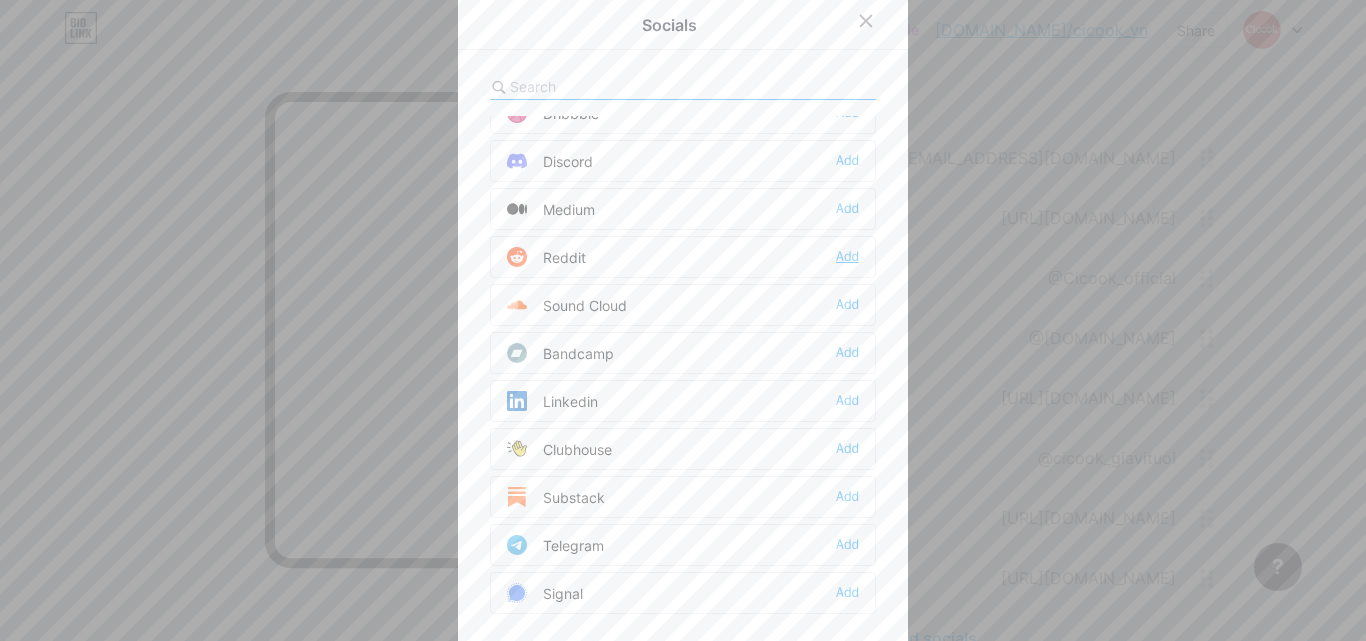 click on "Add" at bounding box center (847, 257) 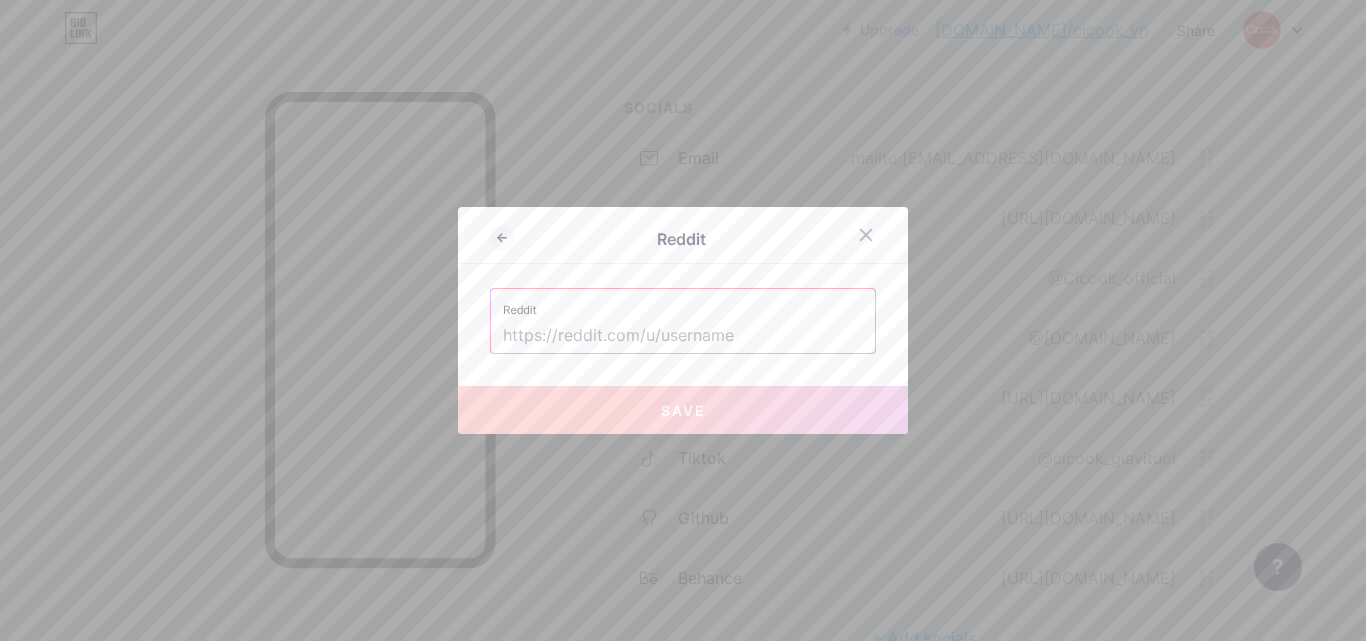 click at bounding box center [683, 336] 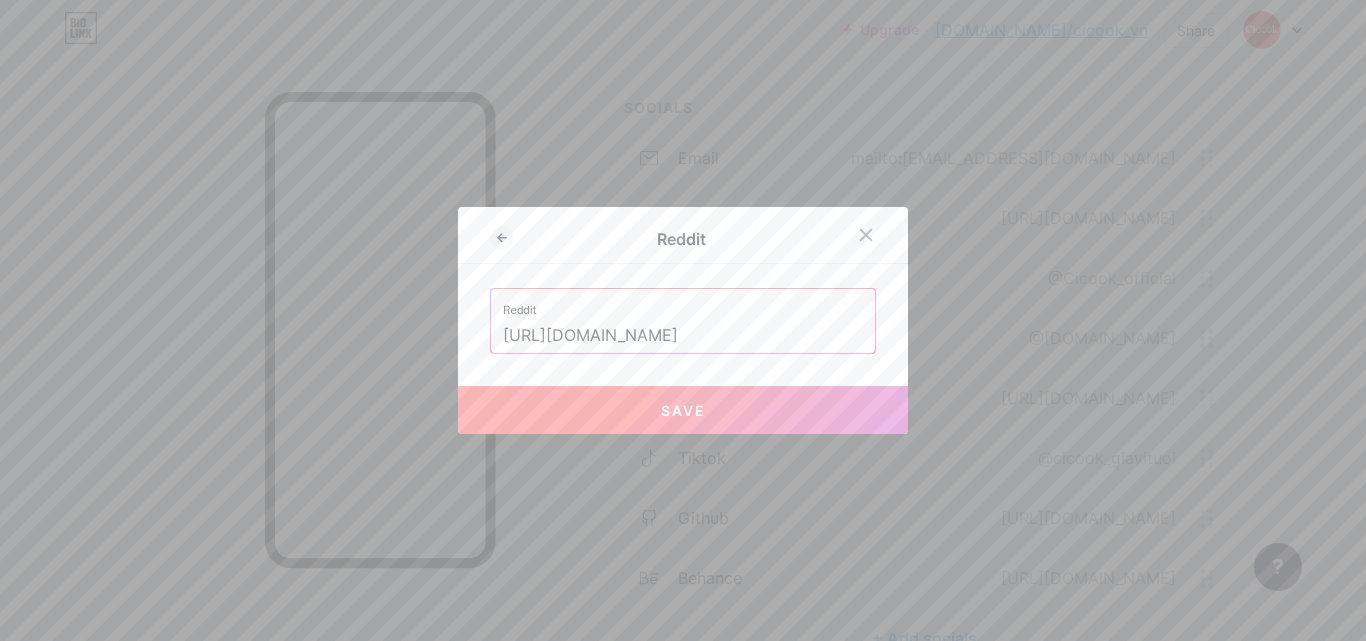 type on "[URL][DOMAIN_NAME]" 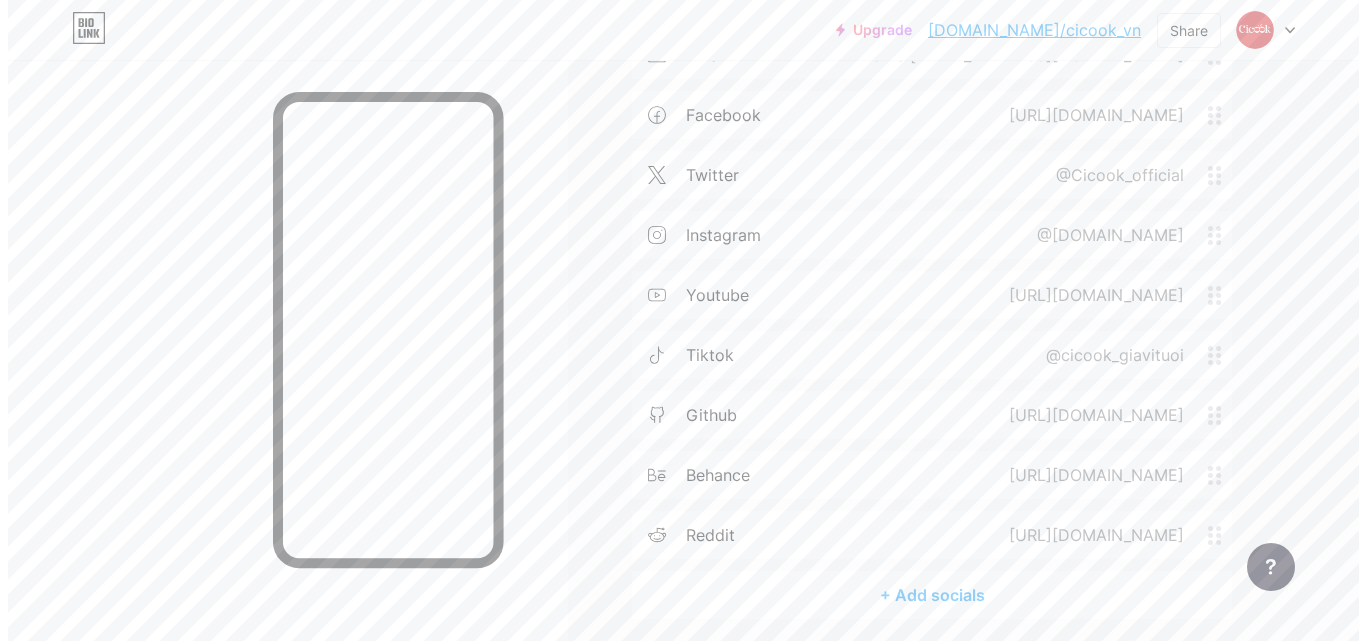 scroll, scrollTop: 532, scrollLeft: 0, axis: vertical 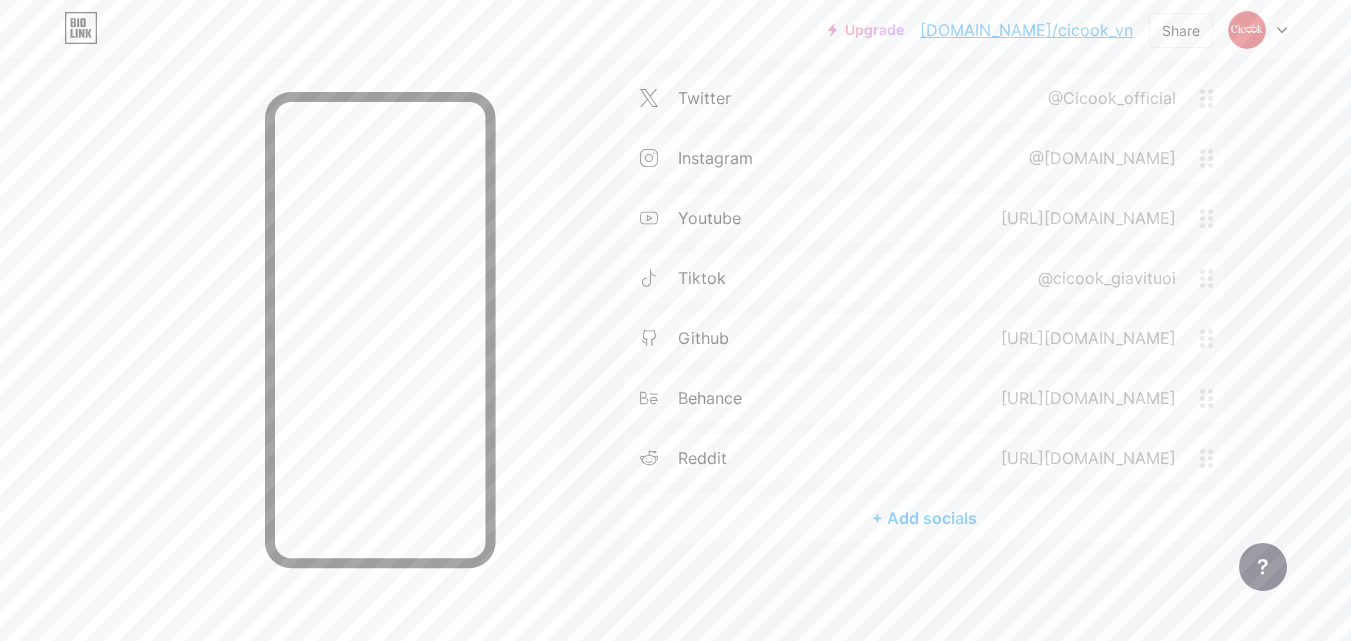 click on "+ Add socials" at bounding box center (924, 518) 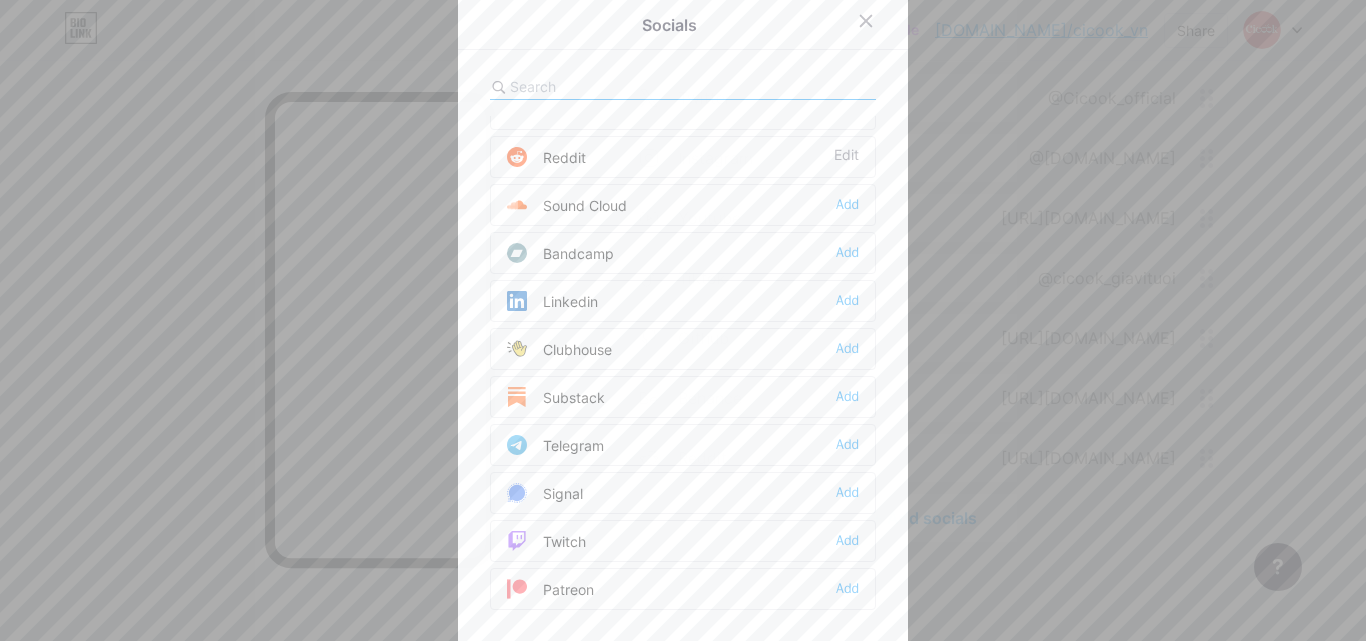 scroll, scrollTop: 800, scrollLeft: 0, axis: vertical 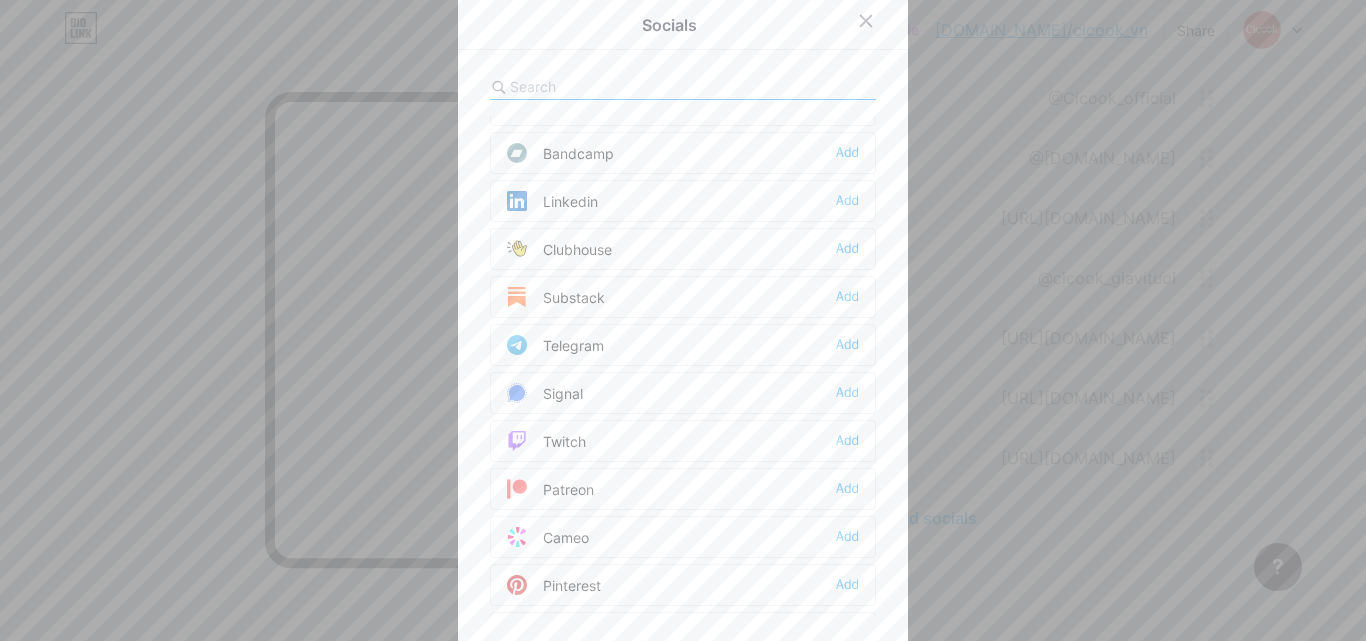 click on "Add" at bounding box center [847, 201] 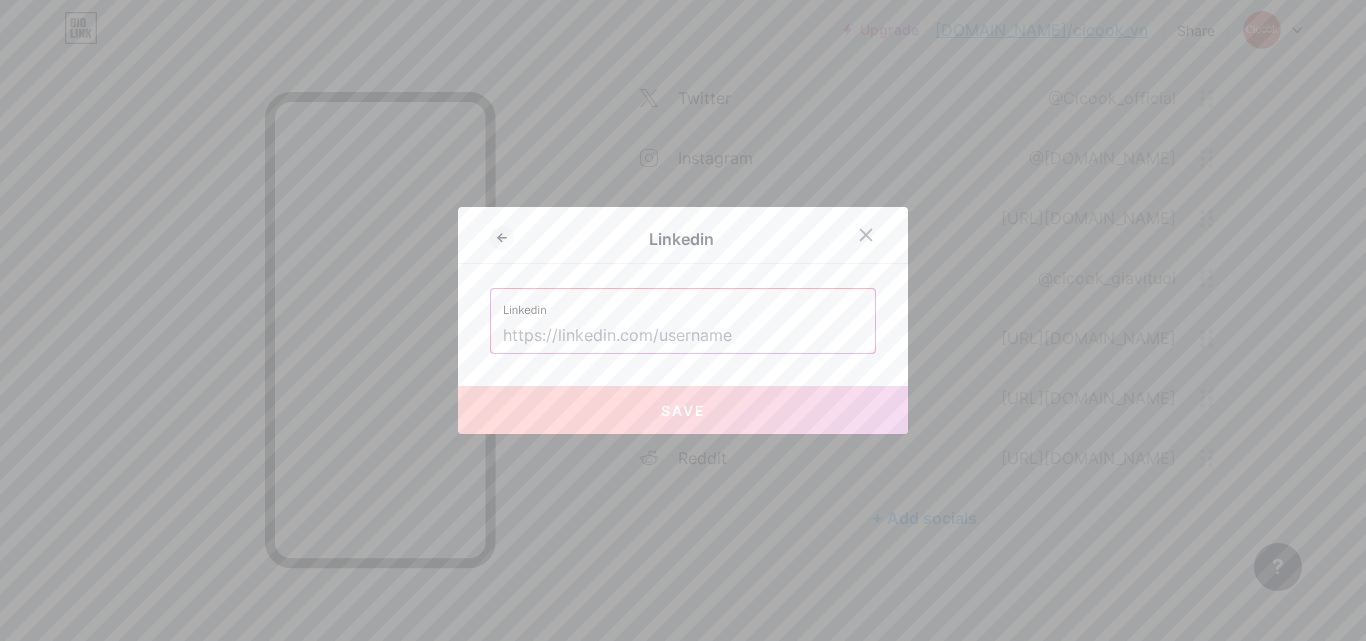 click at bounding box center (683, 336) 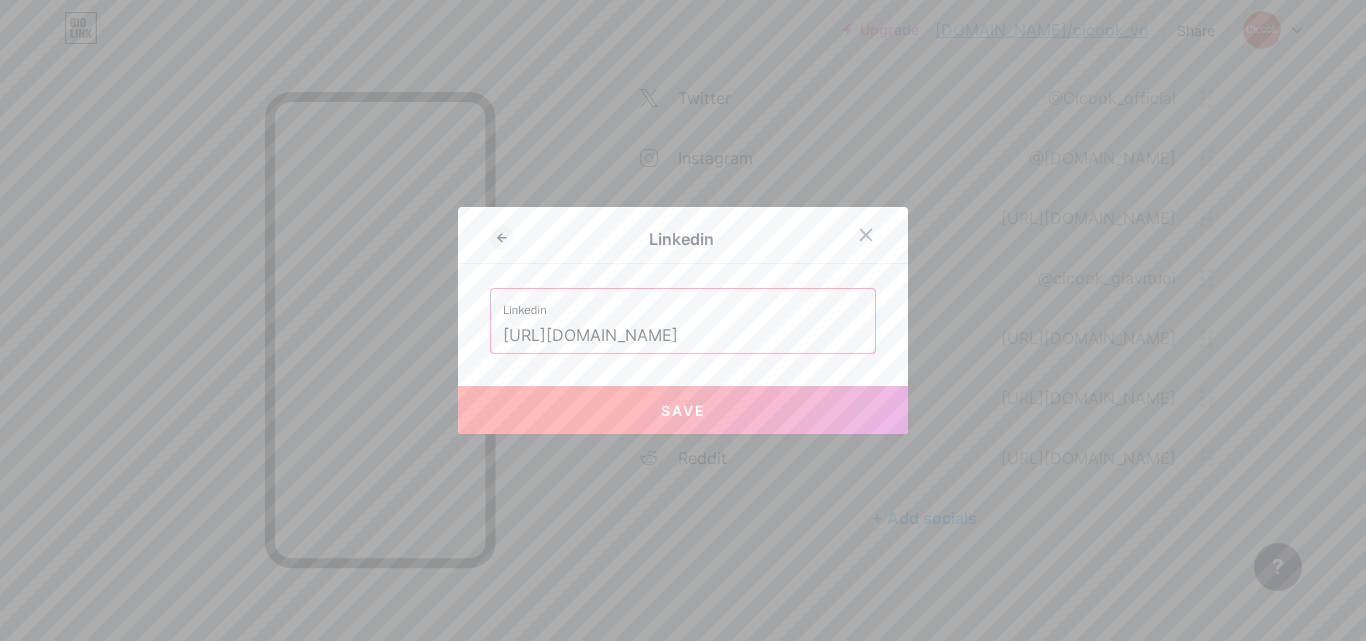 type on "[URL][DOMAIN_NAME]" 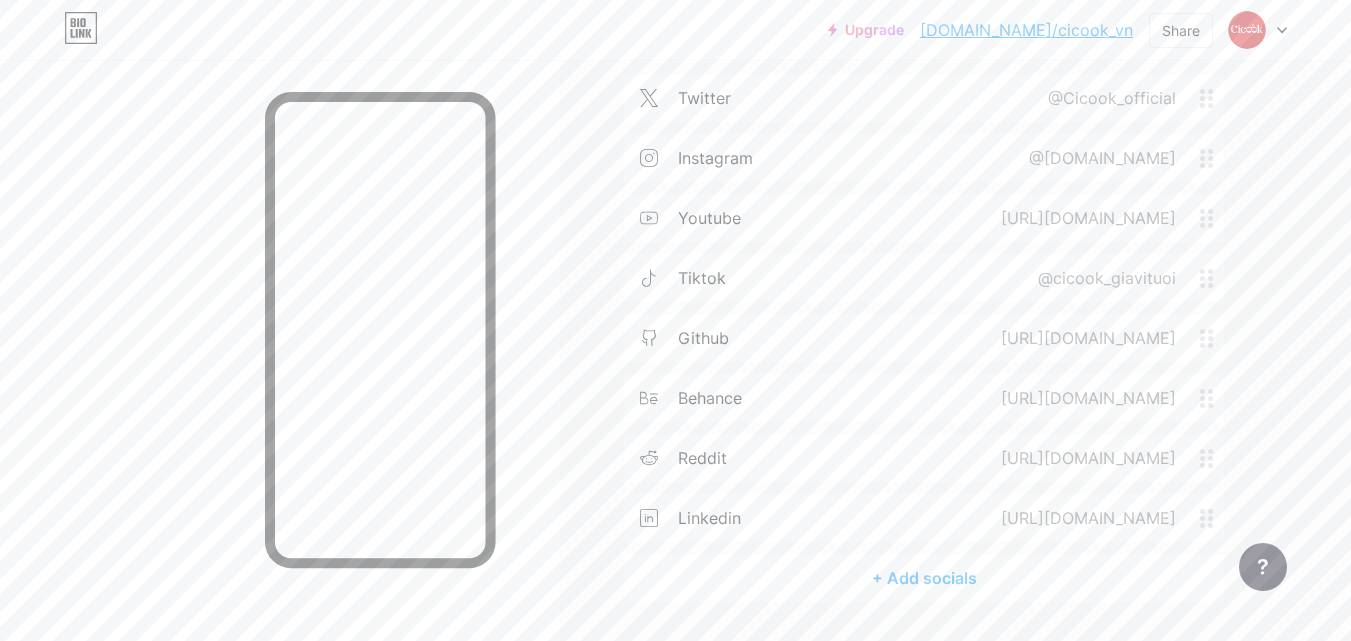 click on "+ Add socials" at bounding box center (924, 578) 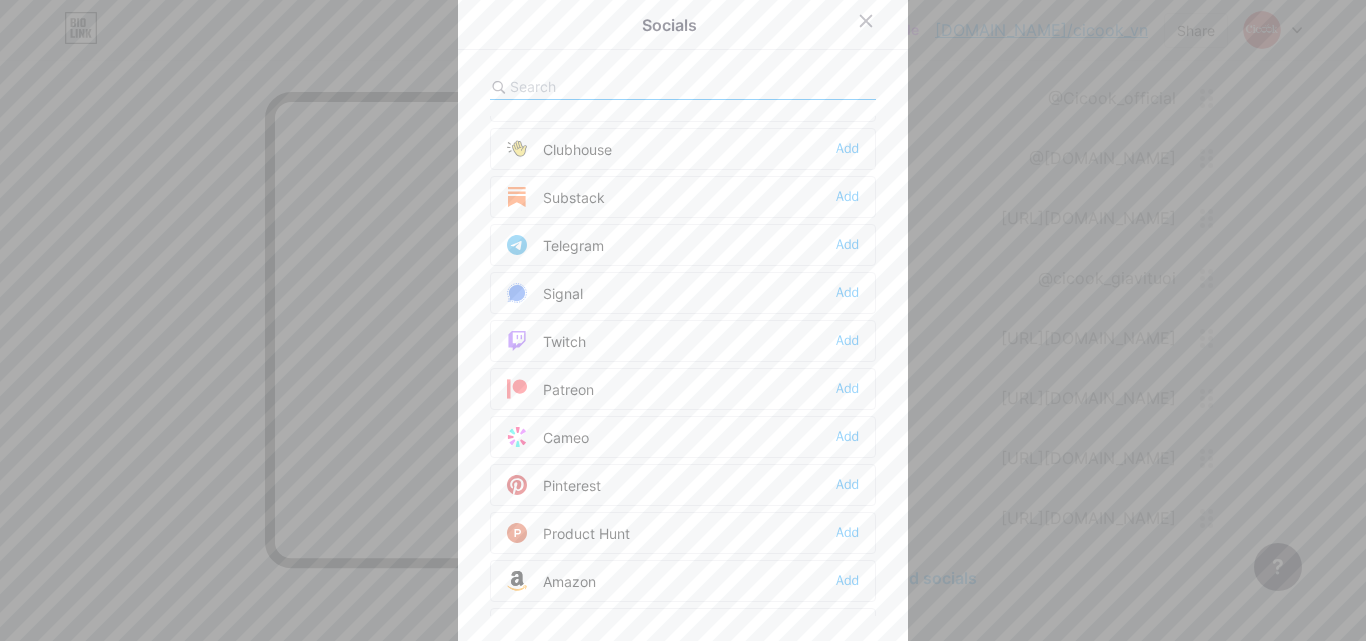 scroll, scrollTop: 1000, scrollLeft: 0, axis: vertical 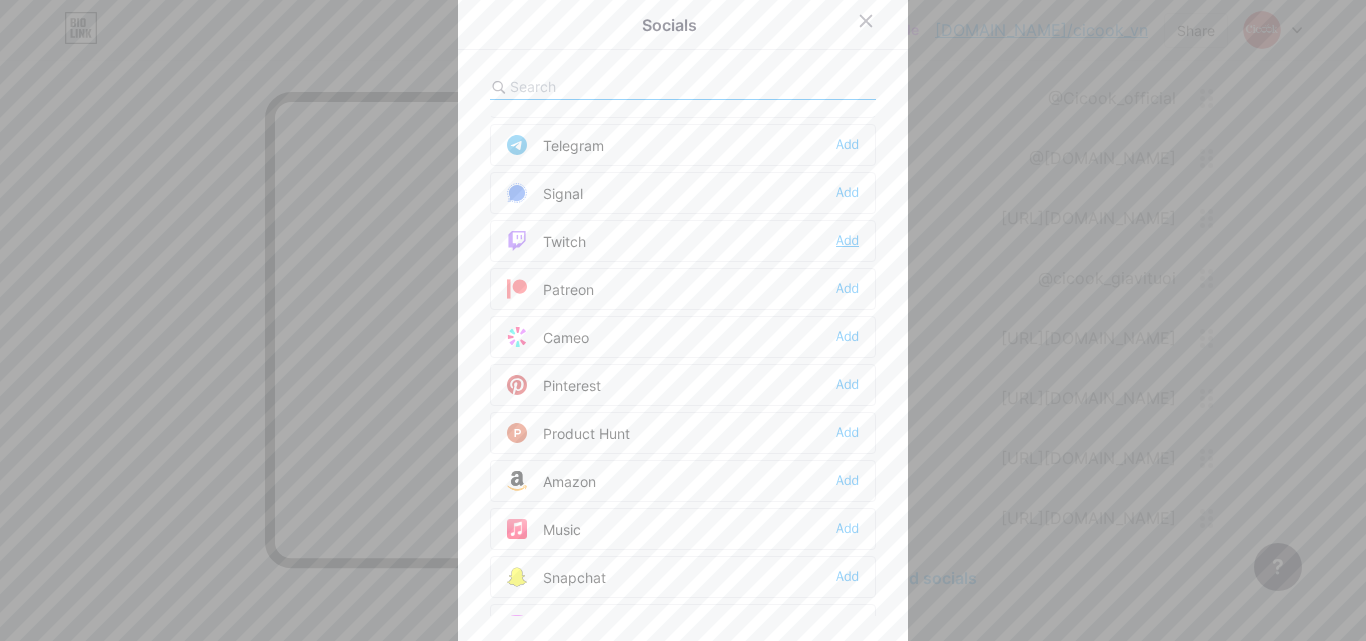 click on "Add" at bounding box center (847, 241) 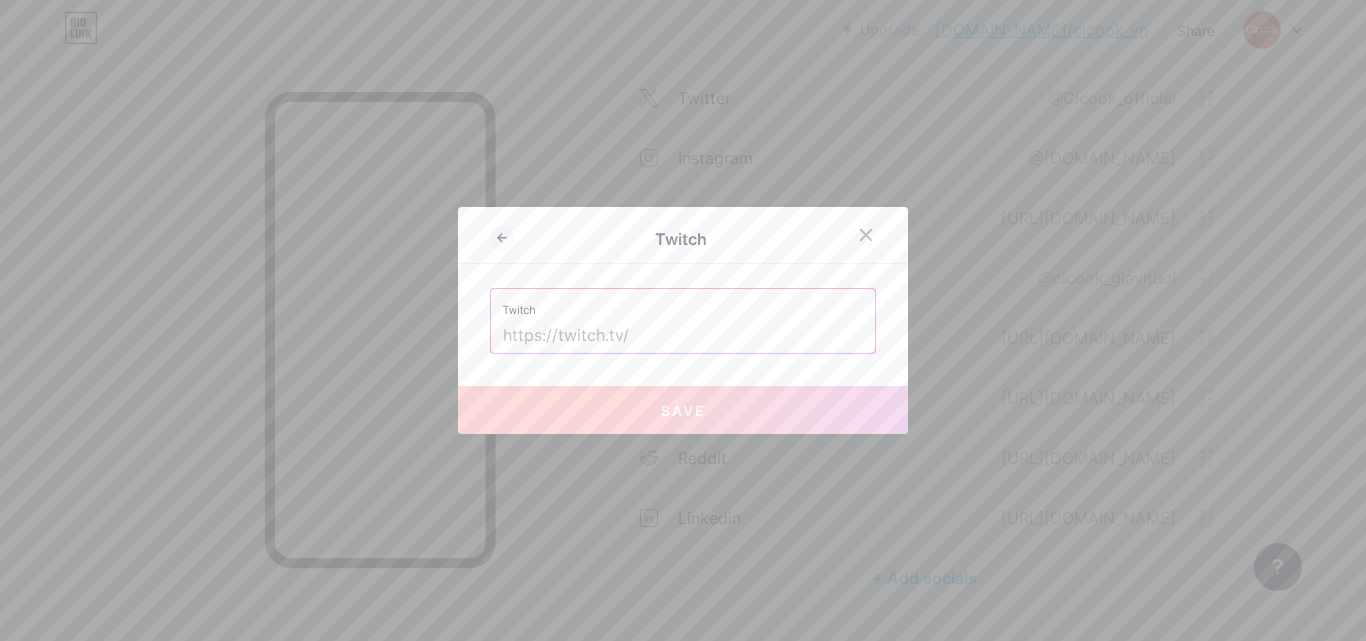 click at bounding box center [683, 336] 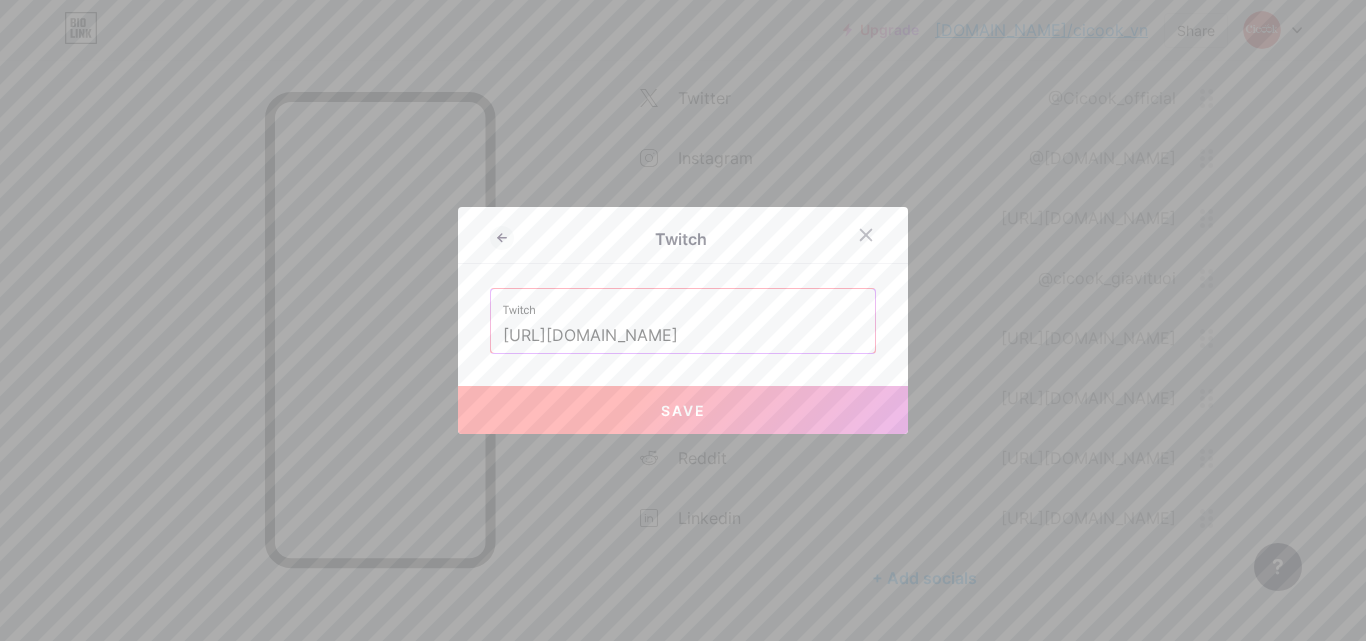 type on "[URL][DOMAIN_NAME]" 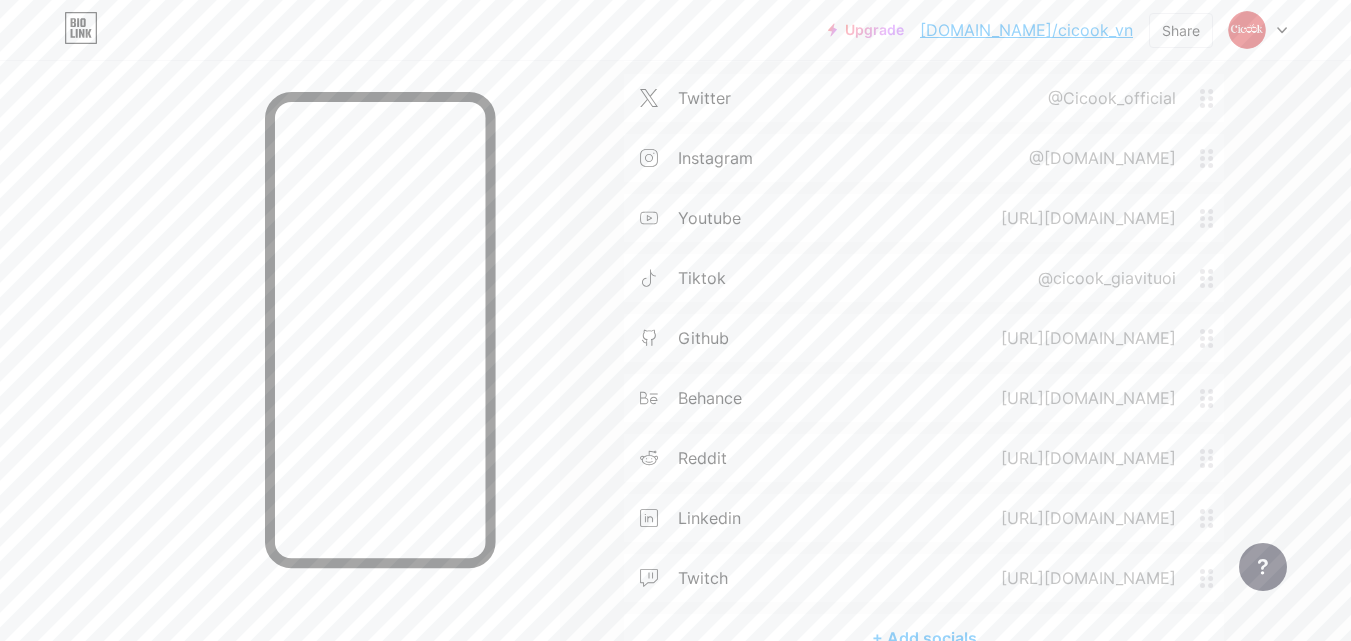 click on "+ Add socials" at bounding box center (924, 638) 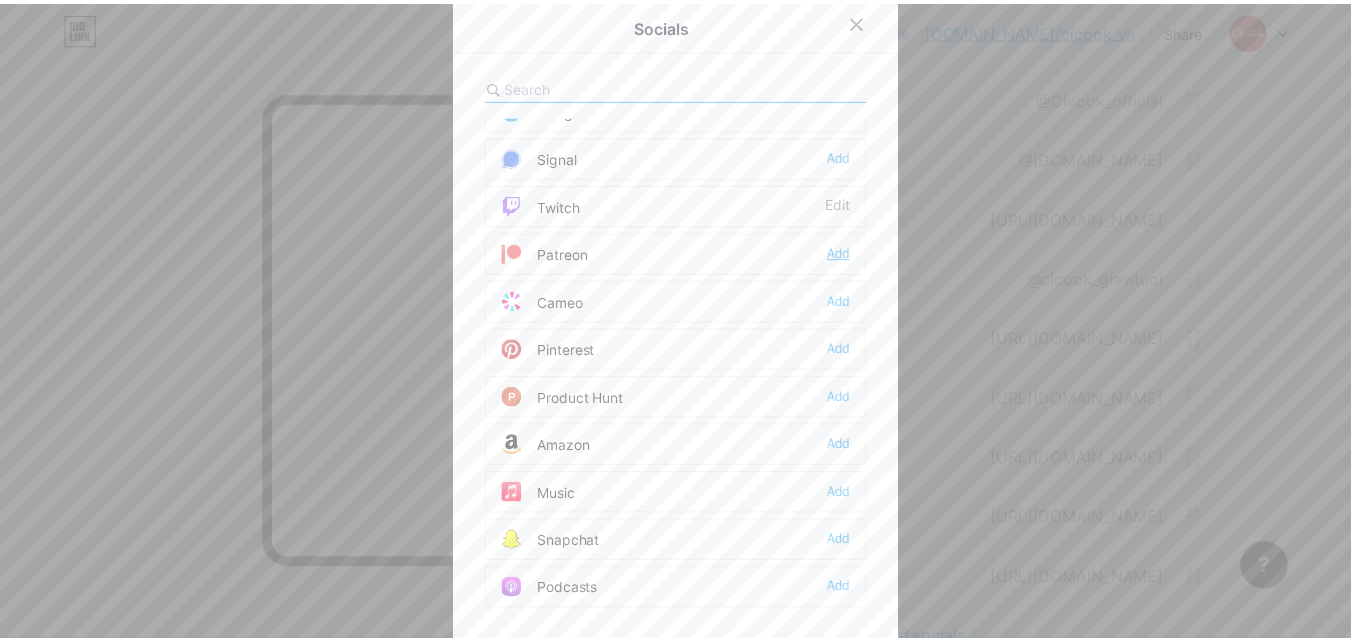 scroll, scrollTop: 1000, scrollLeft: 0, axis: vertical 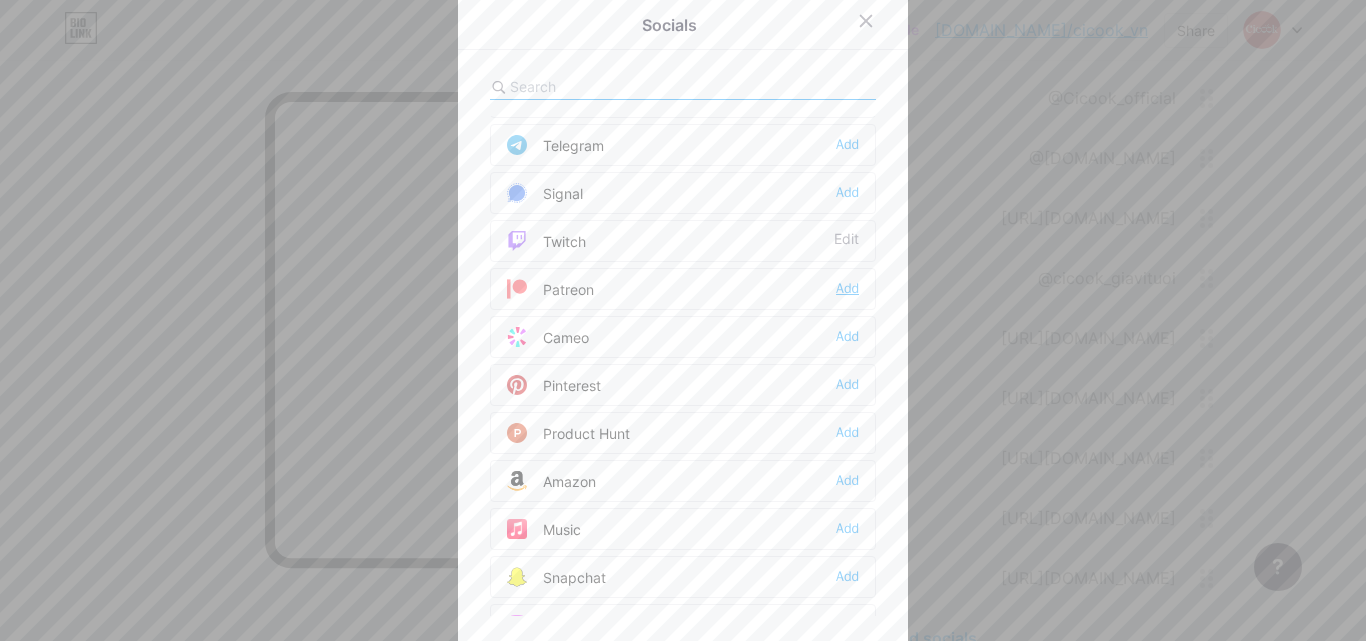 click on "Add" at bounding box center [847, 289] 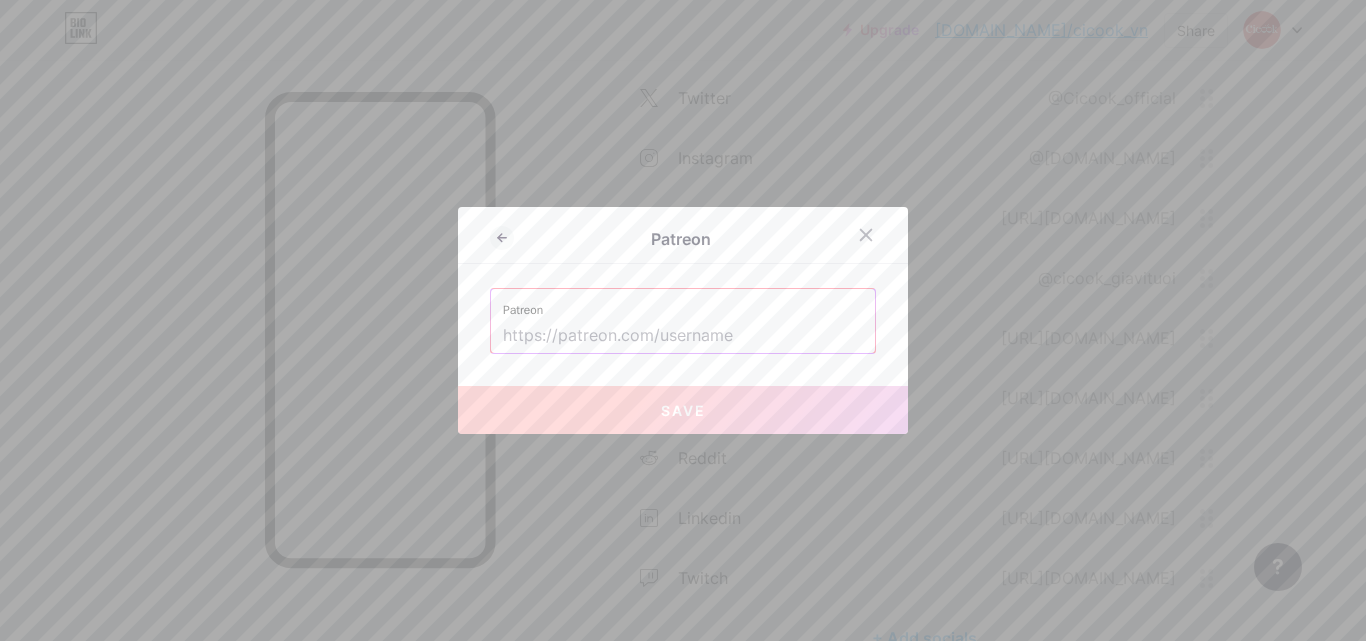 drag, startPoint x: 546, startPoint y: 314, endPoint x: 549, endPoint y: 327, distance: 13.341664 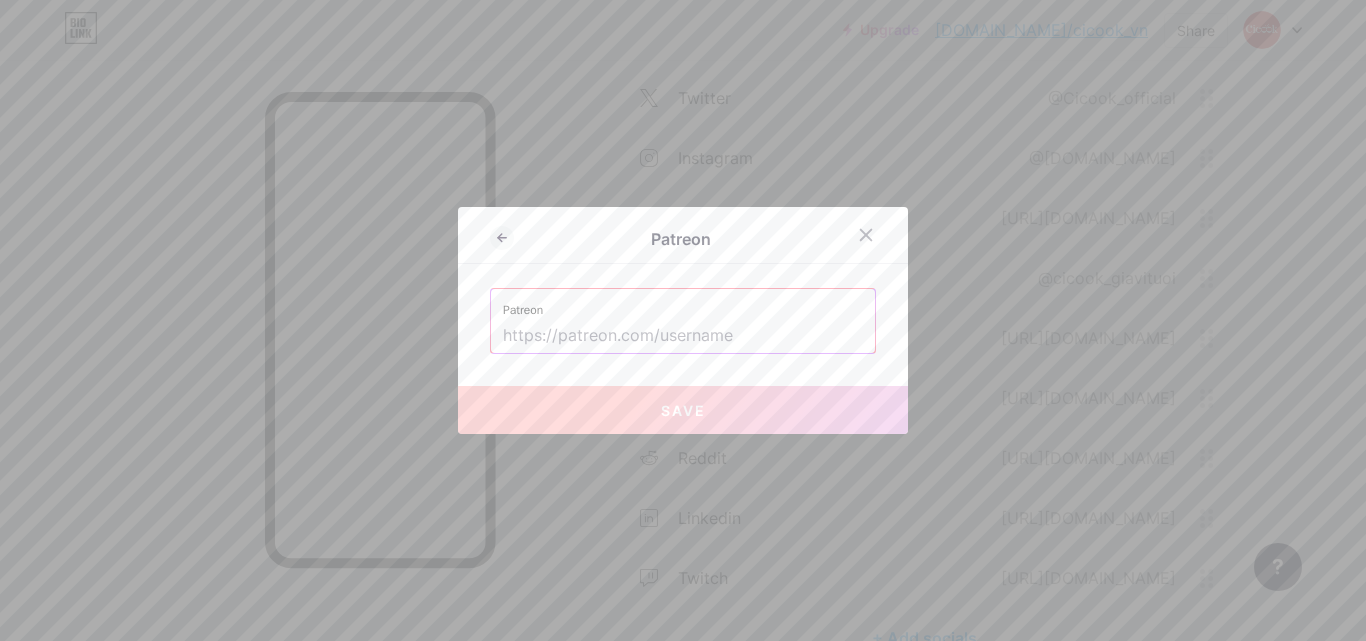click on "Patreon" at bounding box center [683, 321] 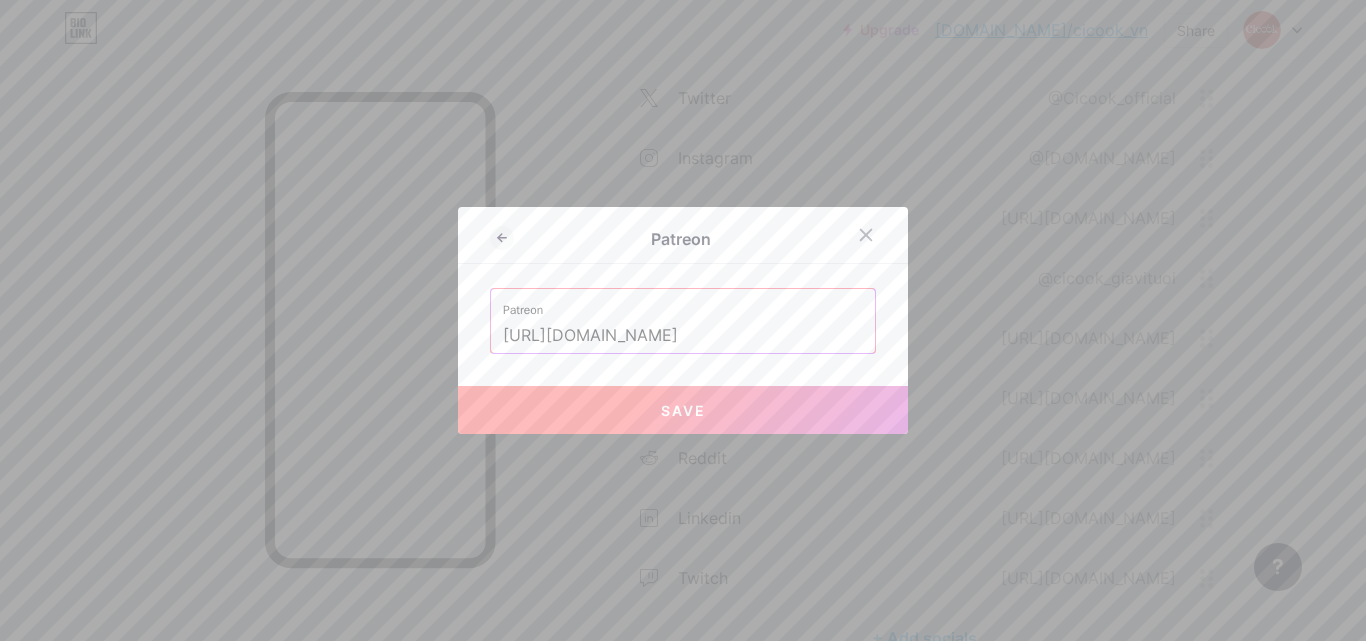 type on "[URL][DOMAIN_NAME]" 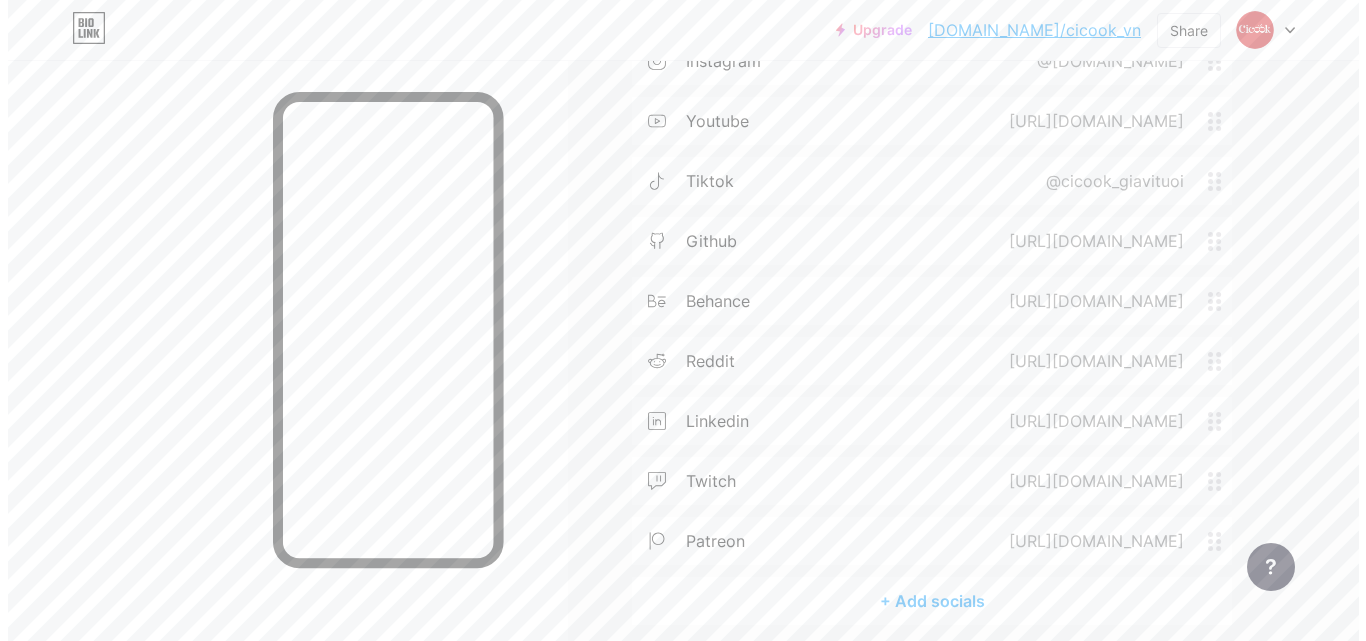 scroll, scrollTop: 712, scrollLeft: 0, axis: vertical 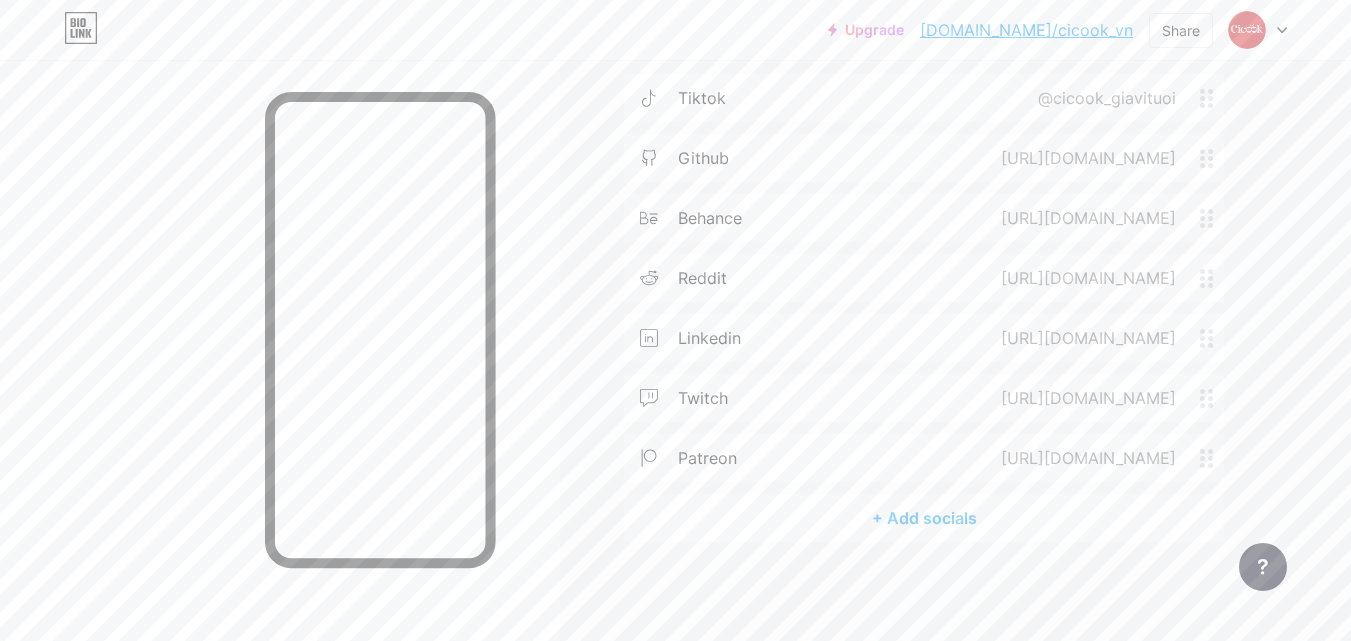 click on "+ Add socials" at bounding box center [924, 518] 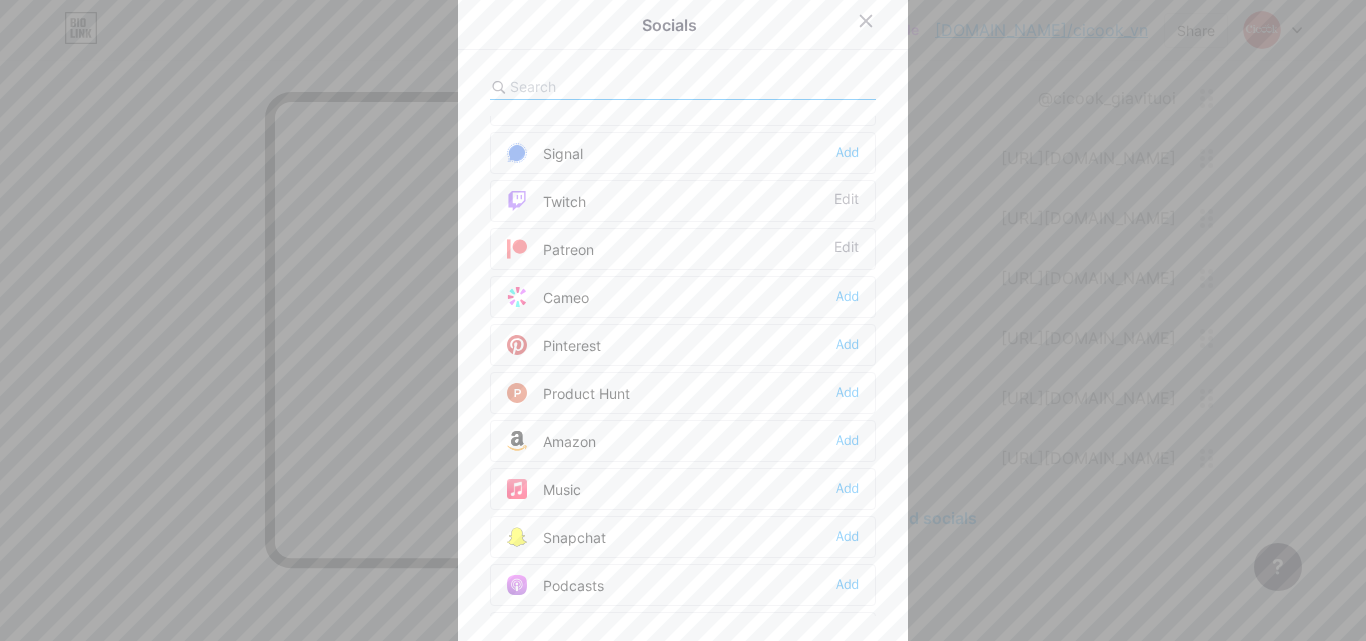 scroll, scrollTop: 1004, scrollLeft: 0, axis: vertical 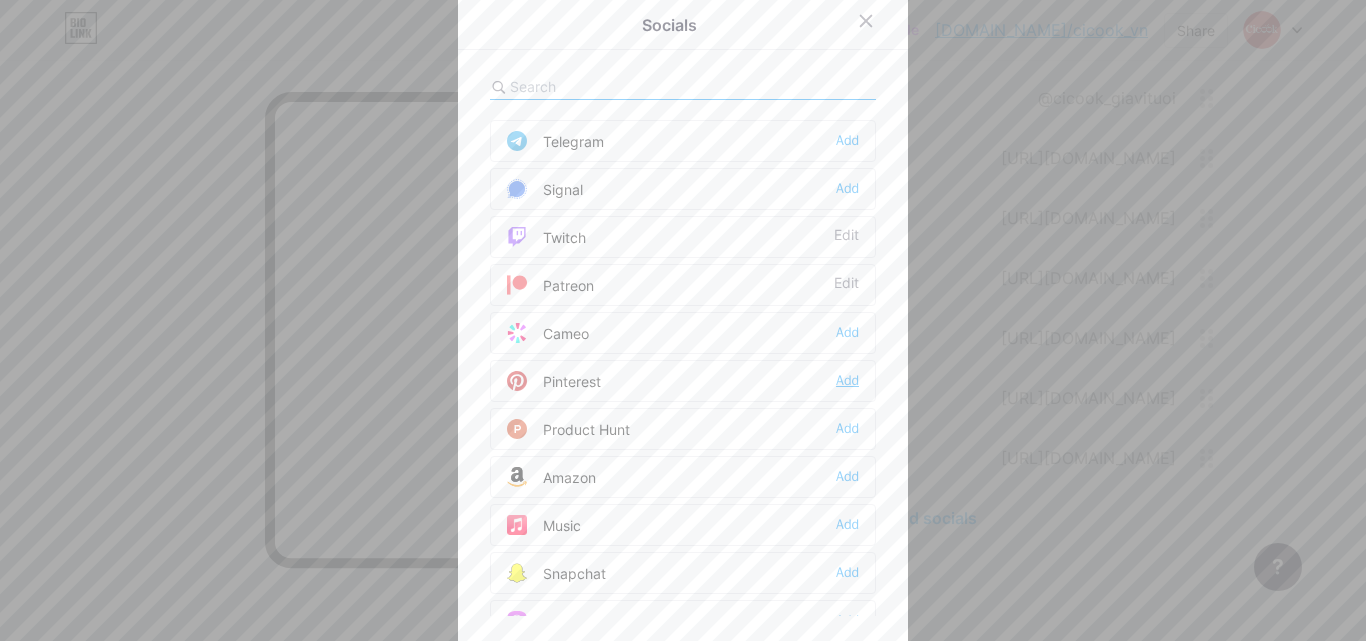 click on "Add" at bounding box center (847, 381) 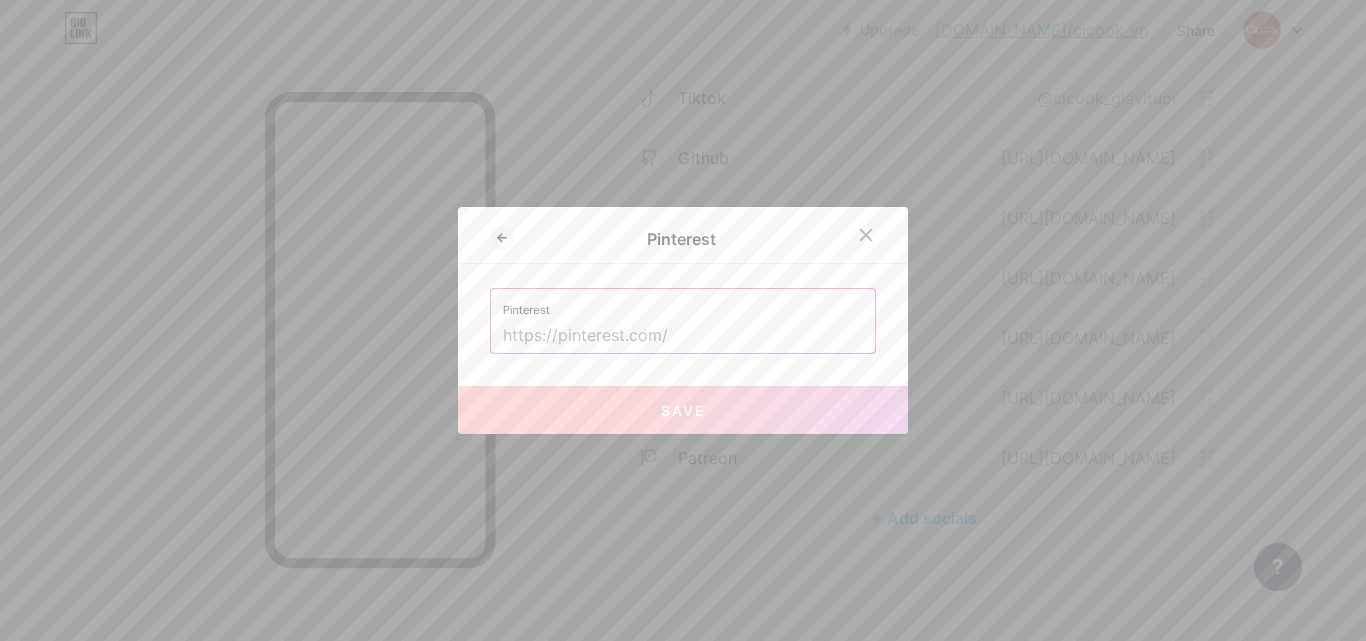drag, startPoint x: 606, startPoint y: 349, endPoint x: 611, endPoint y: 330, distance: 19.646883 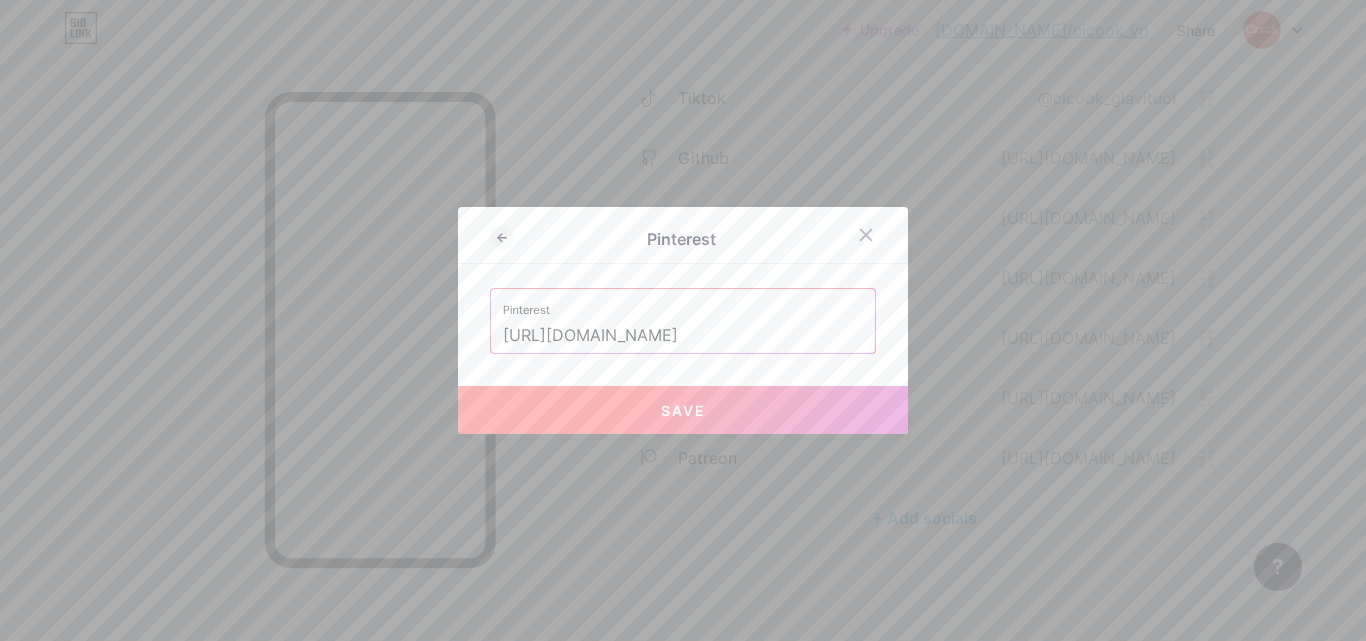 type on "[URL][DOMAIN_NAME]" 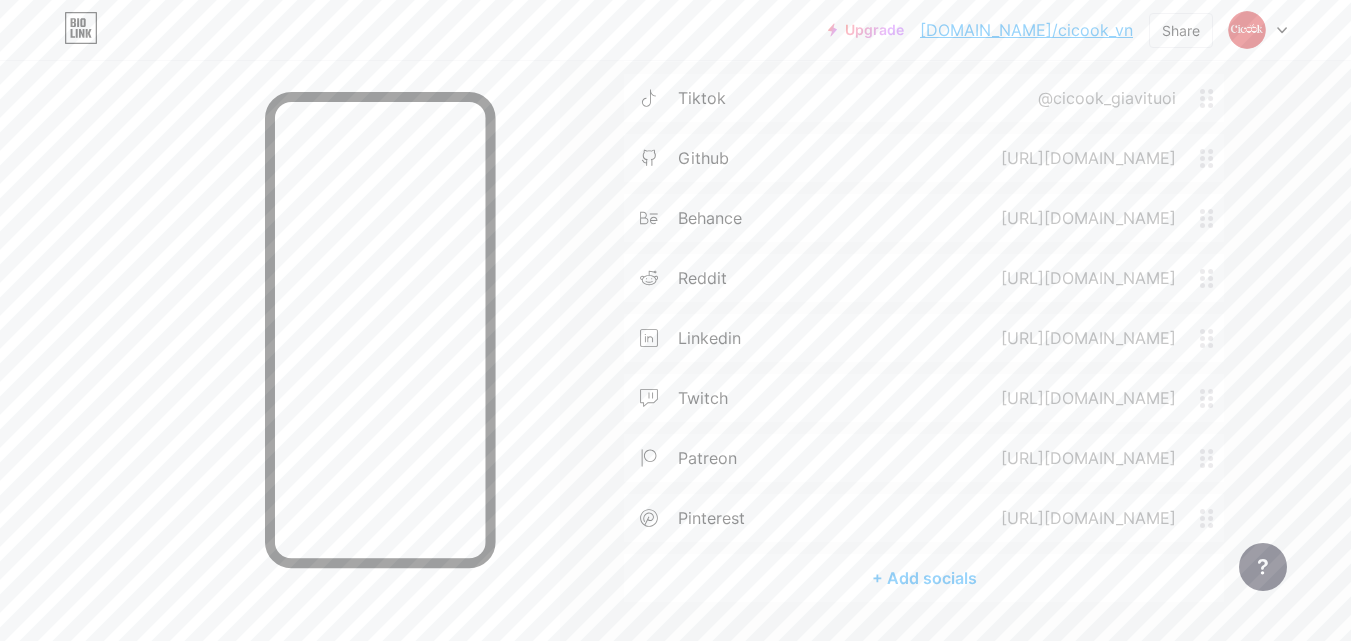 click on "+ Add socials" at bounding box center (924, 578) 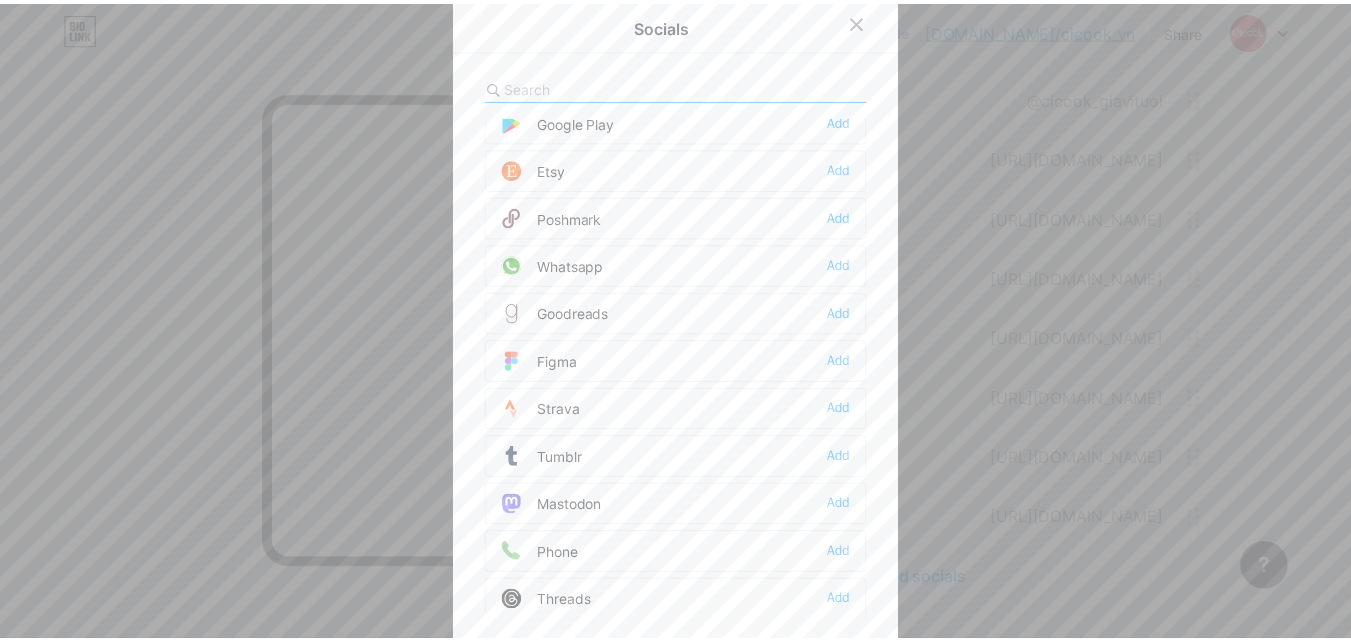 scroll, scrollTop: 1700, scrollLeft: 0, axis: vertical 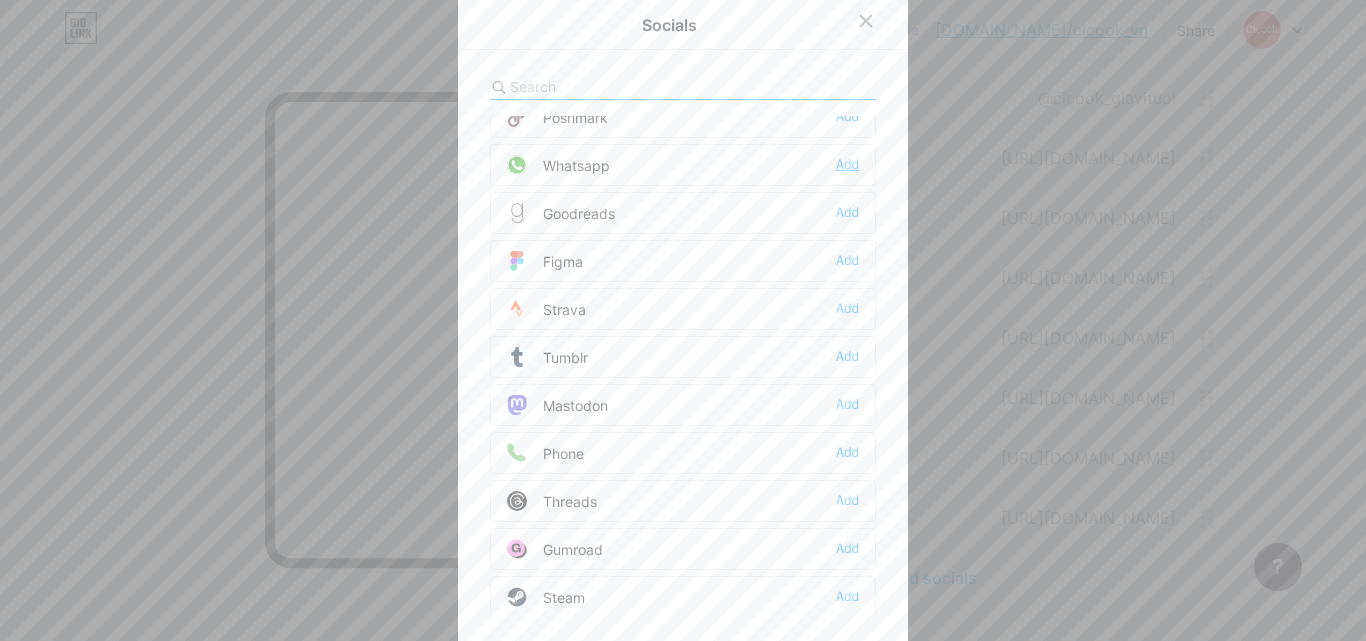 click on "Add" at bounding box center [847, 165] 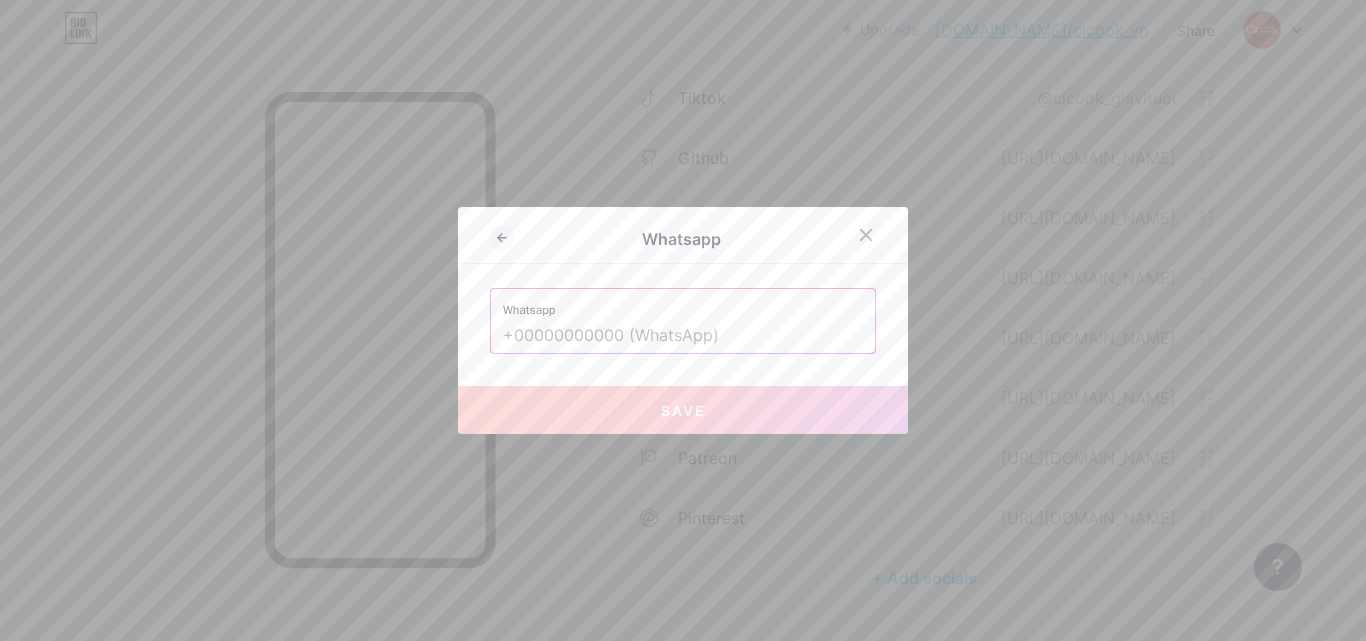 click at bounding box center [683, 336] 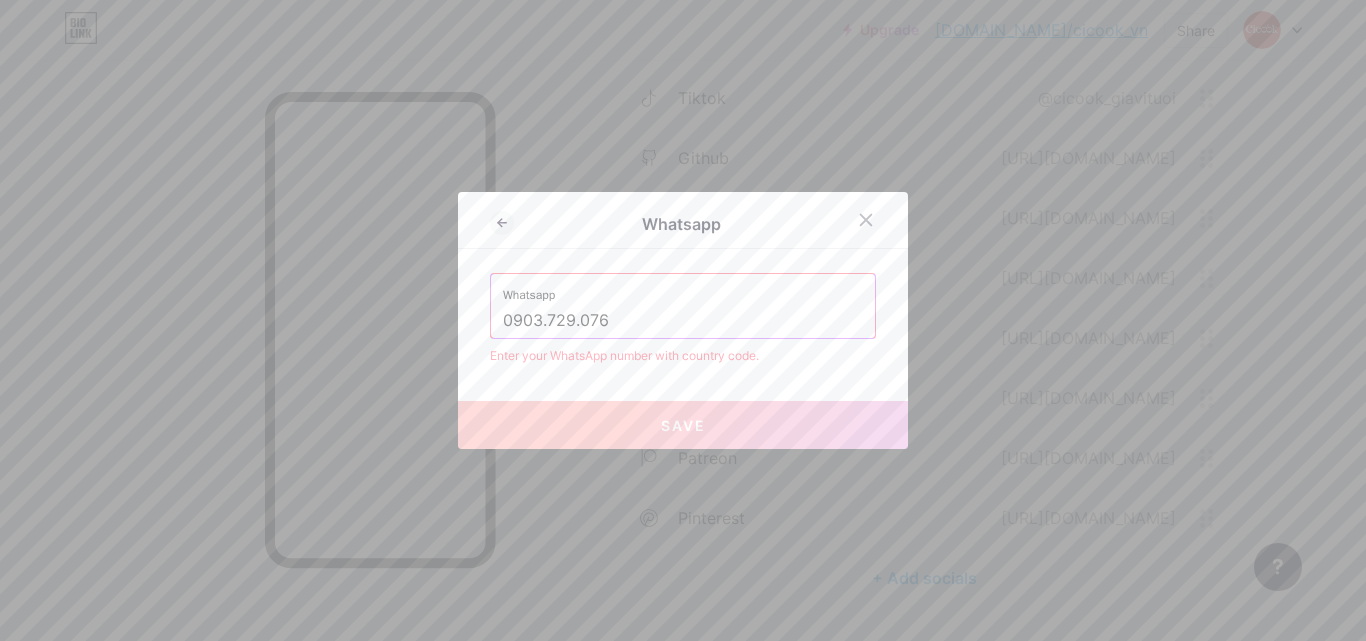 click on "0903.729.076" at bounding box center (683, 321) 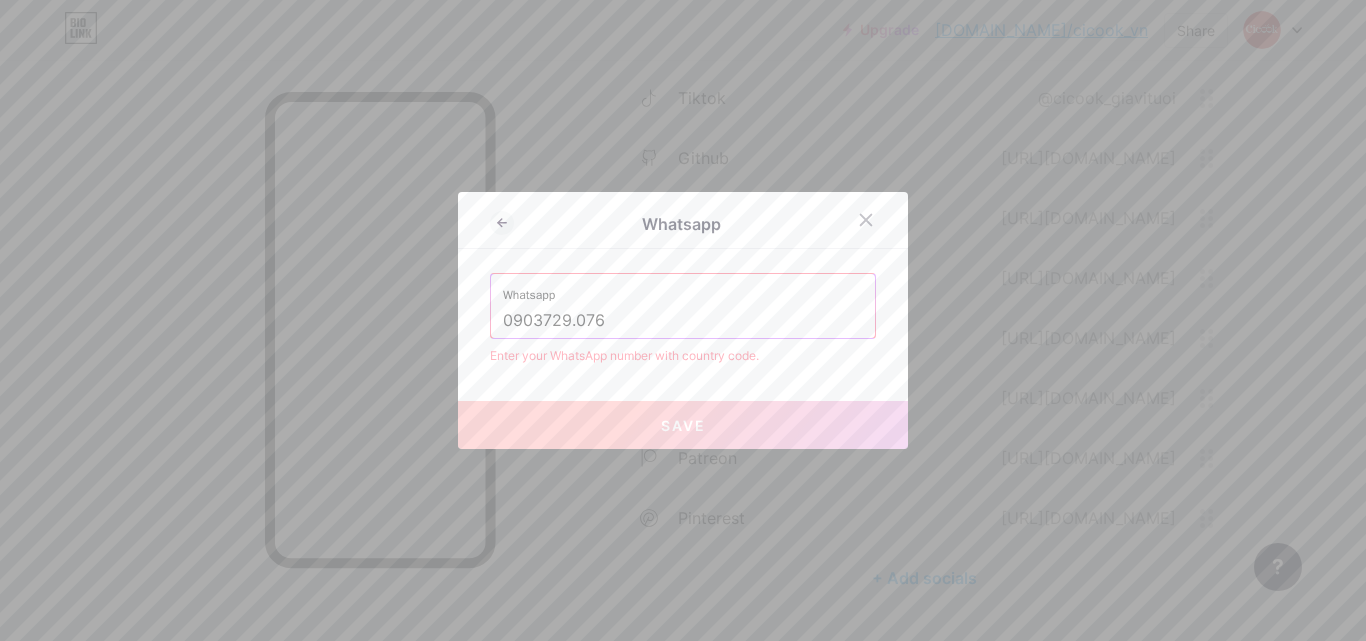 click on "0903729.076" at bounding box center (683, 321) 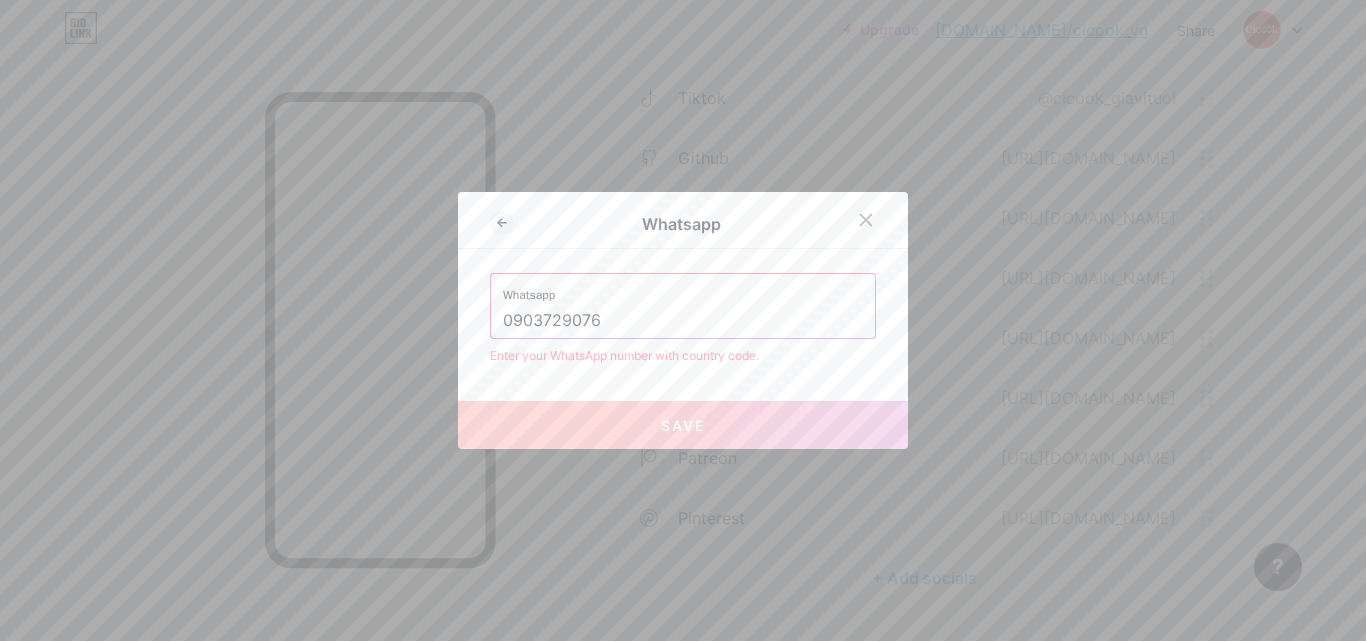 click on "Save" at bounding box center (683, 425) 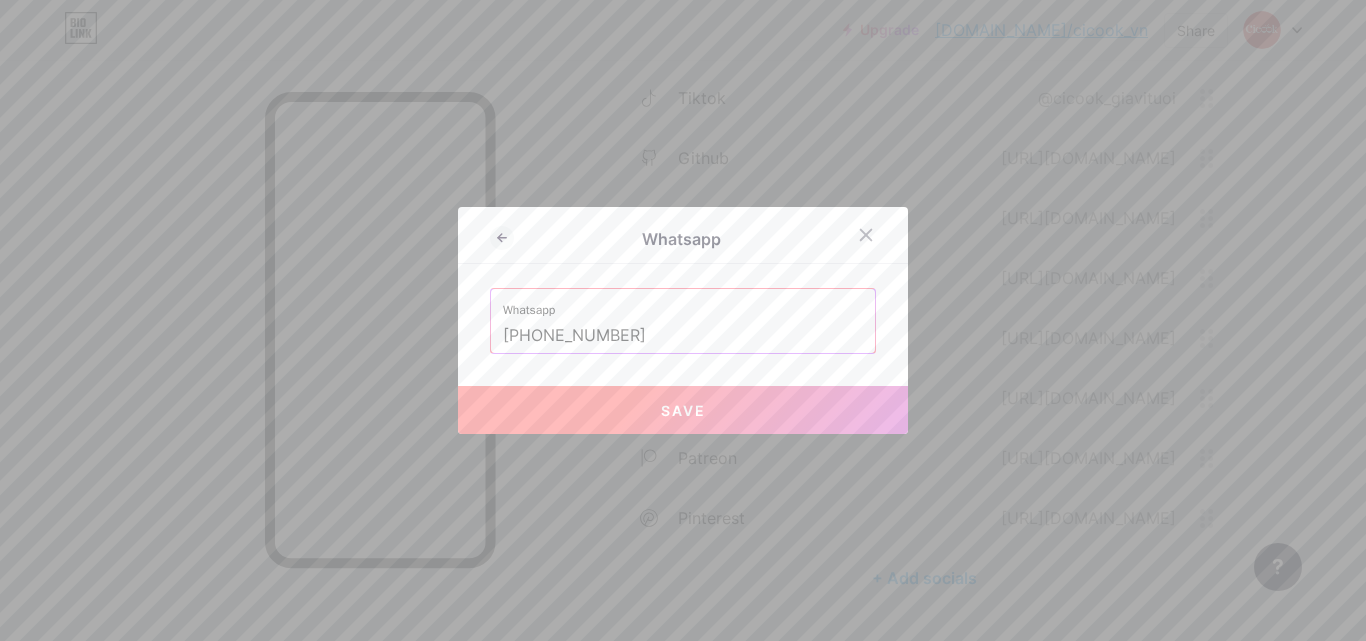 click on "Save" at bounding box center (683, 410) 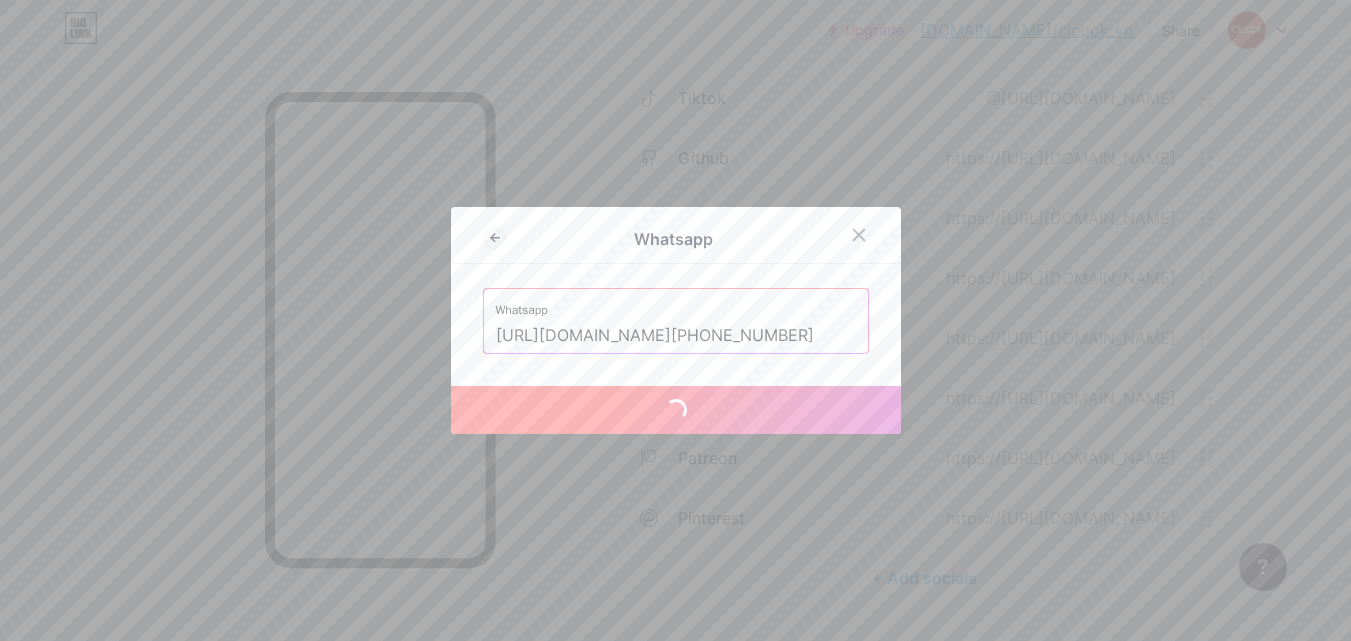 click on "linkedin" at bounding box center [709, 338] 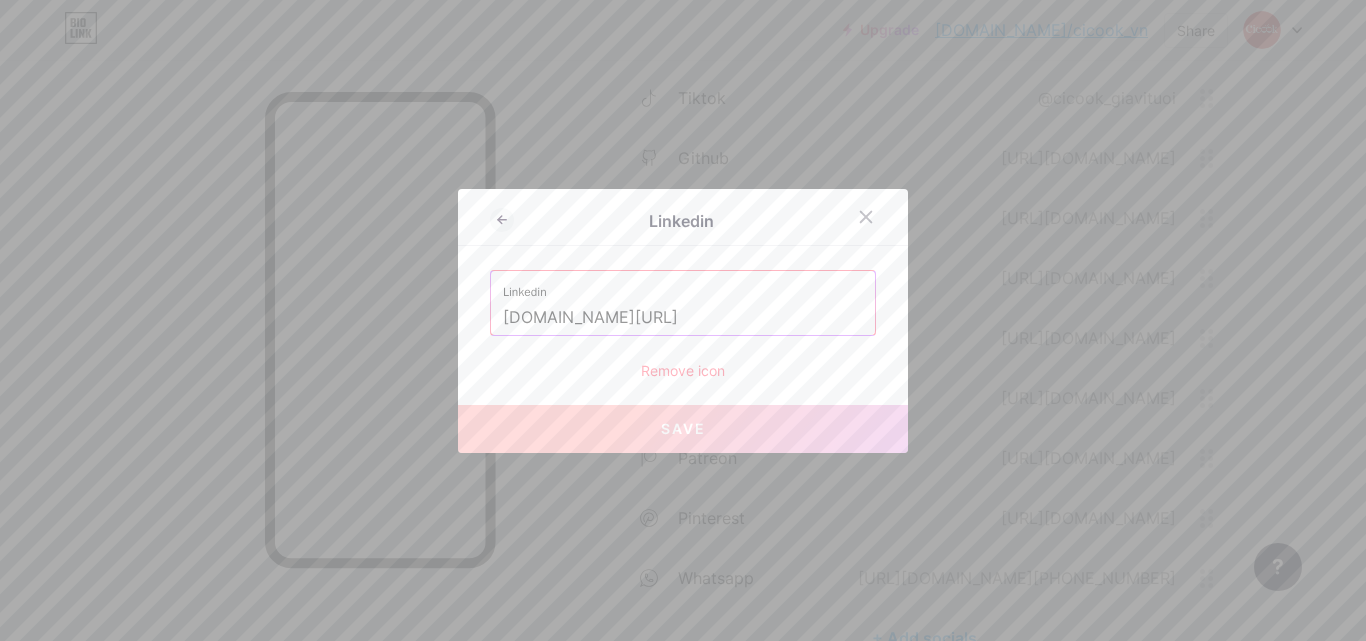 click on "[DOMAIN_NAME][URL]" at bounding box center (683, 318) 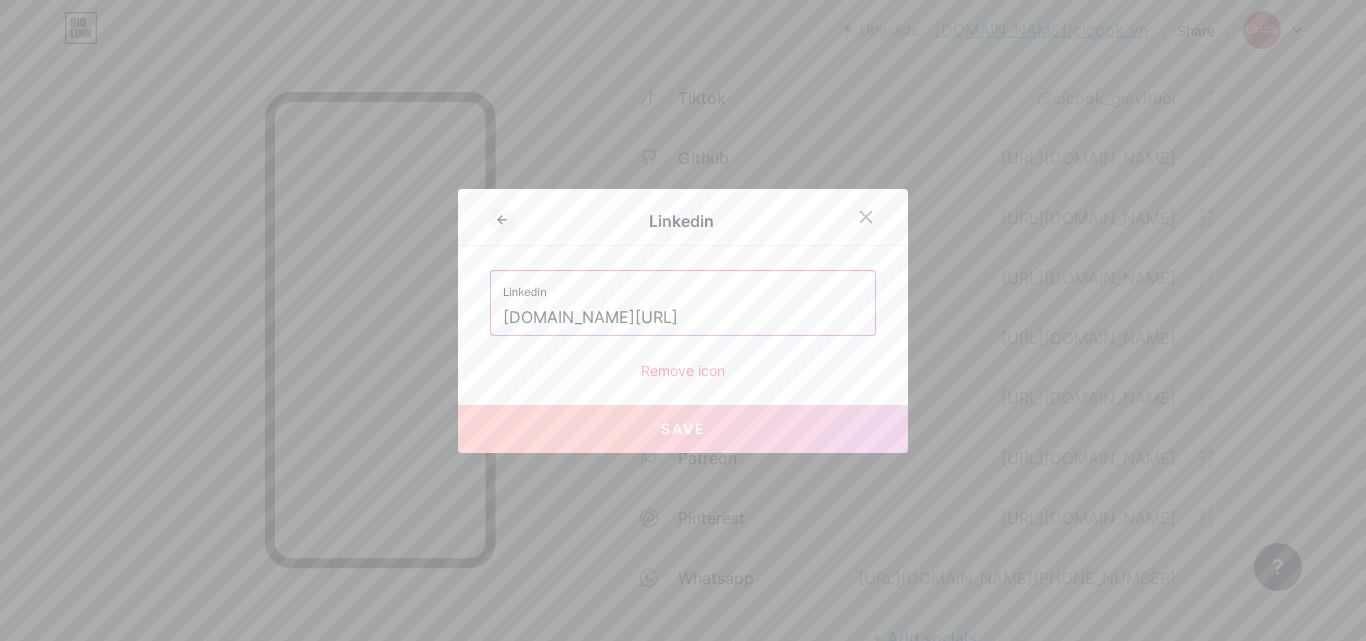 click 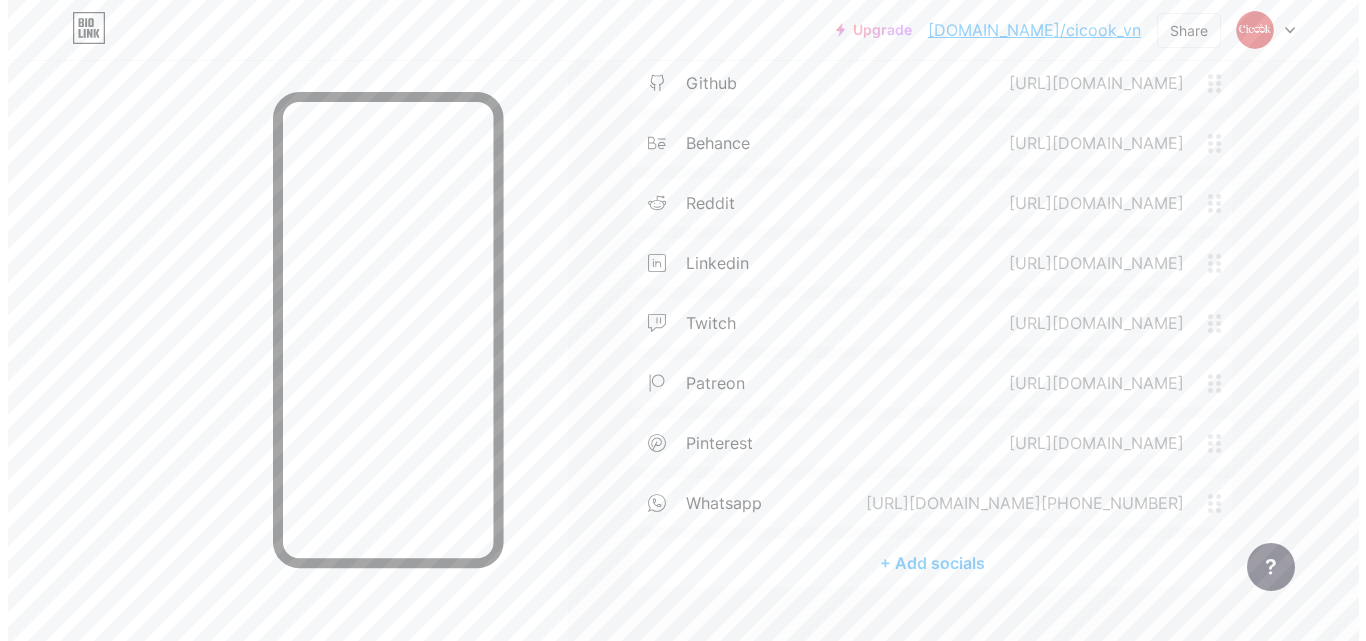 scroll, scrollTop: 832, scrollLeft: 0, axis: vertical 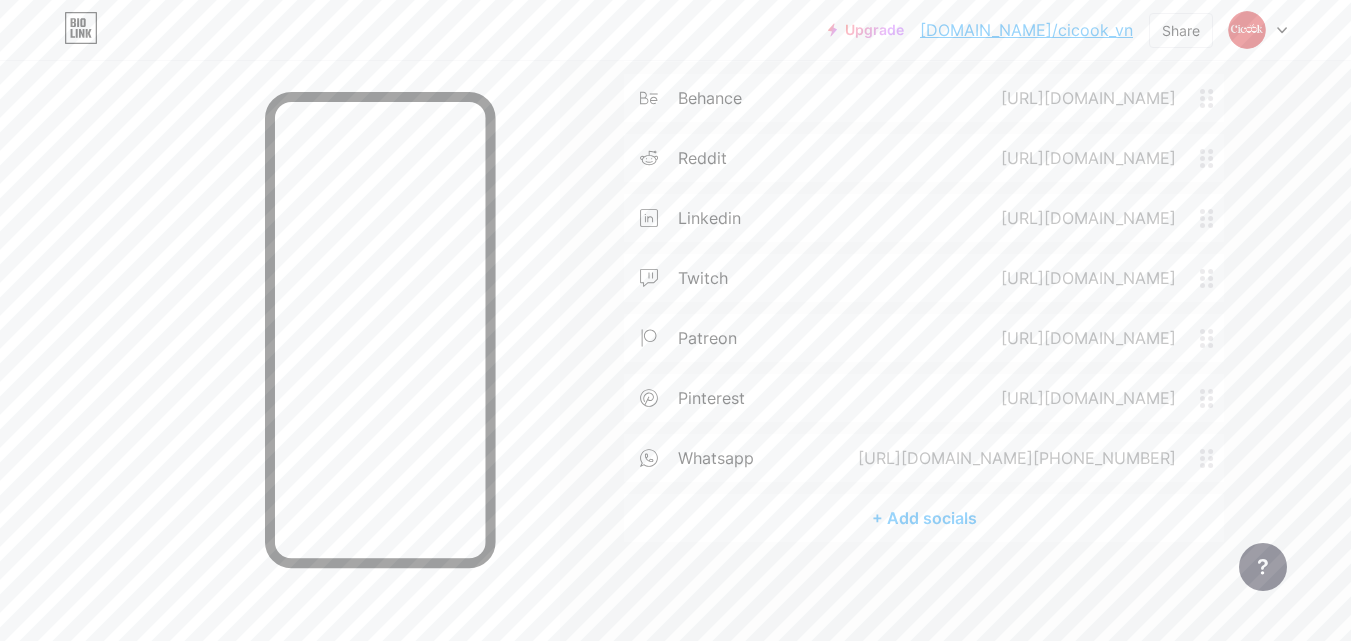 click on "whatsapp" at bounding box center [716, 458] 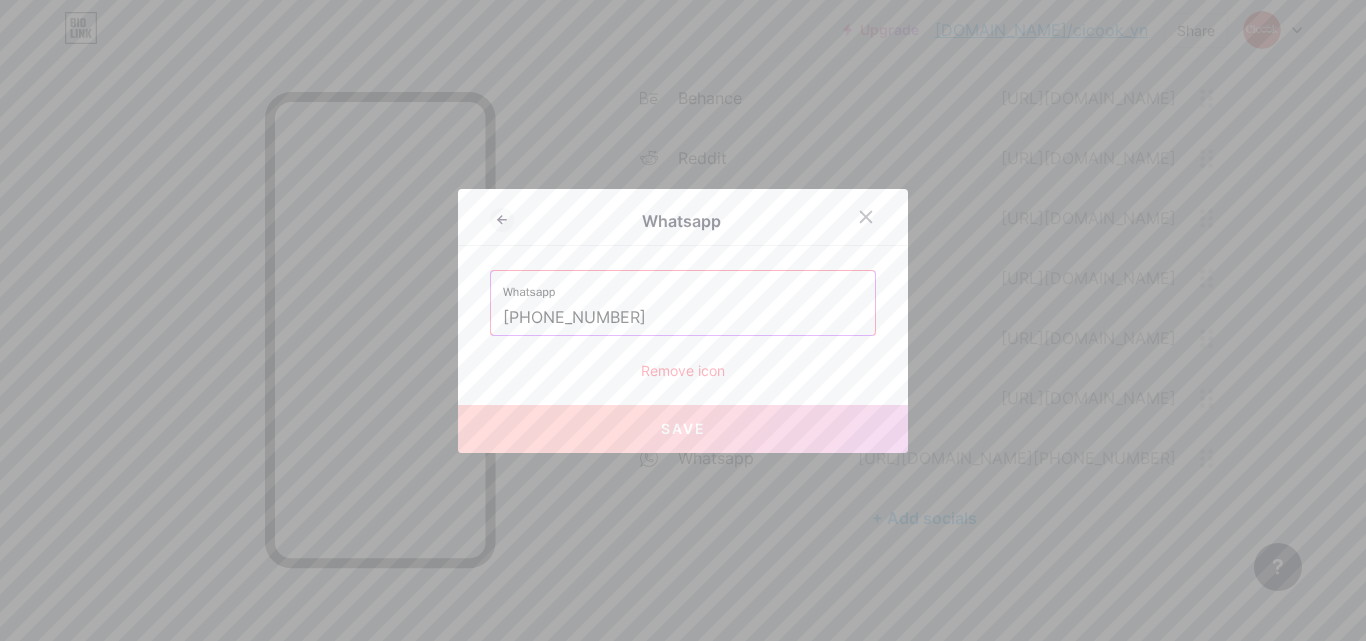 click on "[PHONE_NUMBER]" at bounding box center (683, 318) 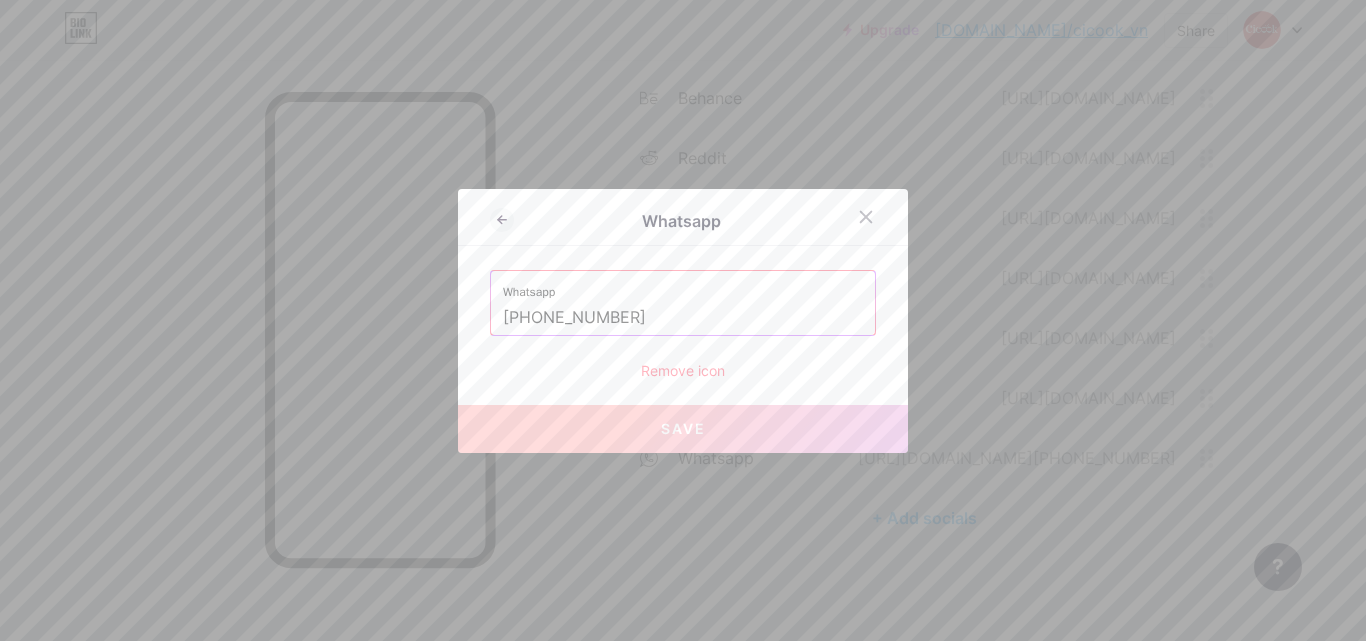click at bounding box center (683, 320) 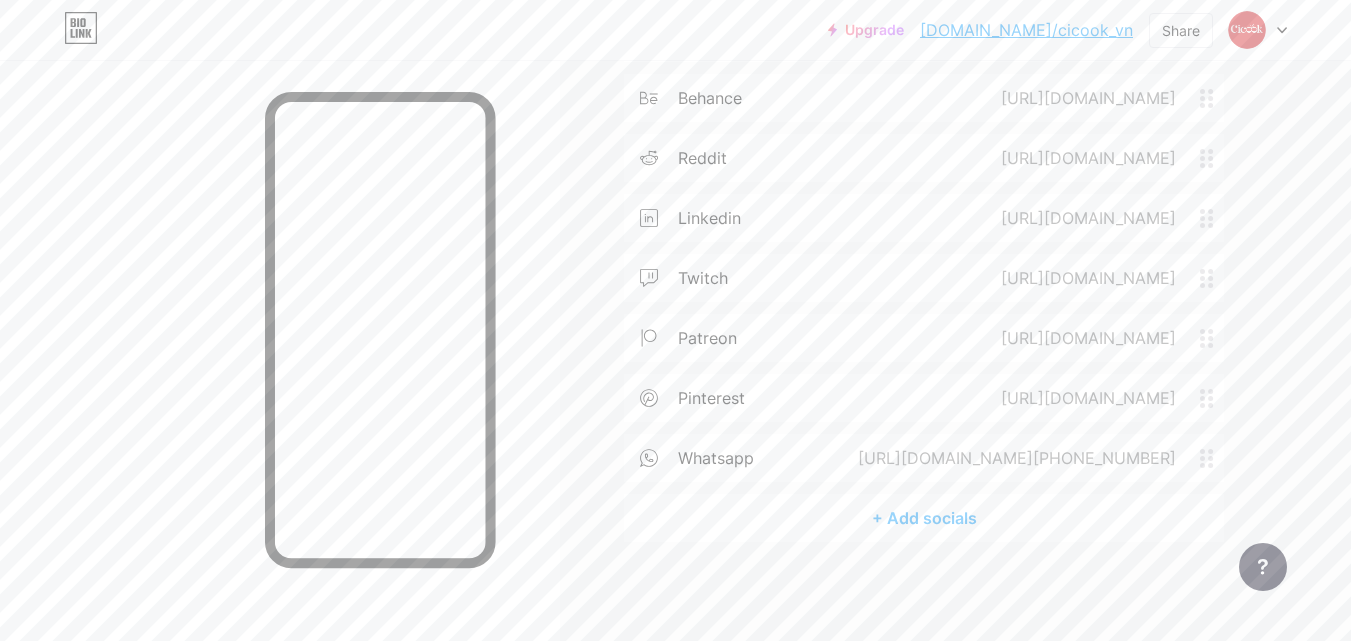 drag, startPoint x: 1134, startPoint y: 455, endPoint x: 952, endPoint y: 456, distance: 182.00275 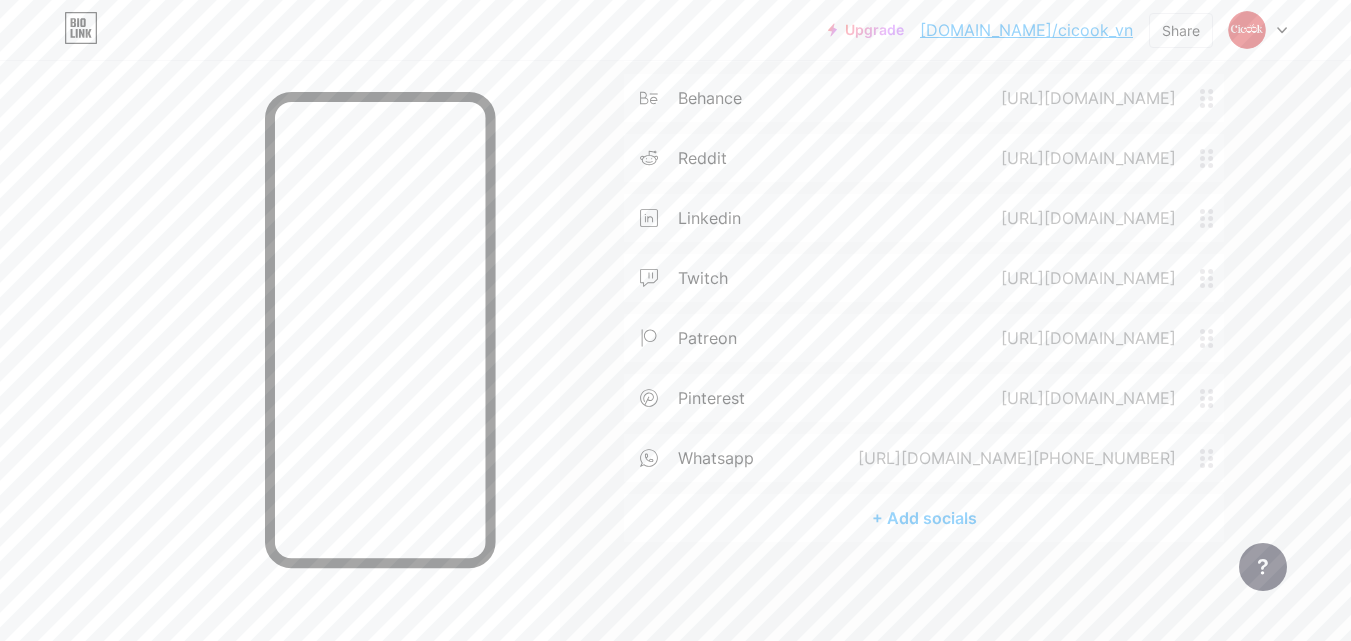 click on "[URL][DOMAIN_NAME][PHONE_NUMBER]" at bounding box center (1013, 458) 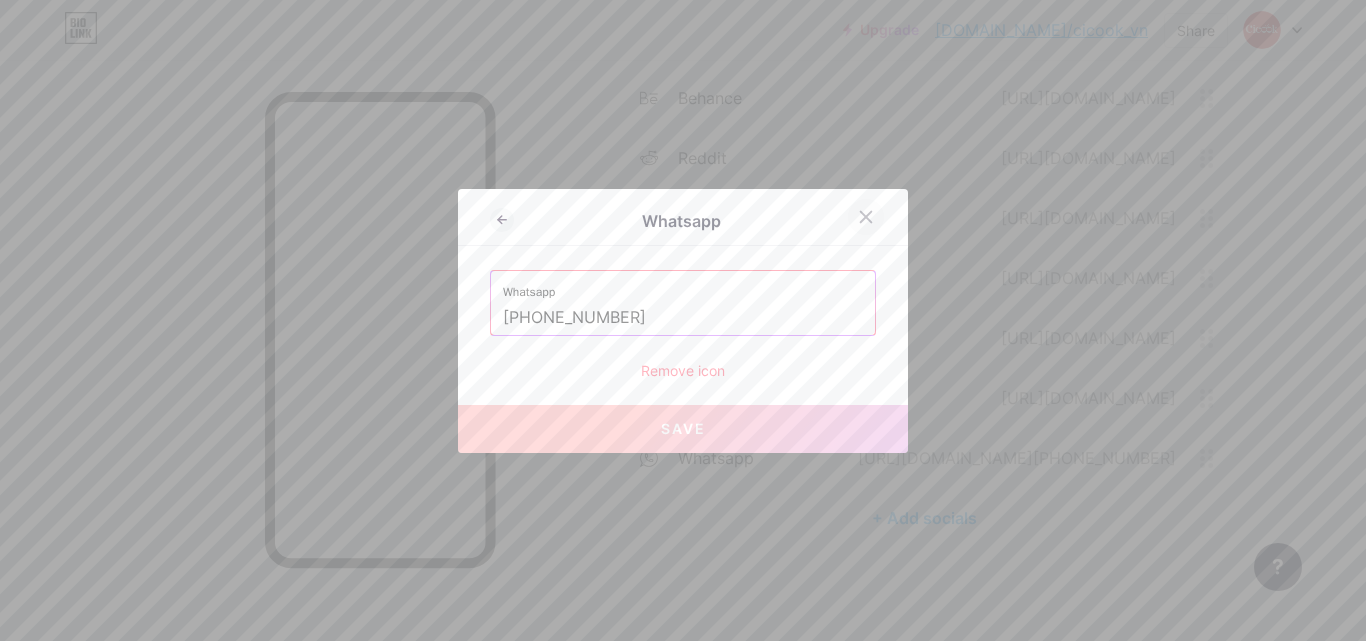 click at bounding box center (866, 217) 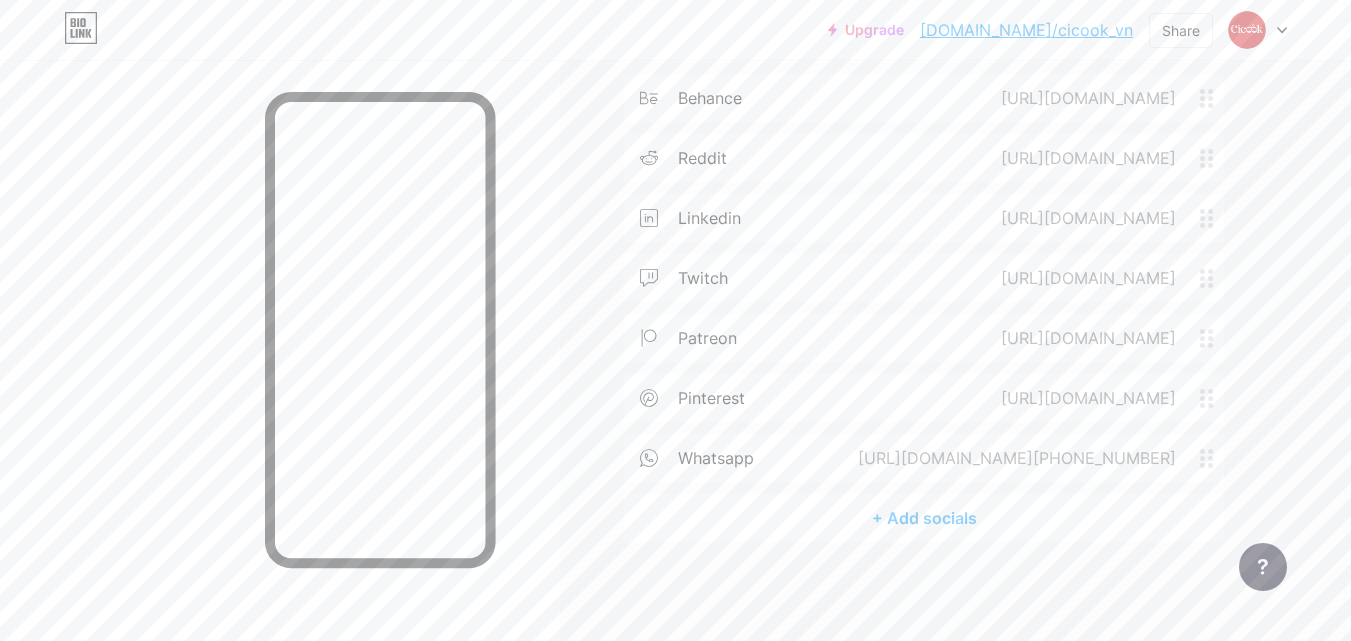 drag, startPoint x: 953, startPoint y: 458, endPoint x: 1179, endPoint y: 456, distance: 226.00885 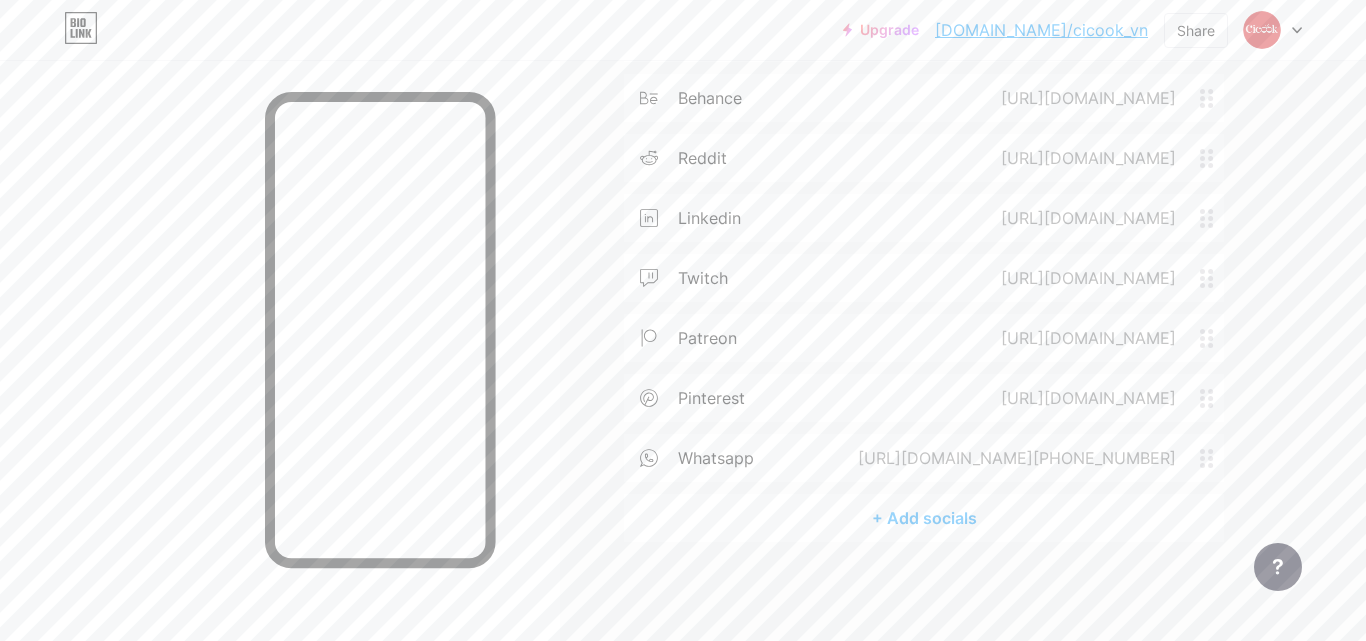 copy on "[URL][DOMAIN_NAME][PHONE_NUMBER]" 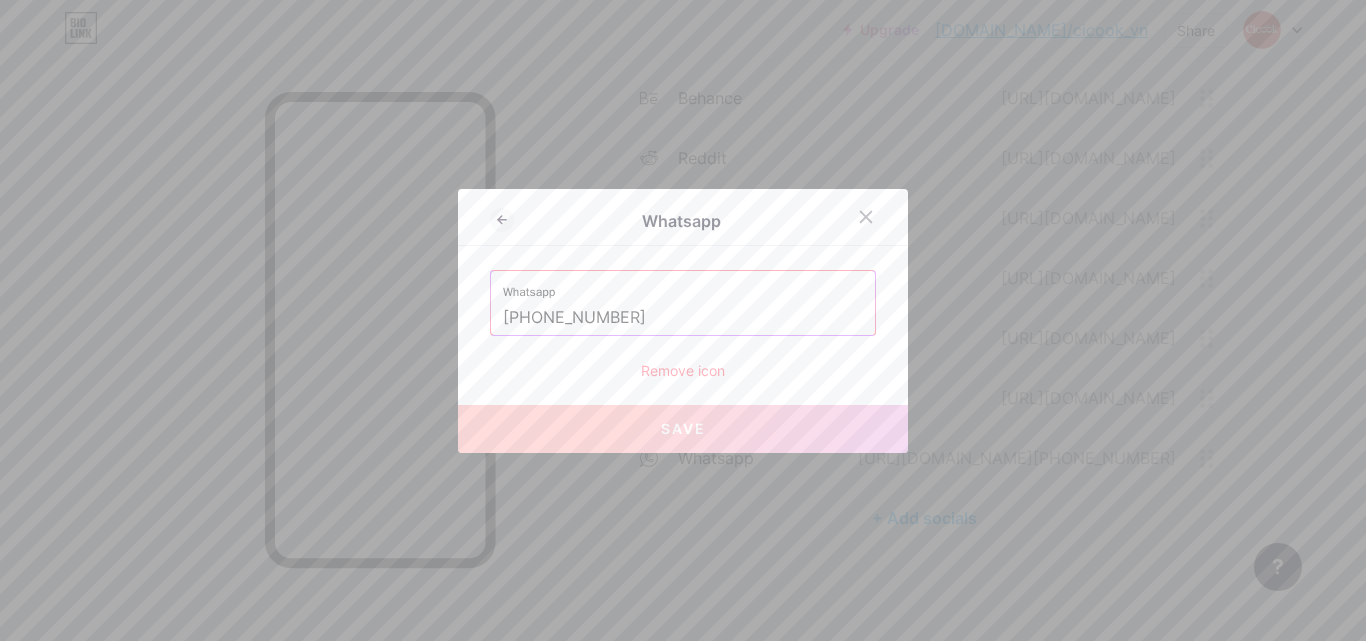 click at bounding box center [866, 217] 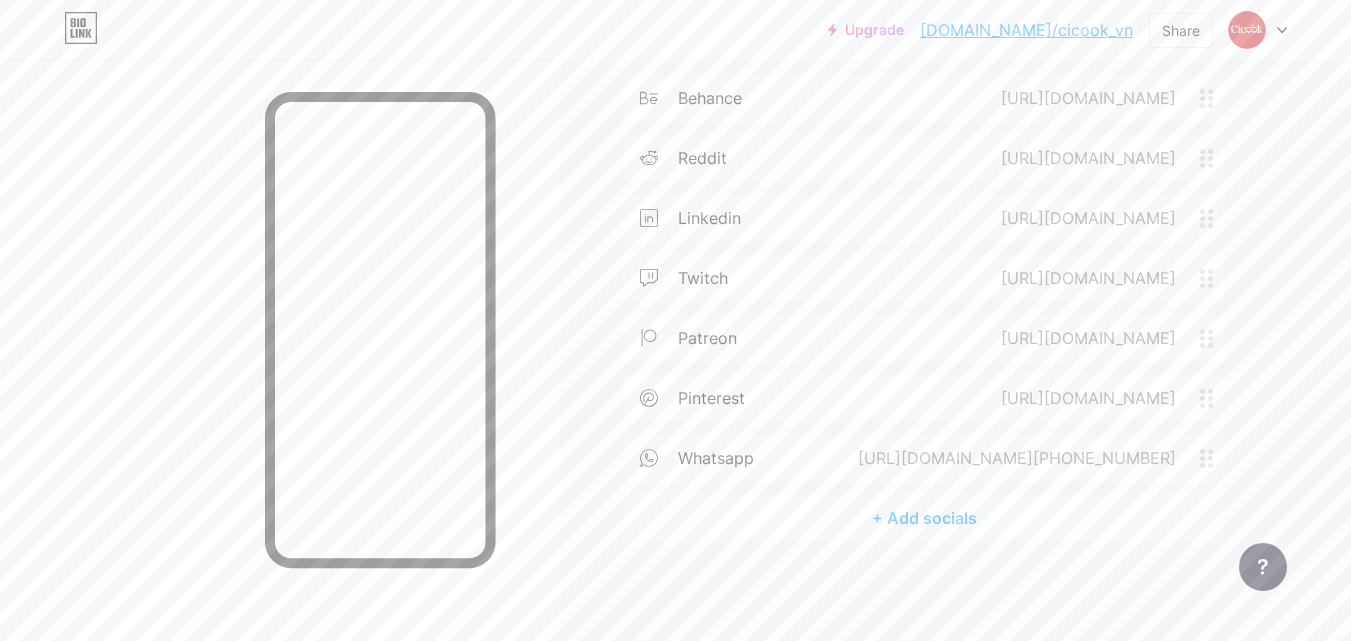 click on "+ Add socials" at bounding box center [924, 518] 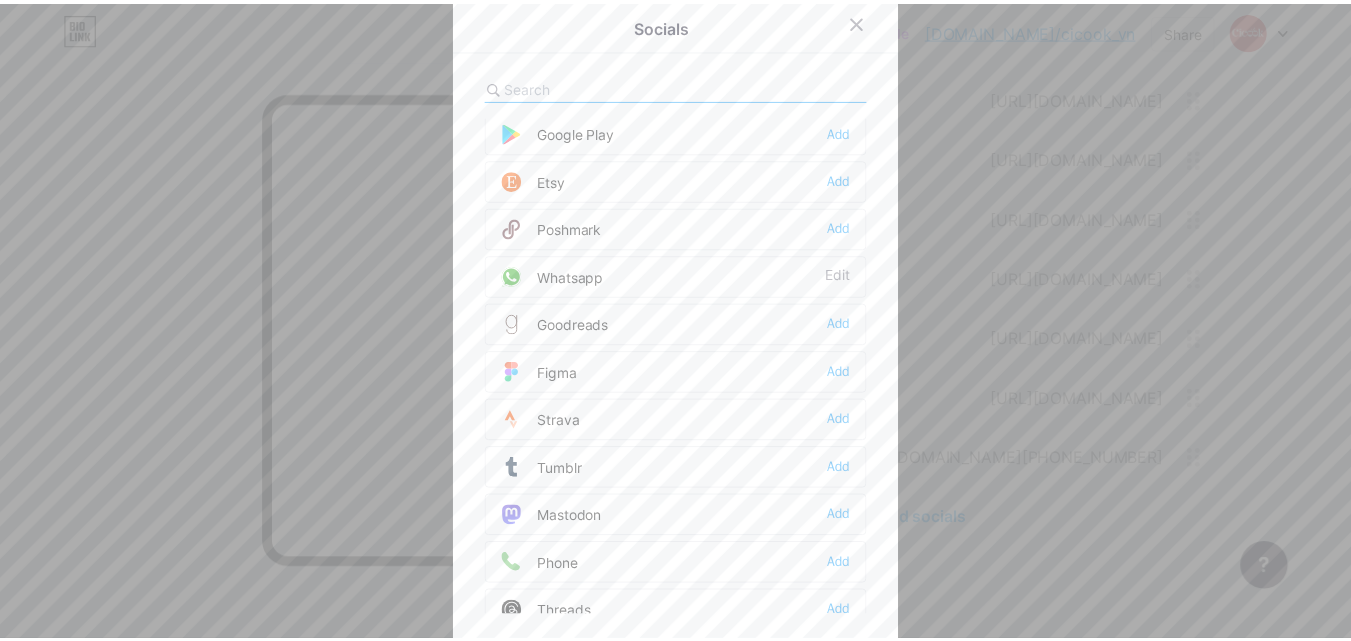 scroll, scrollTop: 1504, scrollLeft: 0, axis: vertical 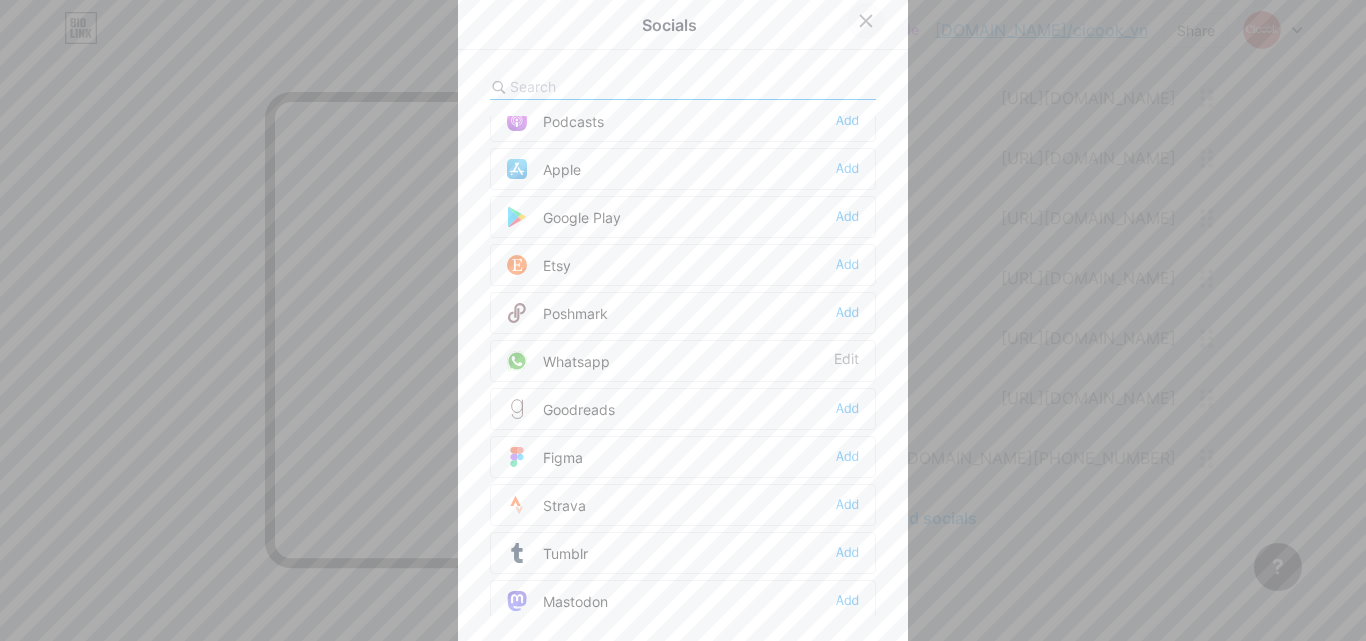 click at bounding box center [866, 21] 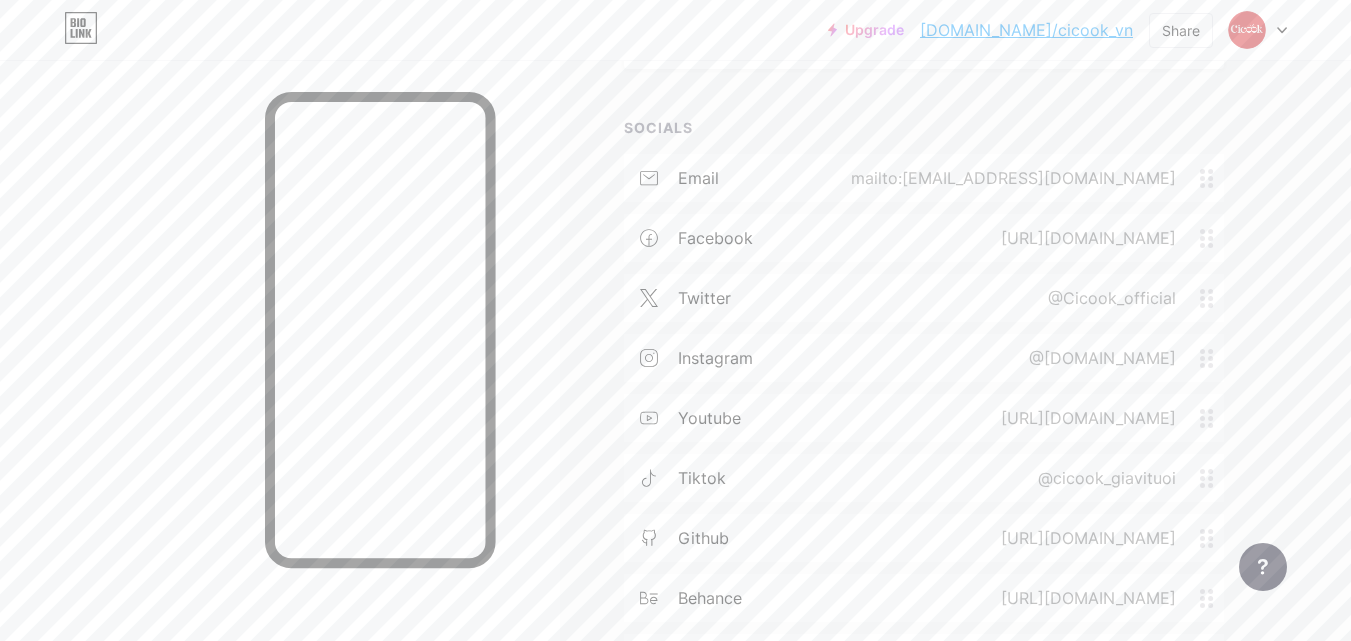 scroll, scrollTop: 0, scrollLeft: 0, axis: both 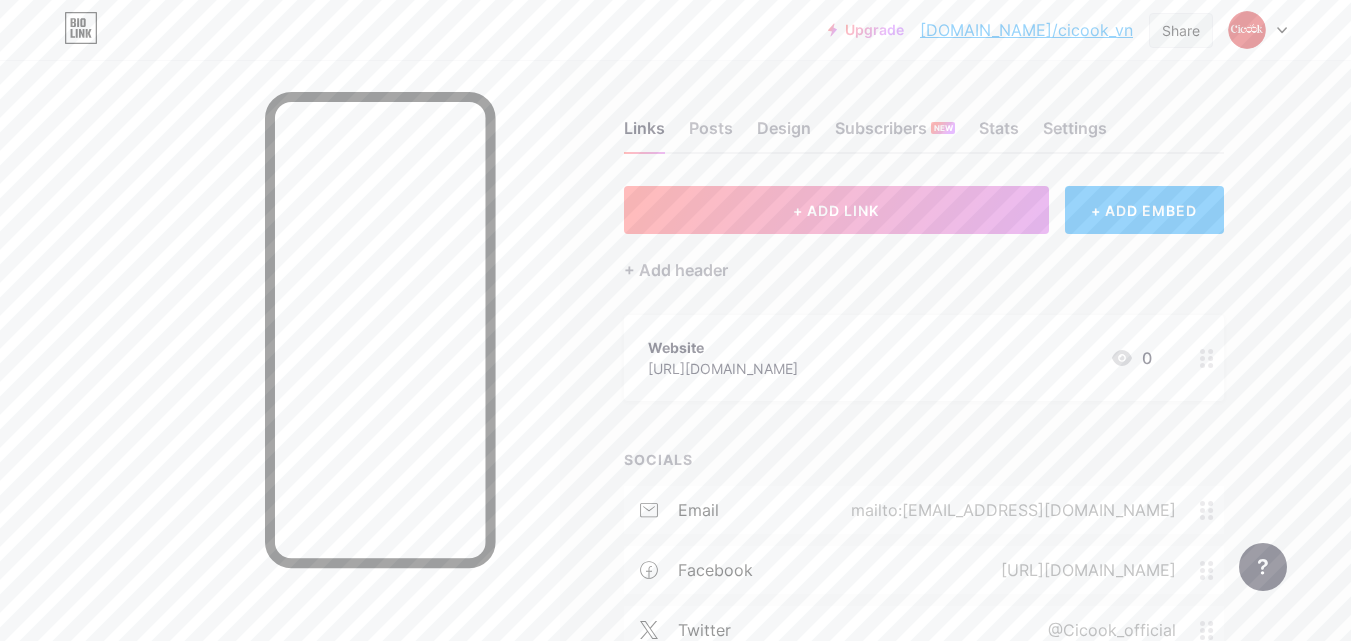 click on "Share" at bounding box center [1181, 30] 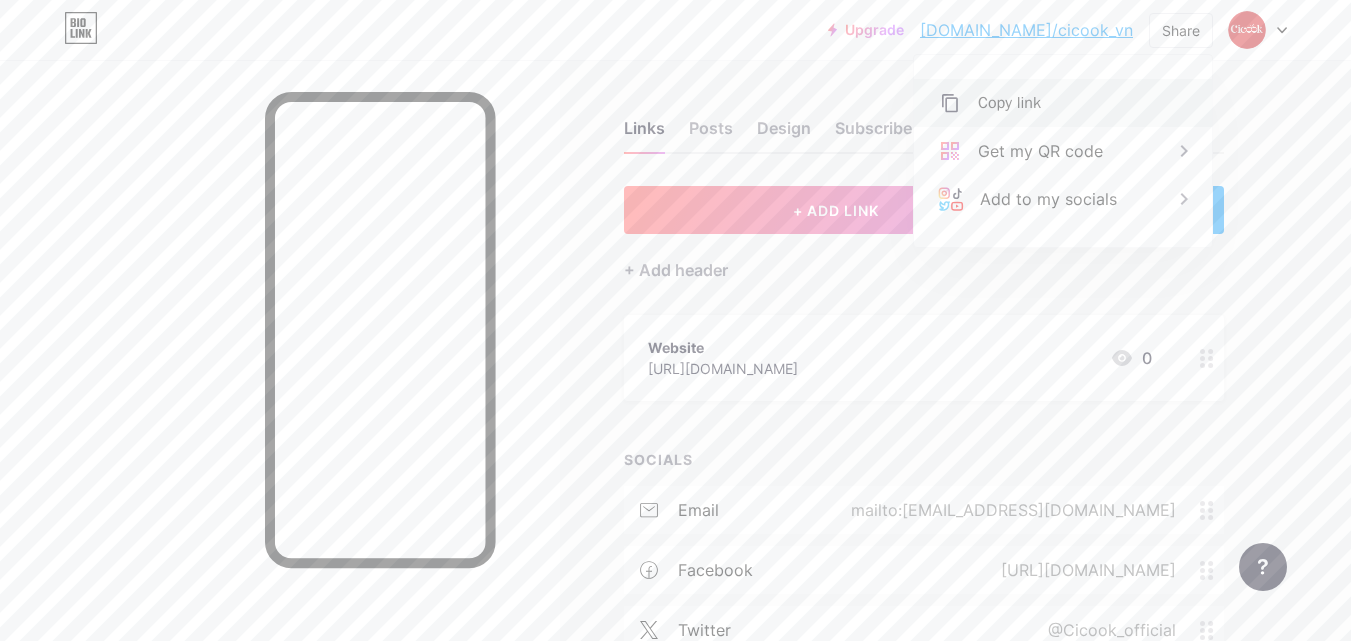 click on "Copy link" at bounding box center [1063, 103] 